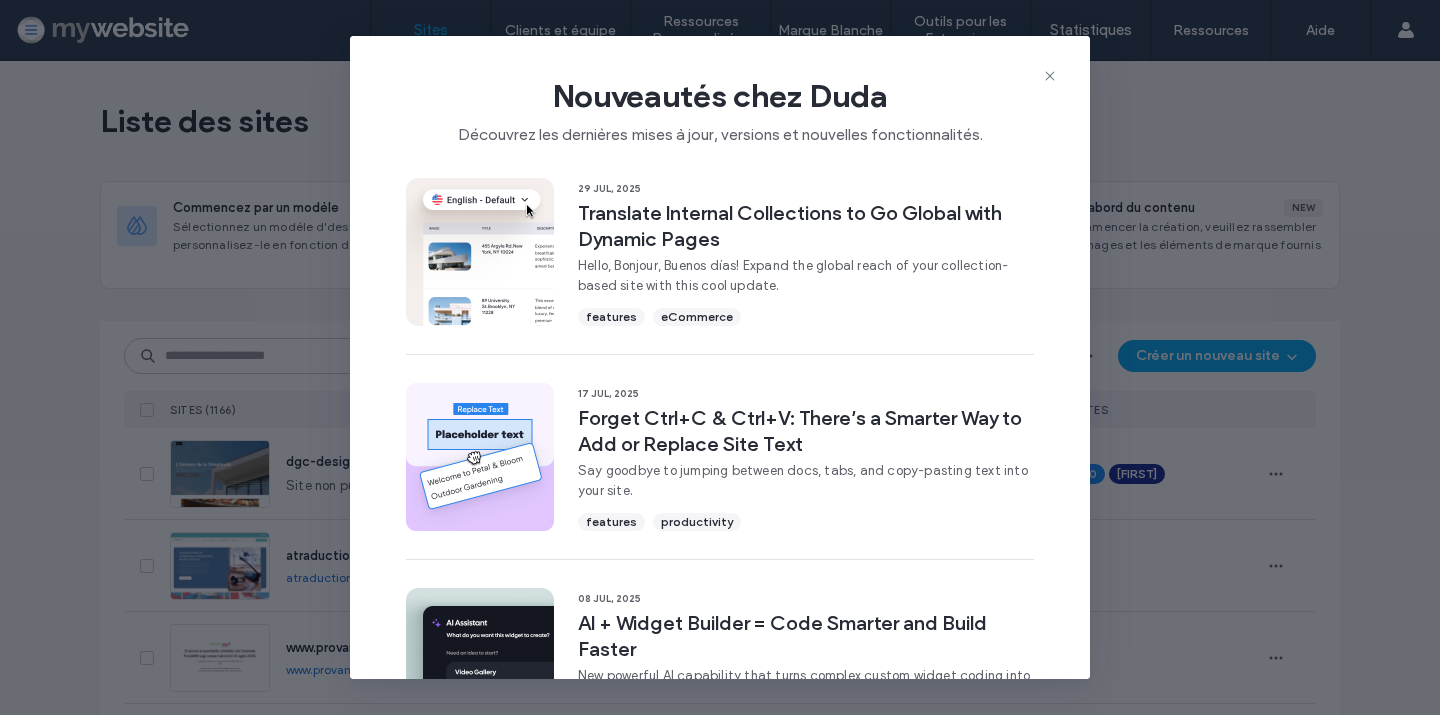 scroll, scrollTop: 0, scrollLeft: 0, axis: both 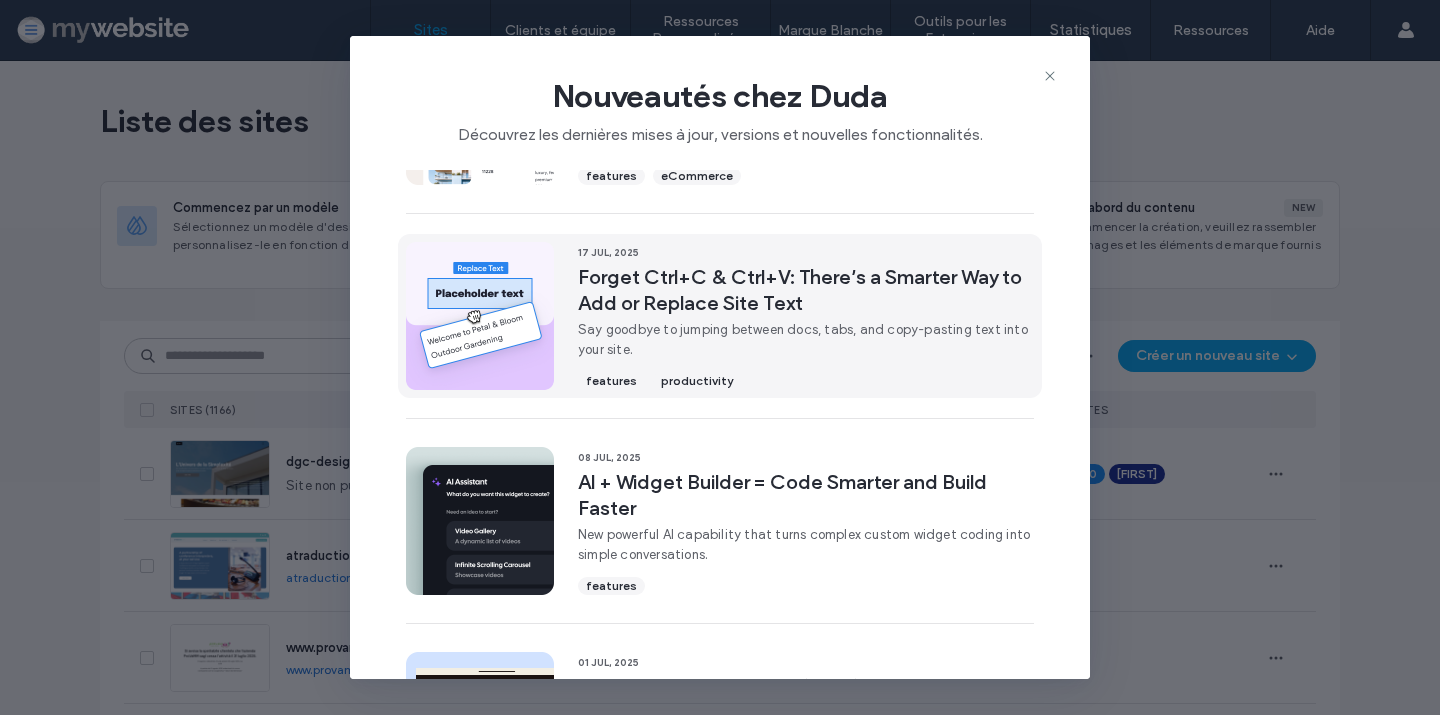 click on "Forget Ctrl+C & Ctrl+V: There’s a Smarter Way to Add or Replace Site Text" at bounding box center [806, 290] 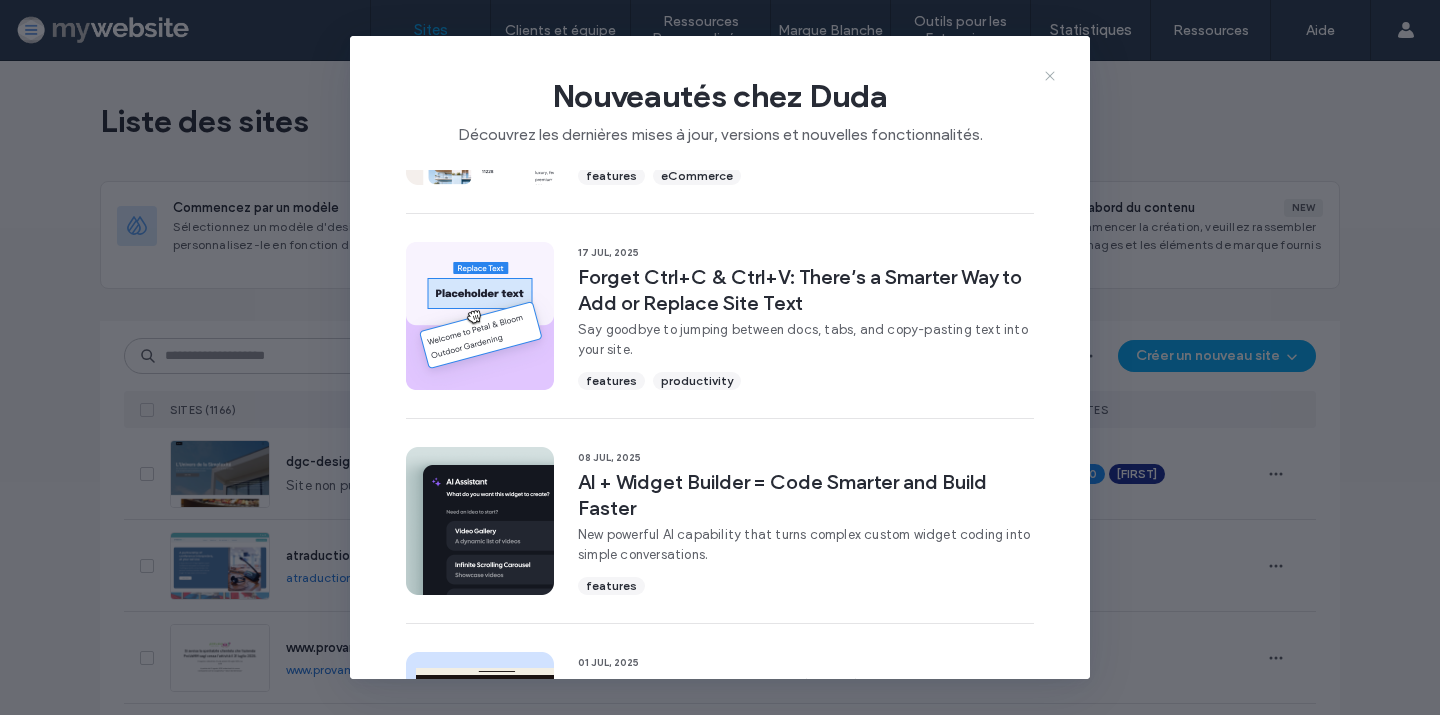 click 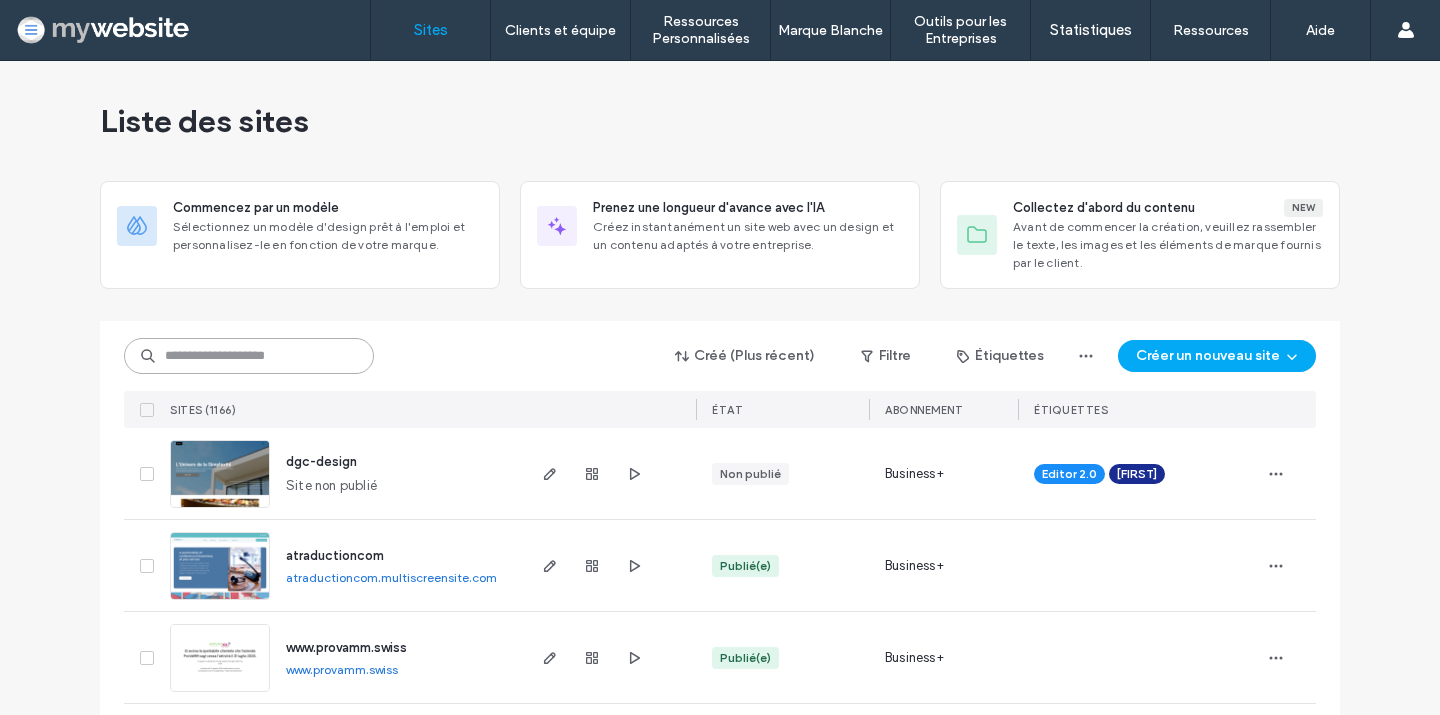 click at bounding box center [249, 356] 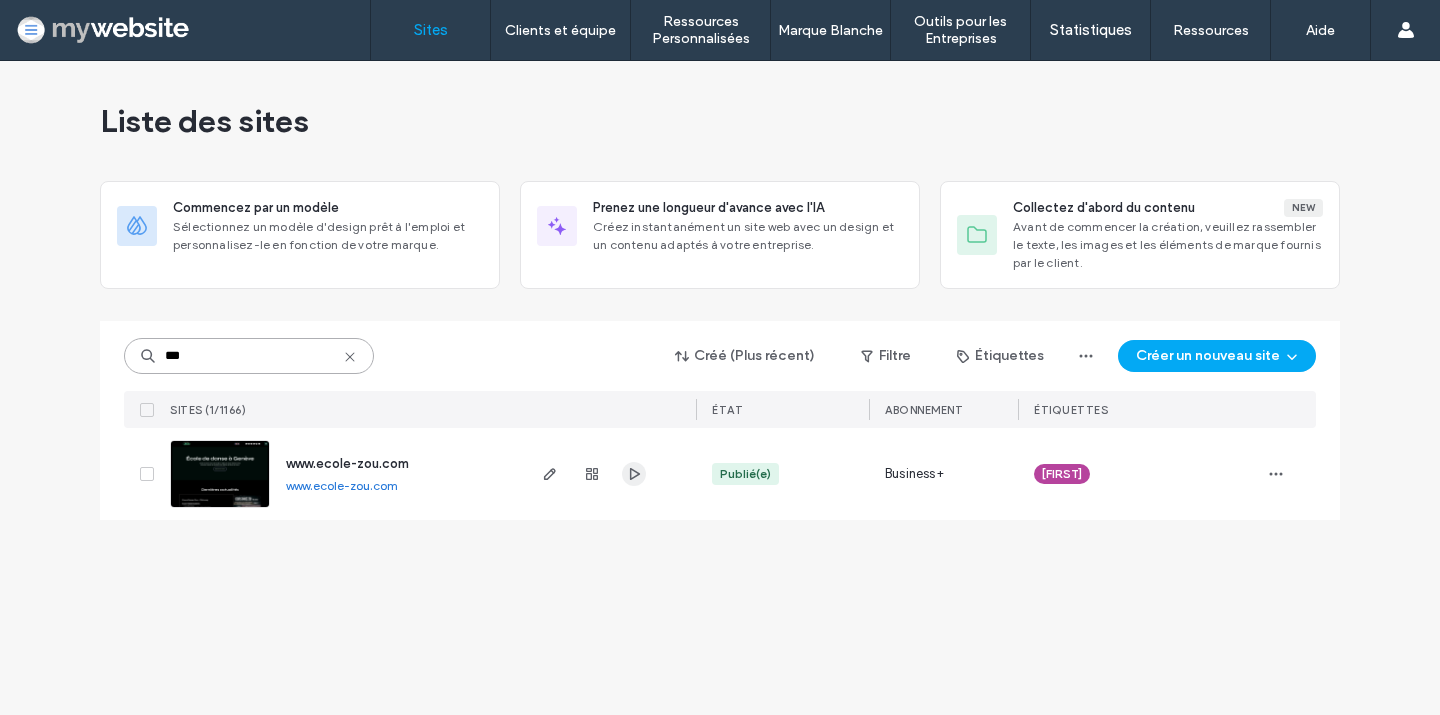 type on "***" 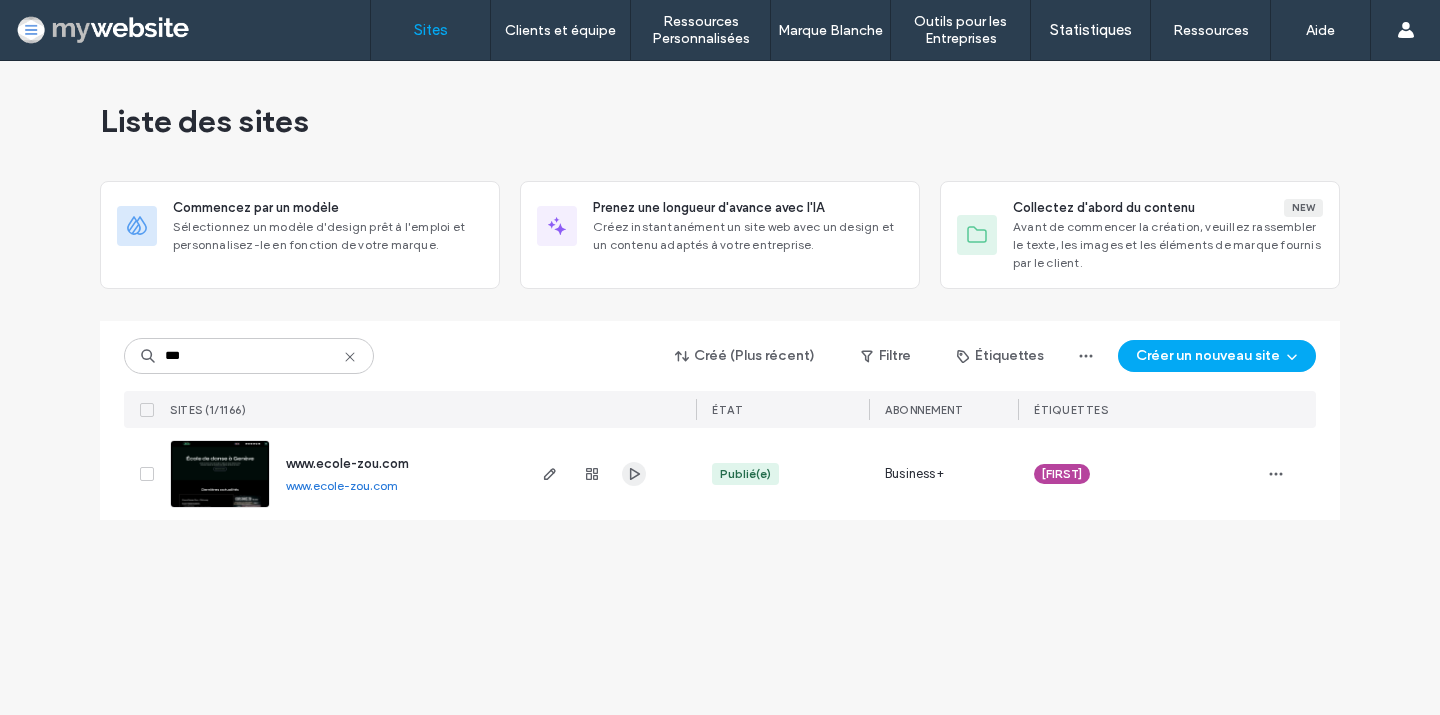 click 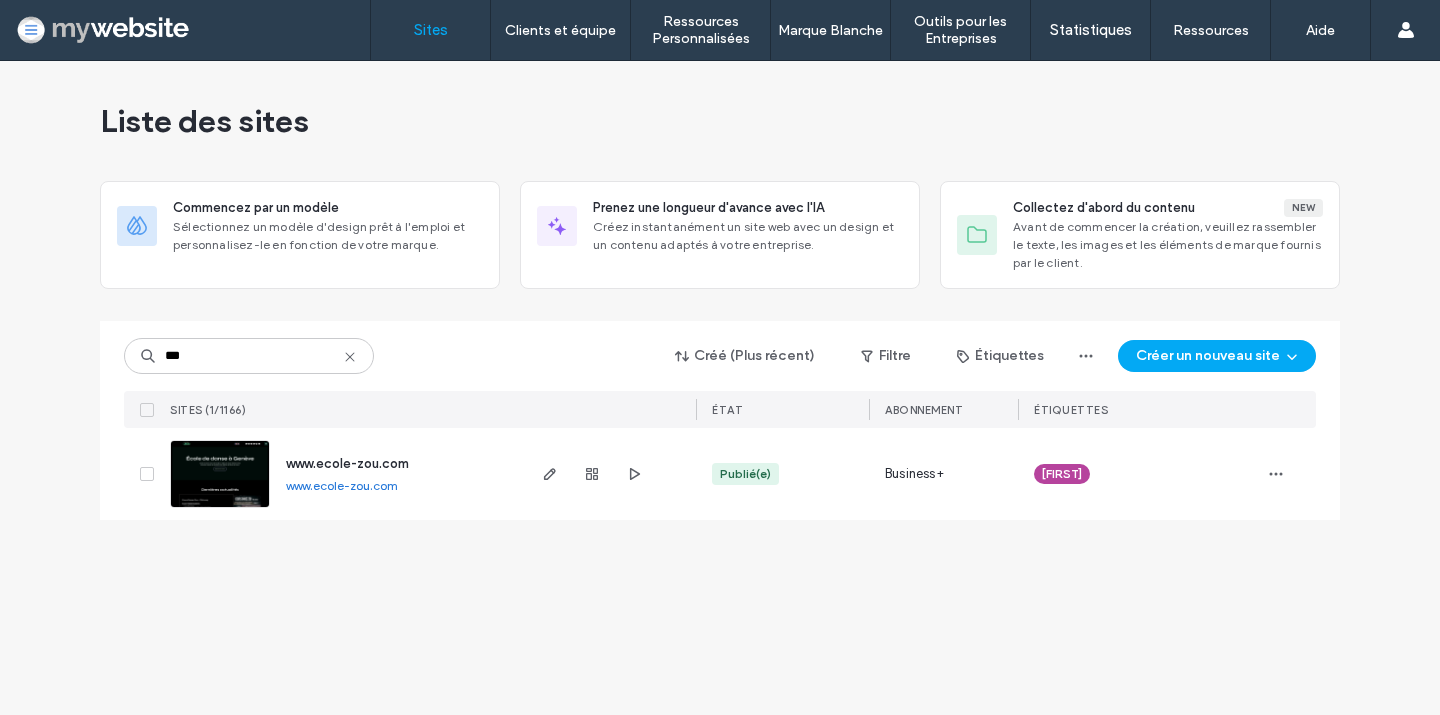 click on "www.ecole-zou.com" at bounding box center (347, 463) 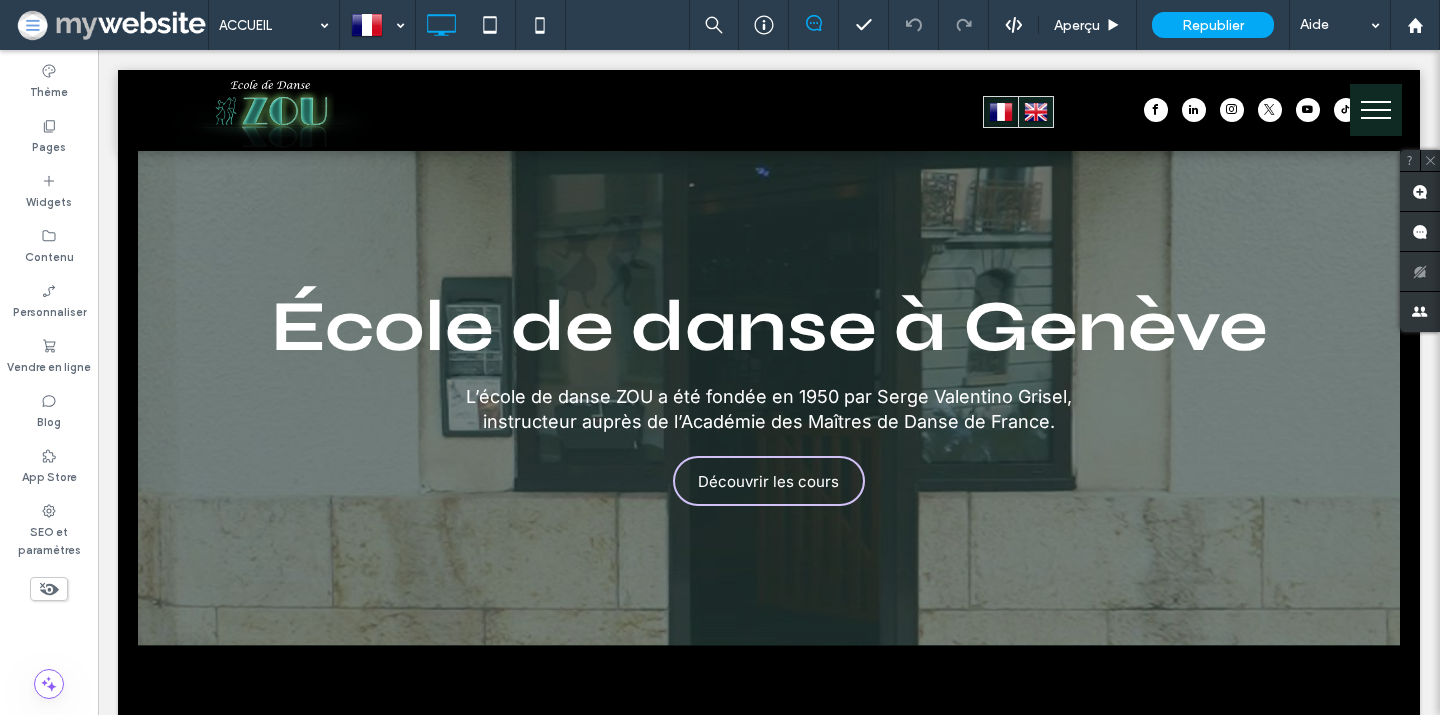 scroll, scrollTop: 0, scrollLeft: 0, axis: both 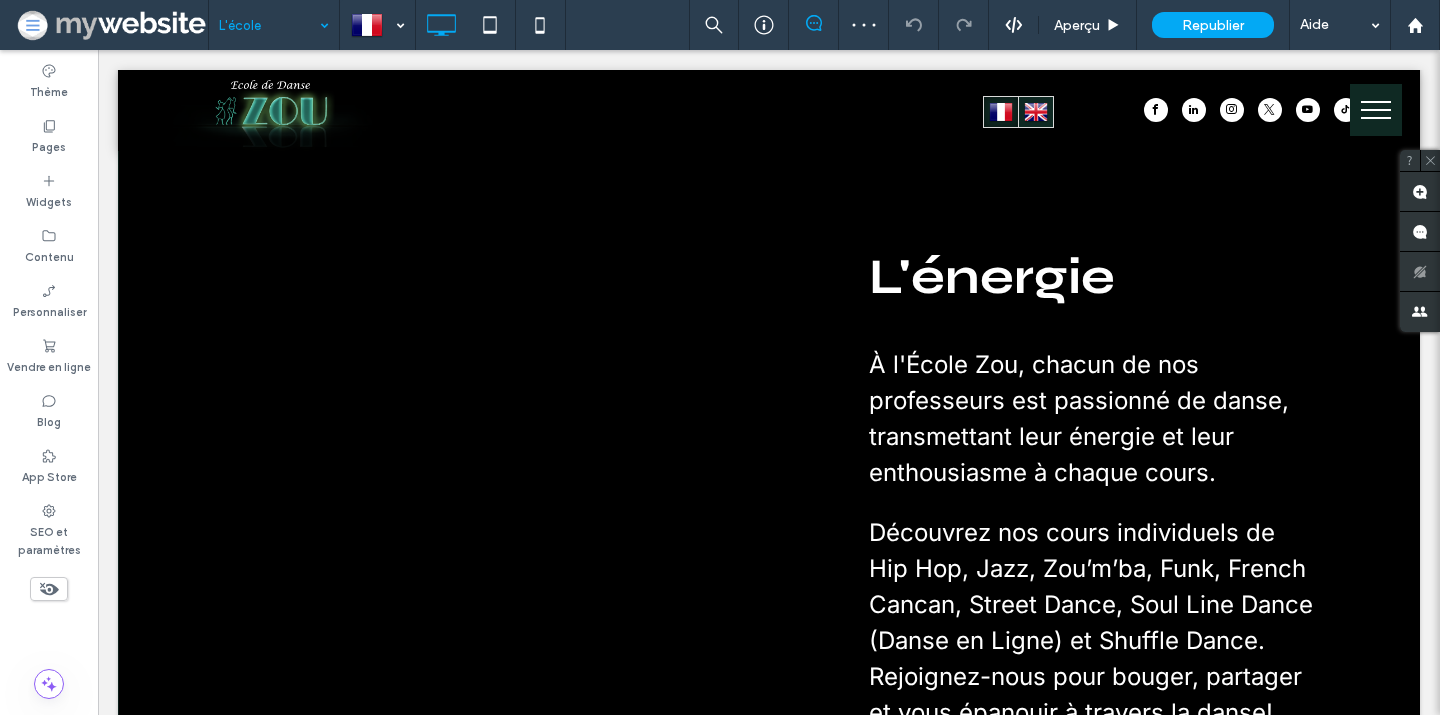 click at bounding box center (269, 25) 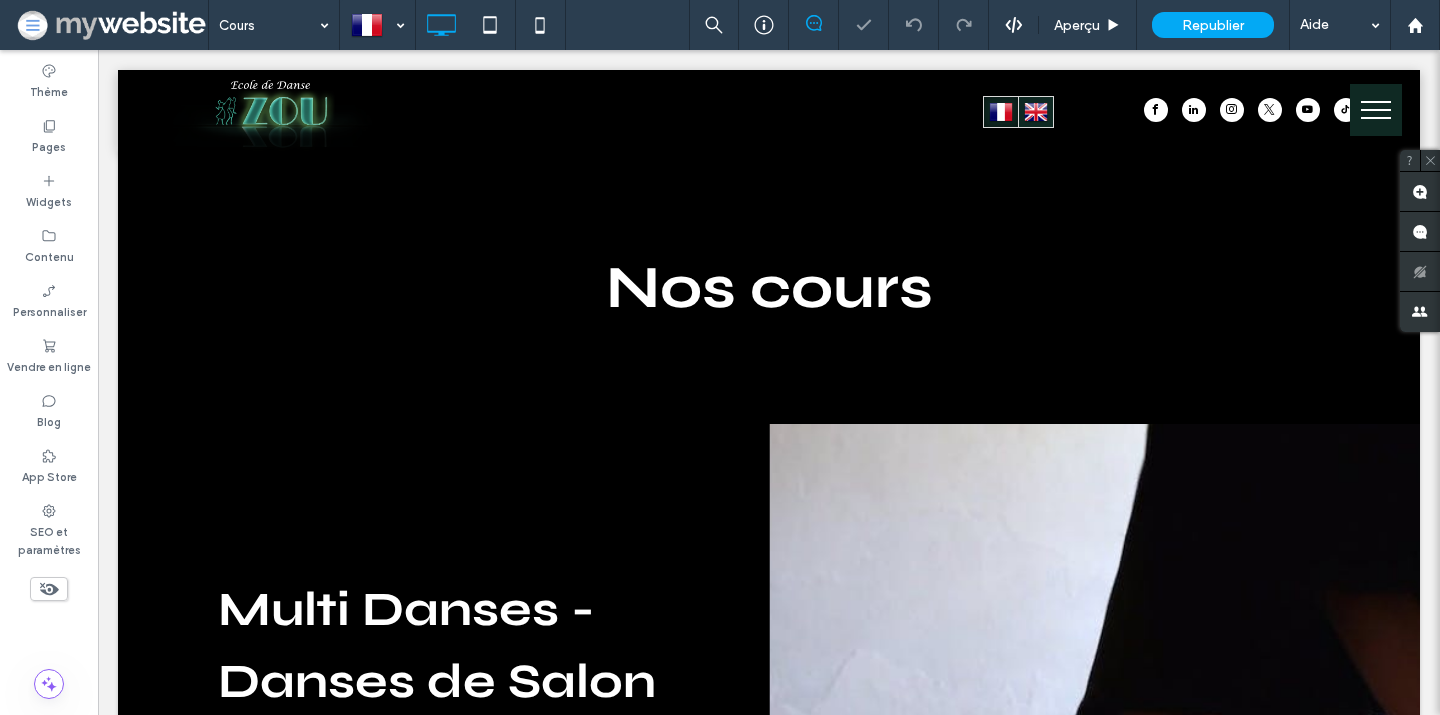 scroll, scrollTop: 478, scrollLeft: 0, axis: vertical 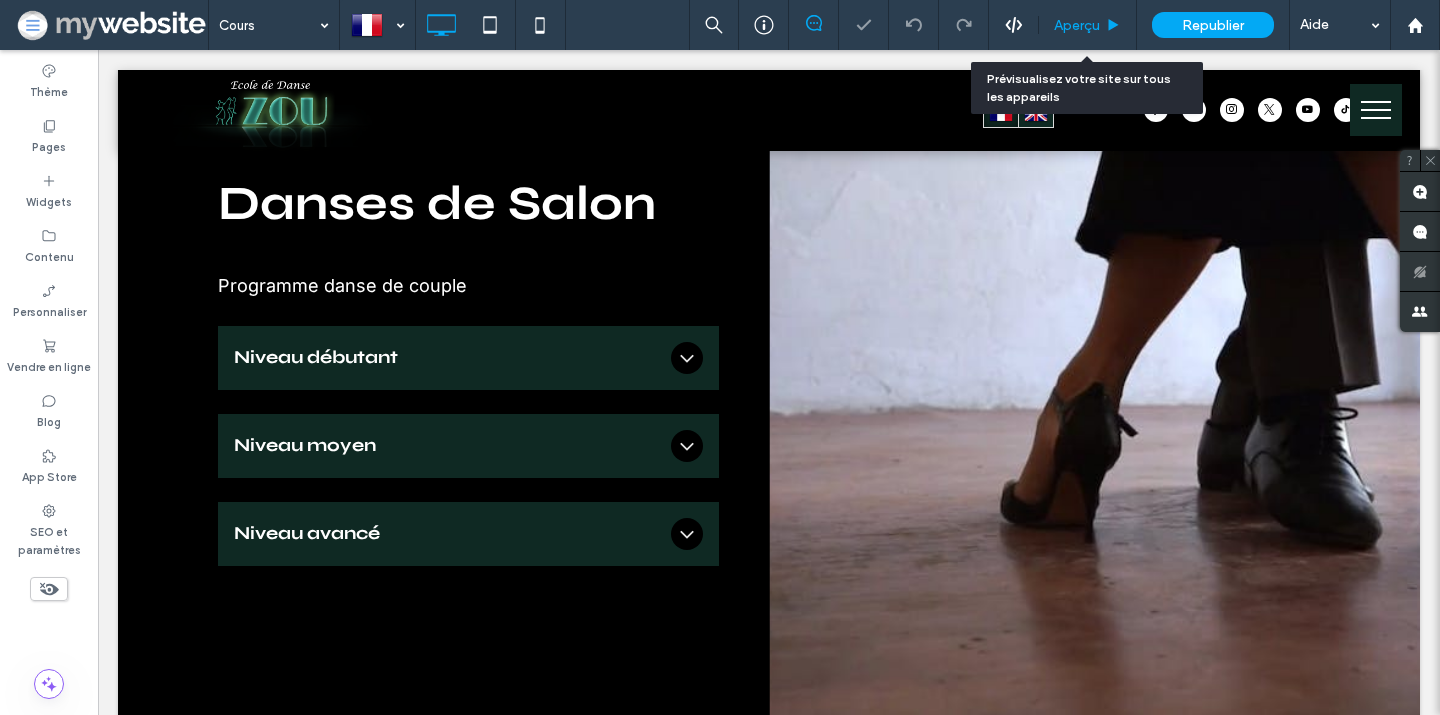 click on "Aperçu" at bounding box center [1077, 25] 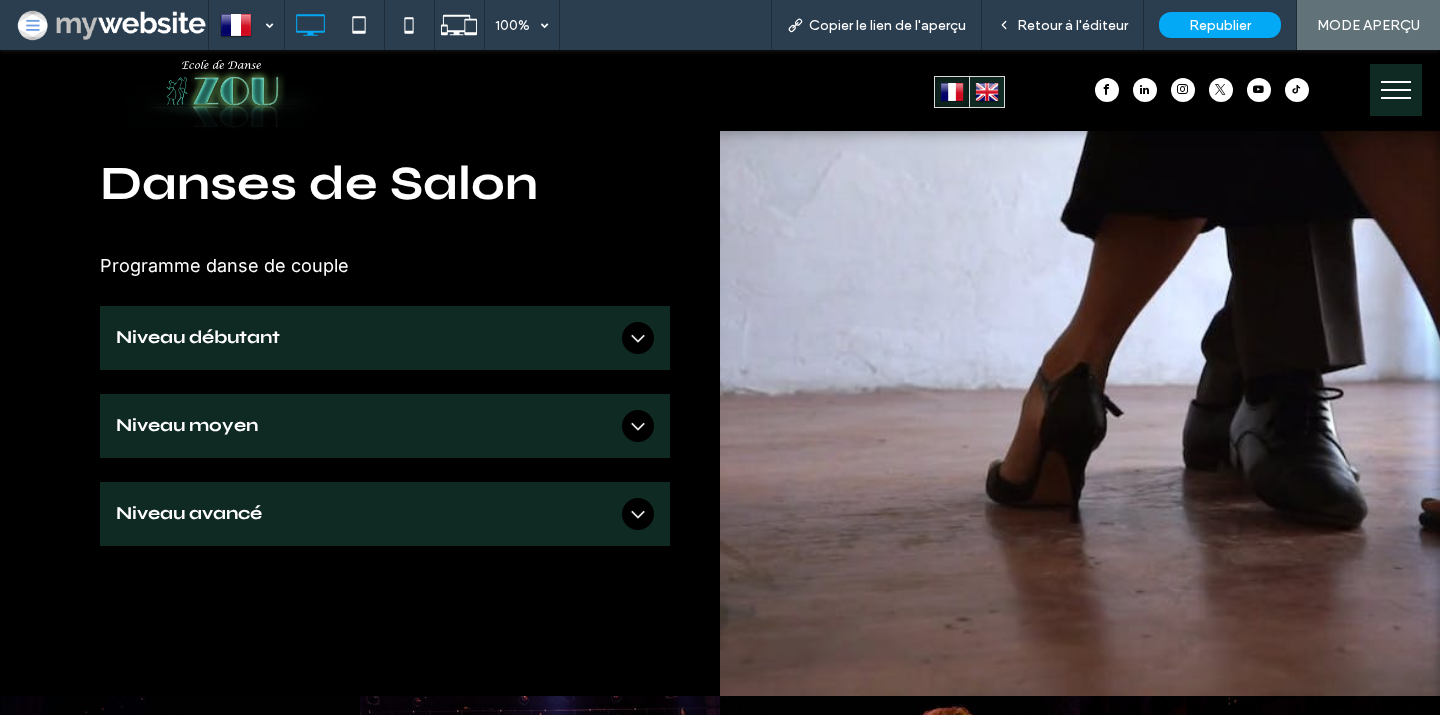 click on "Niveau débutant" at bounding box center [365, 337] 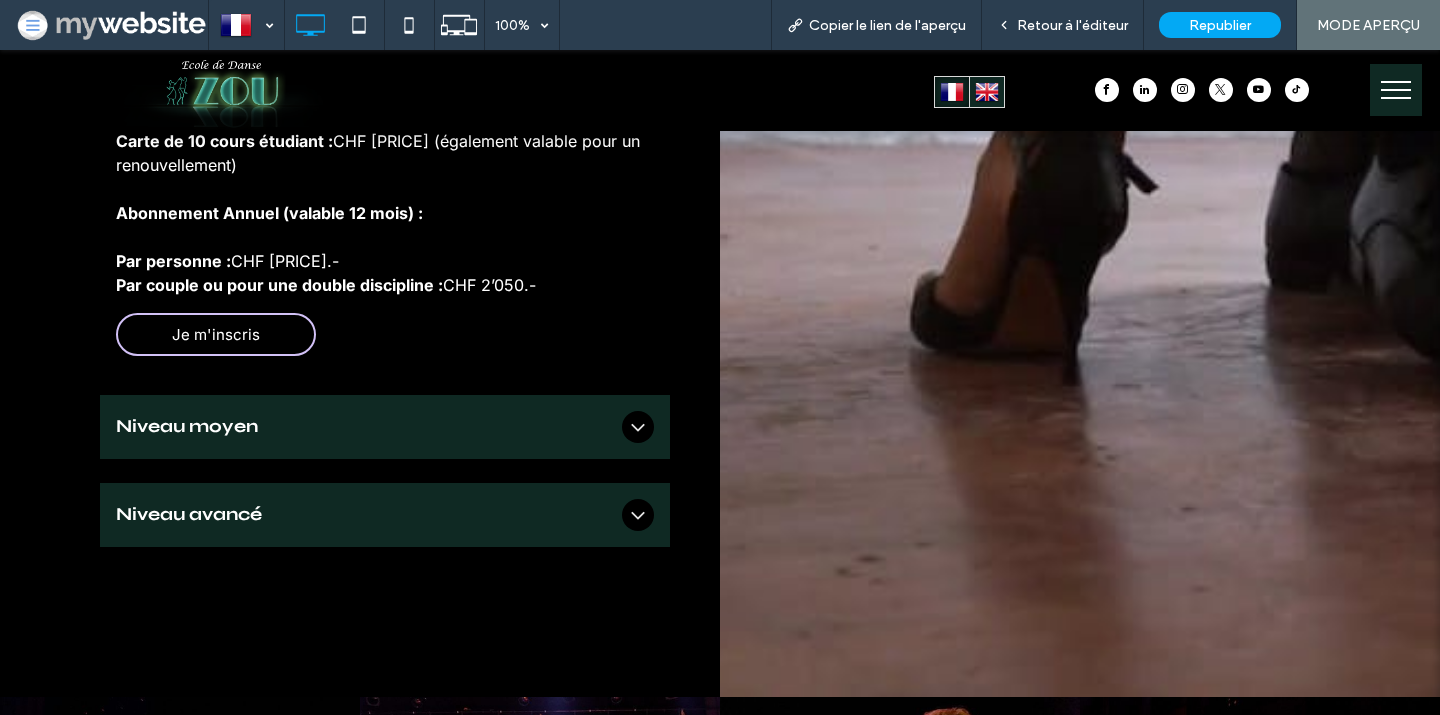 scroll, scrollTop: 1136, scrollLeft: 0, axis: vertical 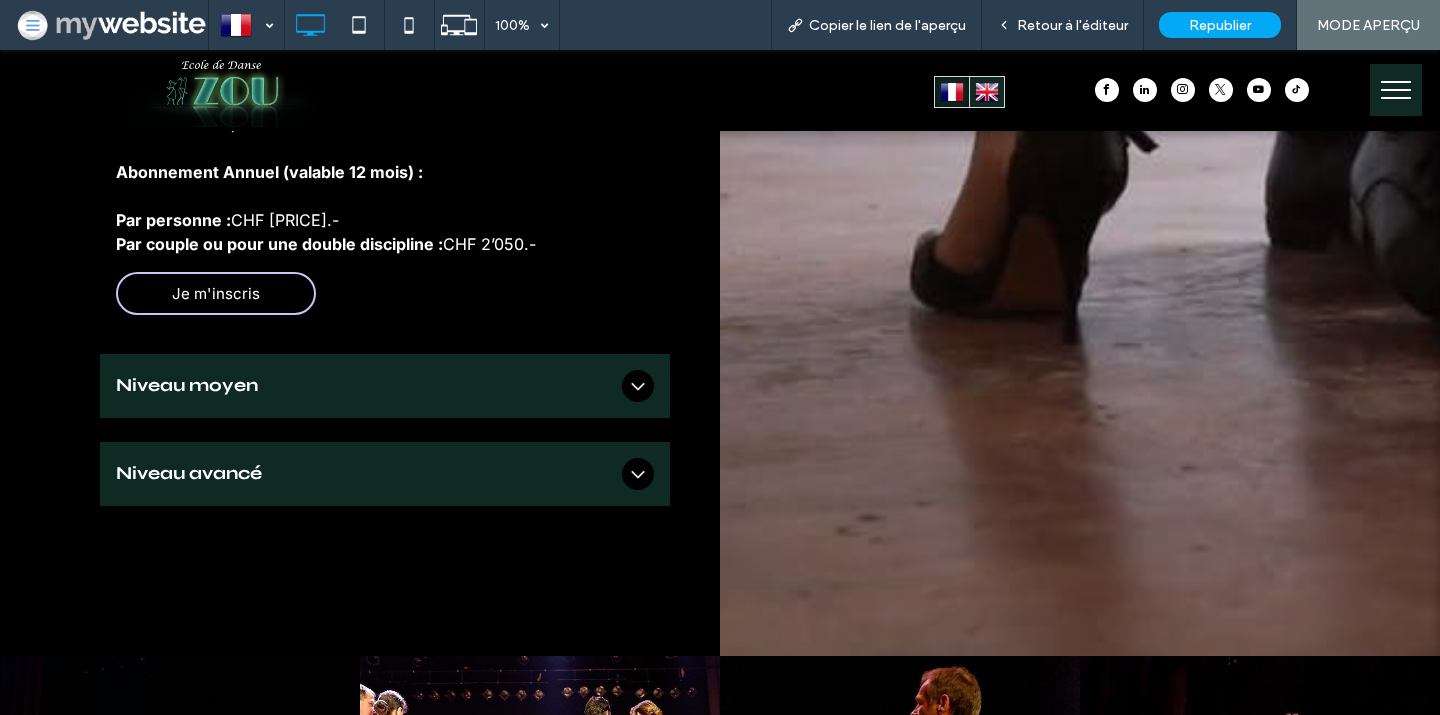 click on "Niveau moyen" at bounding box center [365, 385] 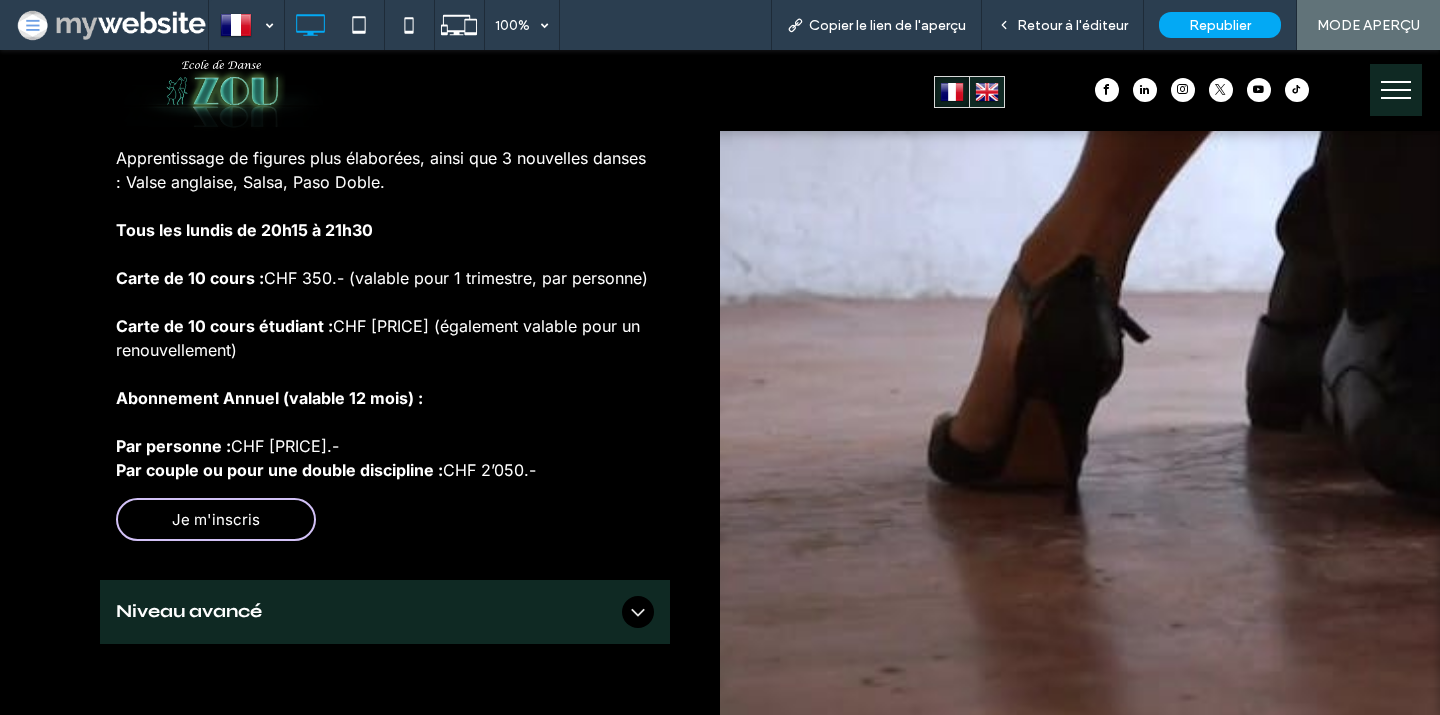 scroll, scrollTop: 1018, scrollLeft: 0, axis: vertical 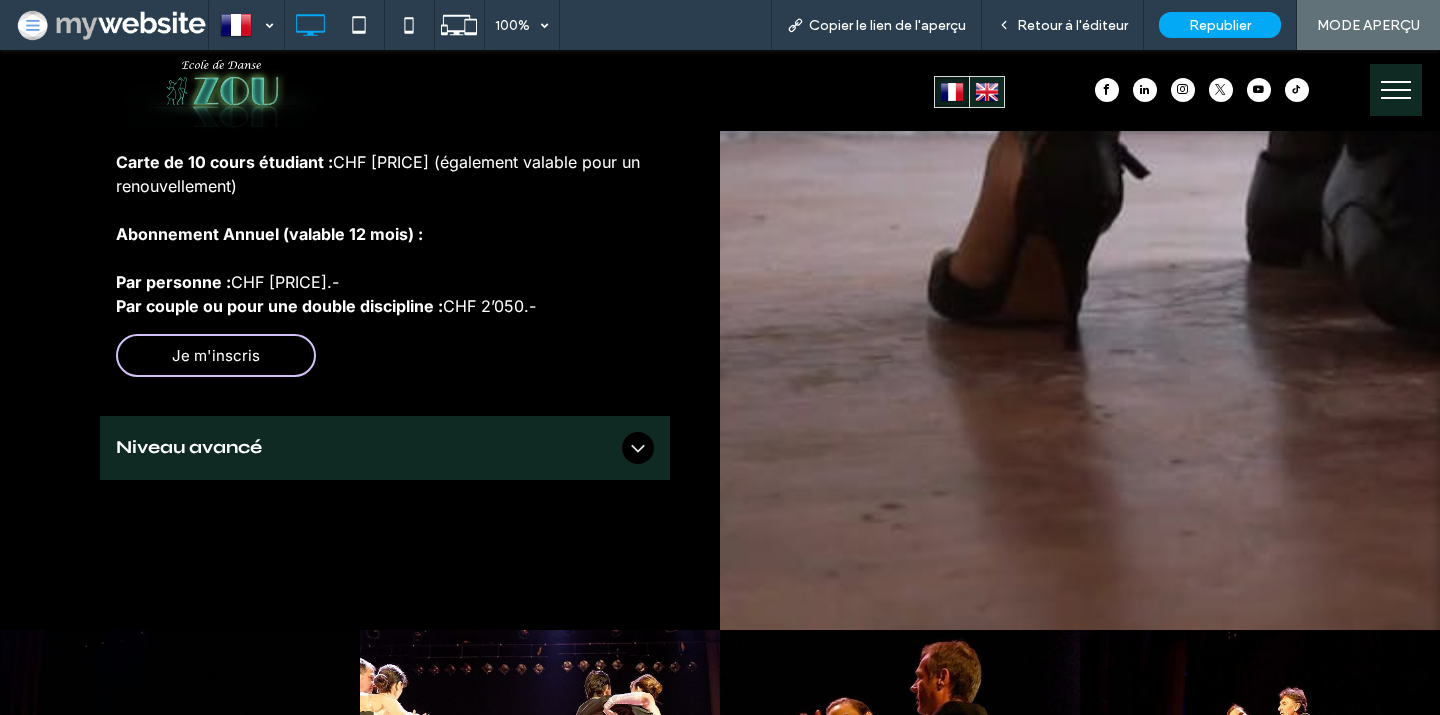 click on "Niveau avancé" at bounding box center [365, 447] 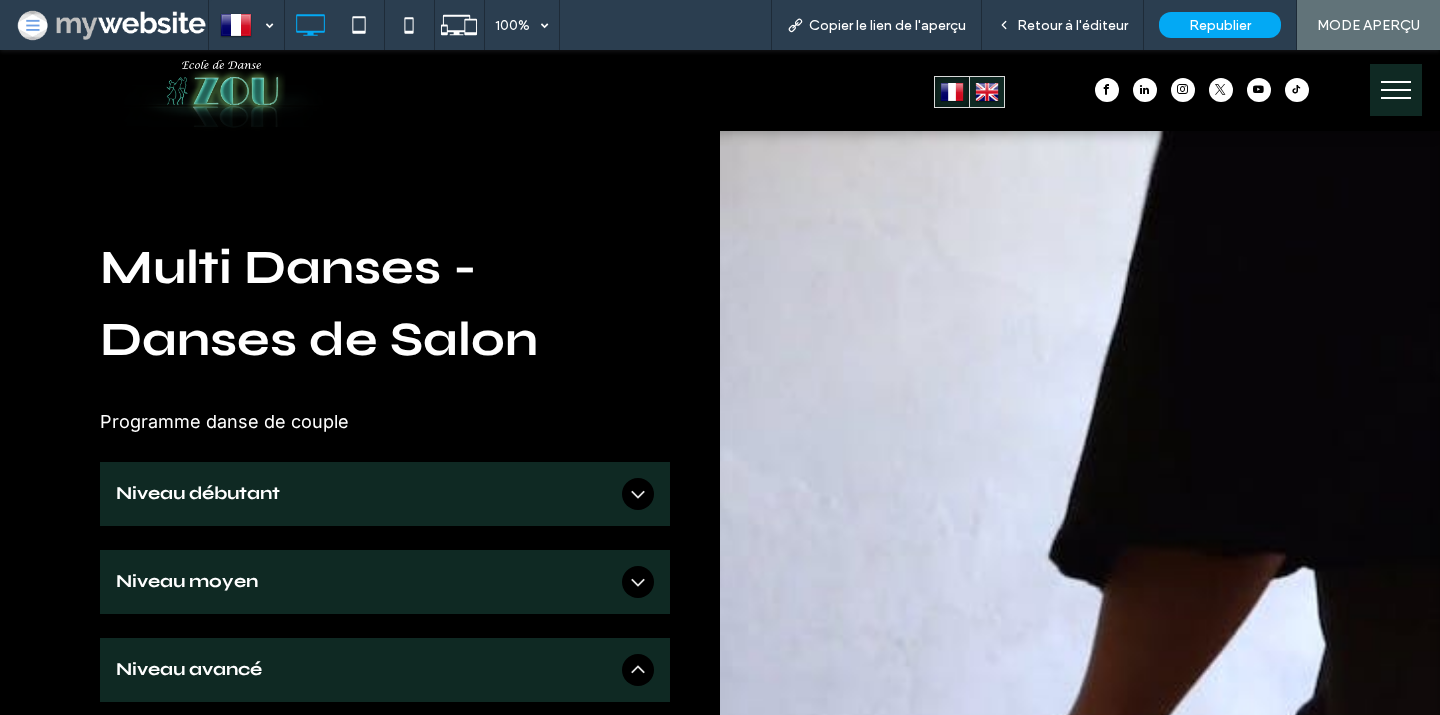 scroll, scrollTop: 395, scrollLeft: 0, axis: vertical 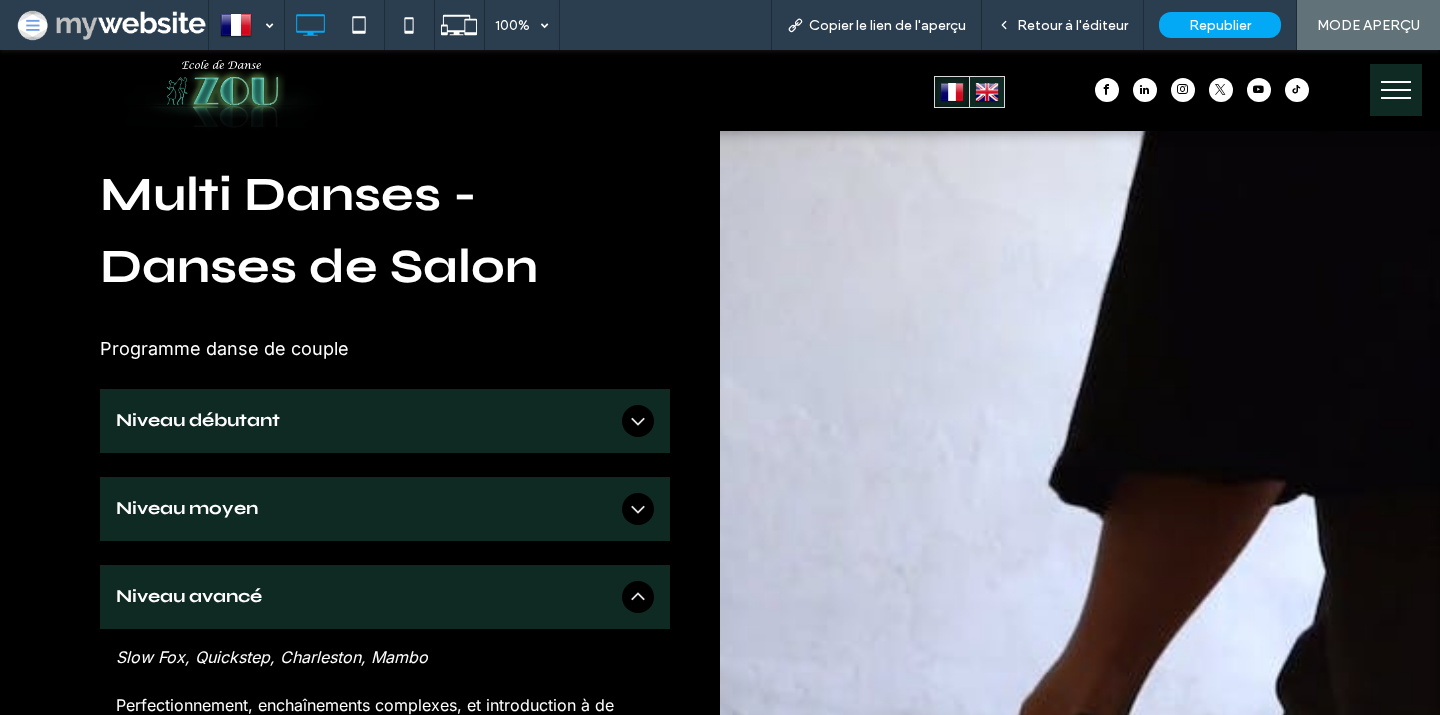 click on "Niveau débutant" at bounding box center [365, 420] 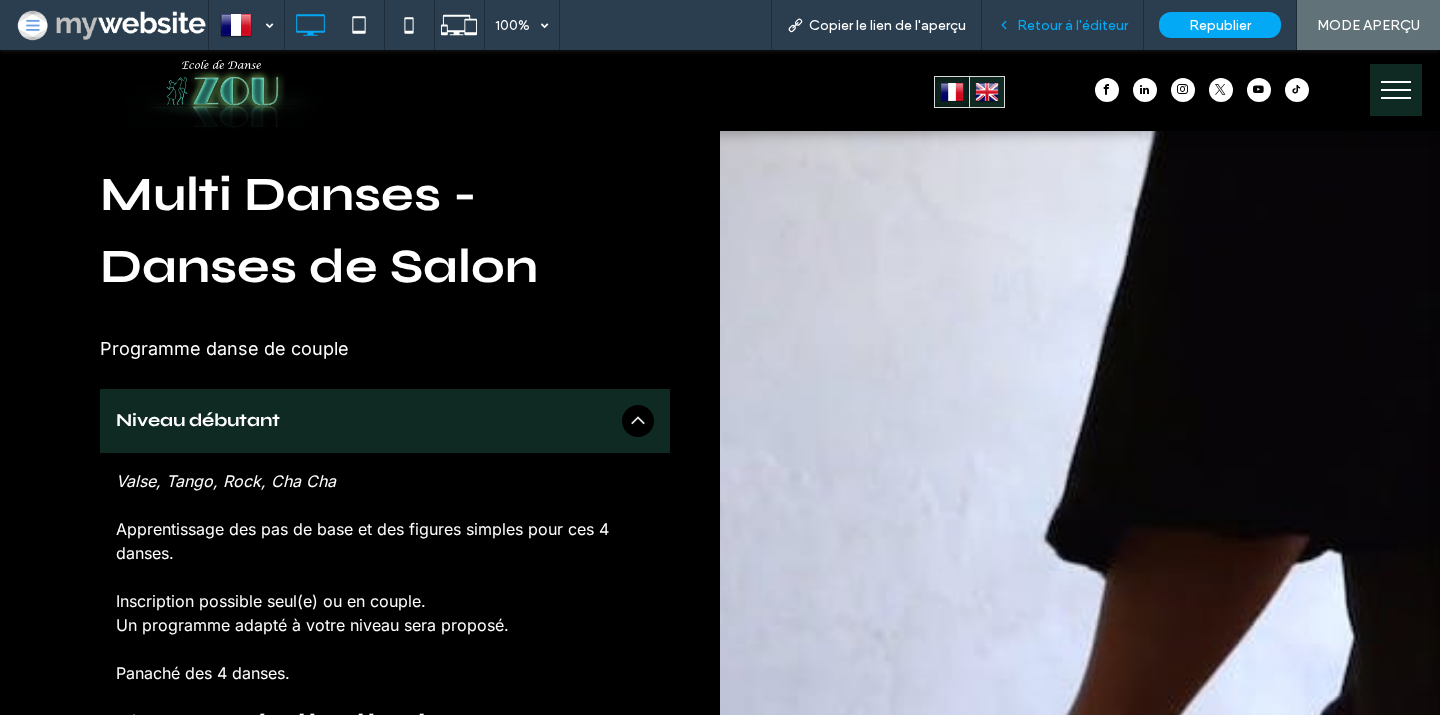 click on "Retour à l'éditeur" at bounding box center [1072, 25] 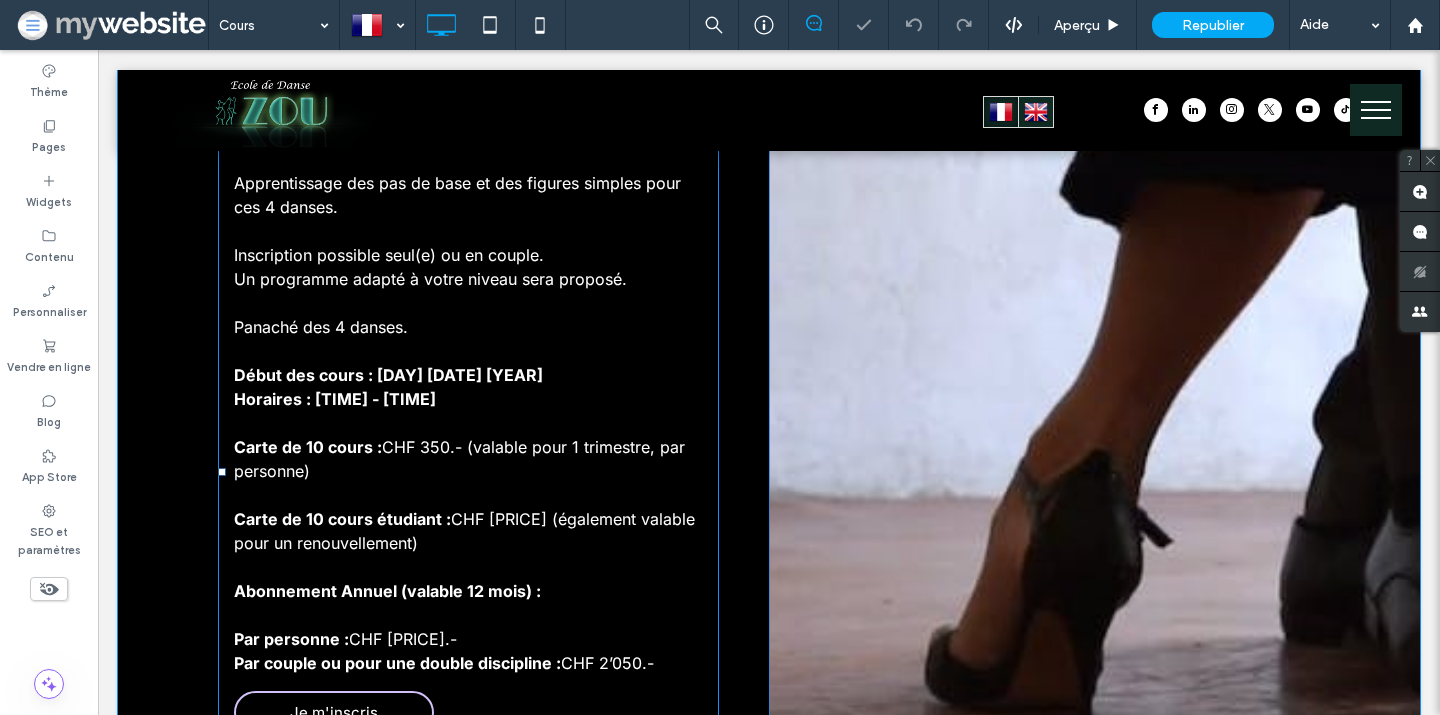 scroll, scrollTop: 763, scrollLeft: 0, axis: vertical 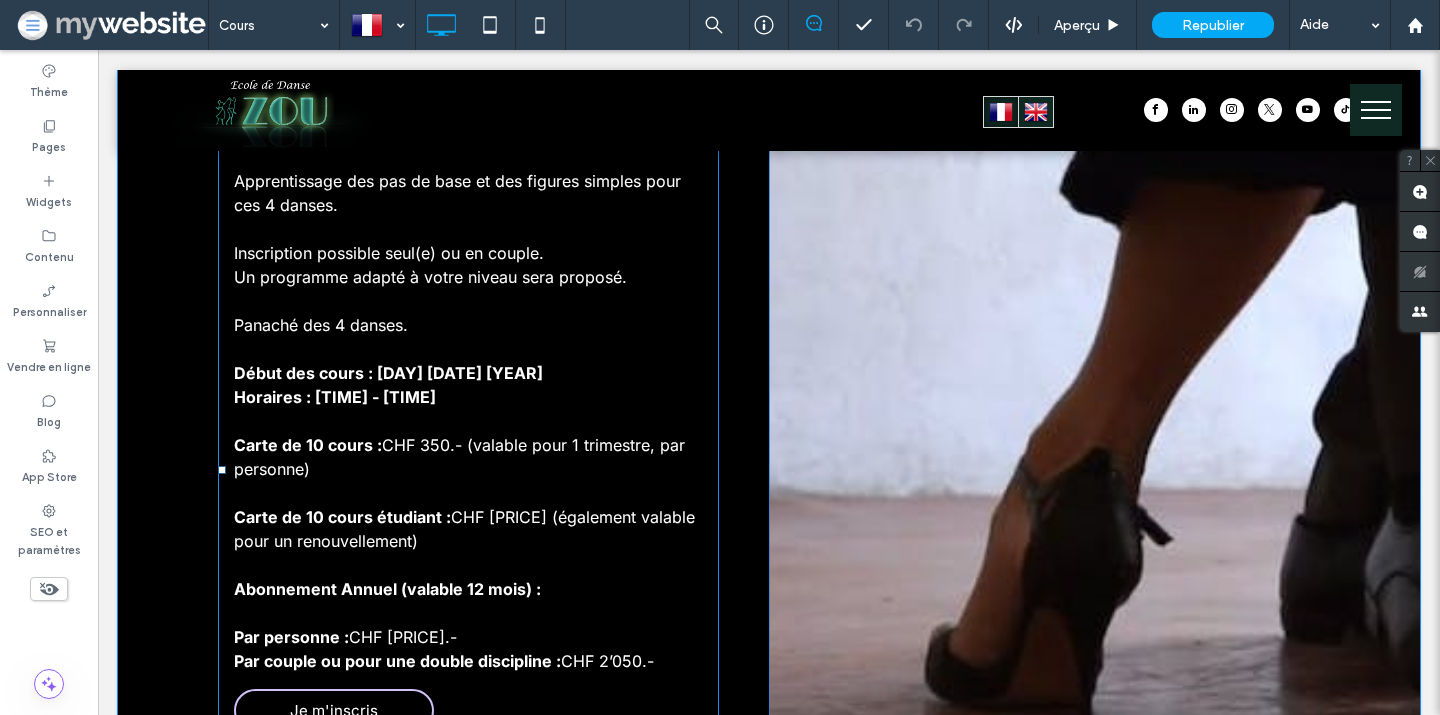click on "Début des cours : Lundi 14 Avril 2025" at bounding box center [388, 373] 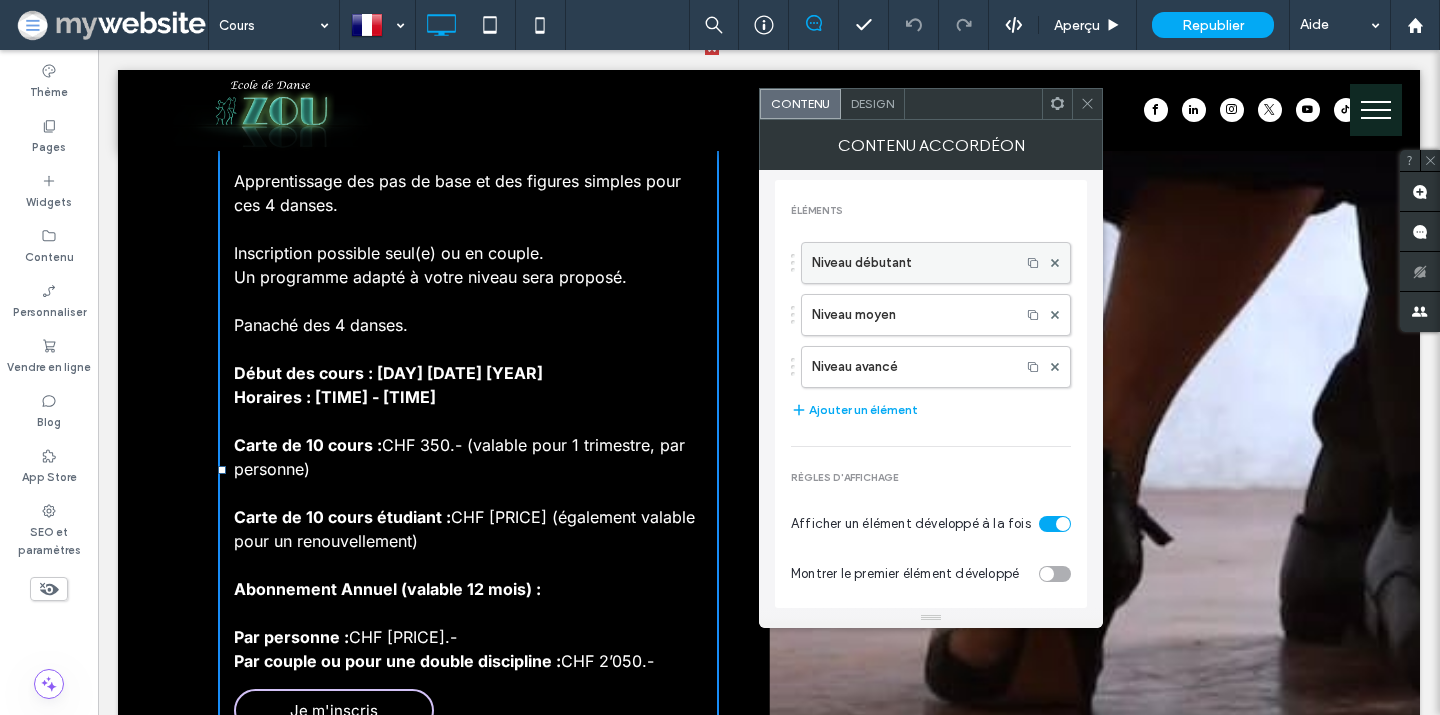 click on "Niveau débutant" at bounding box center (911, 263) 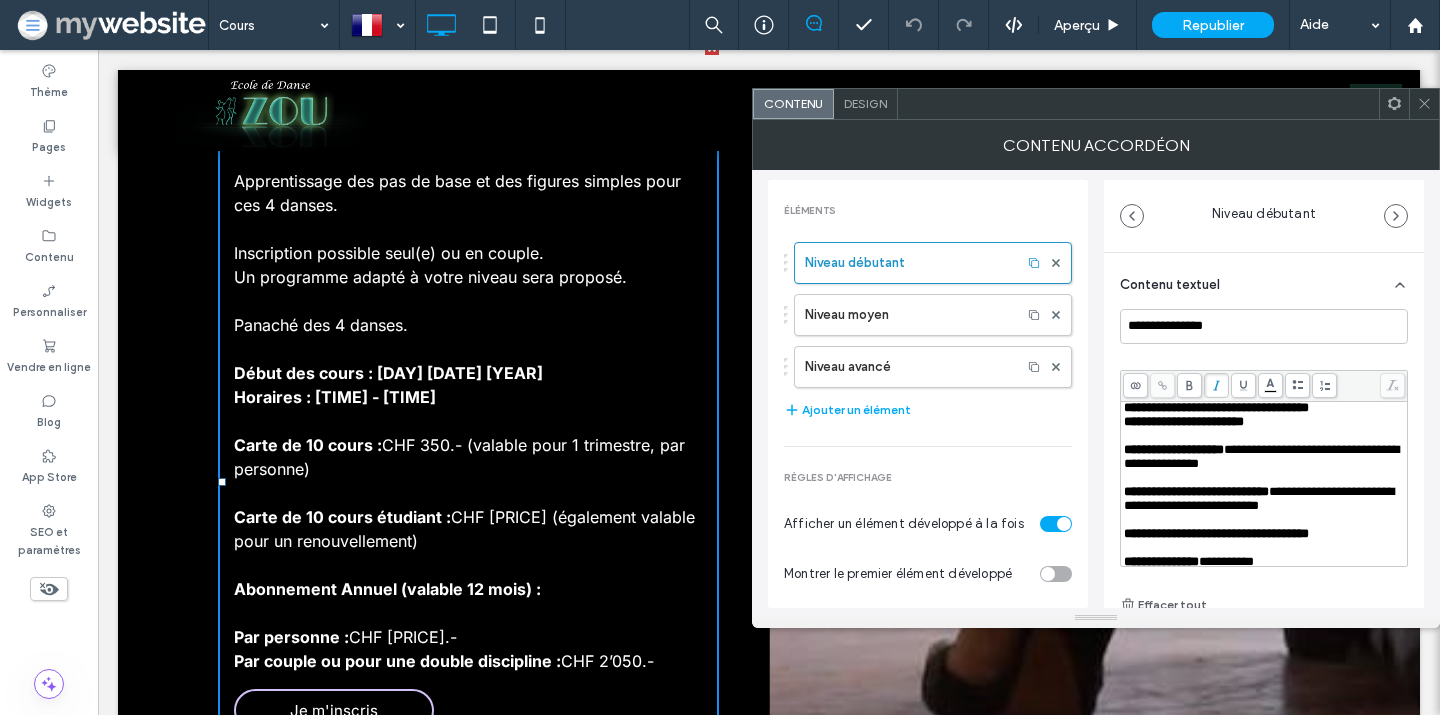 scroll, scrollTop: 148, scrollLeft: 0, axis: vertical 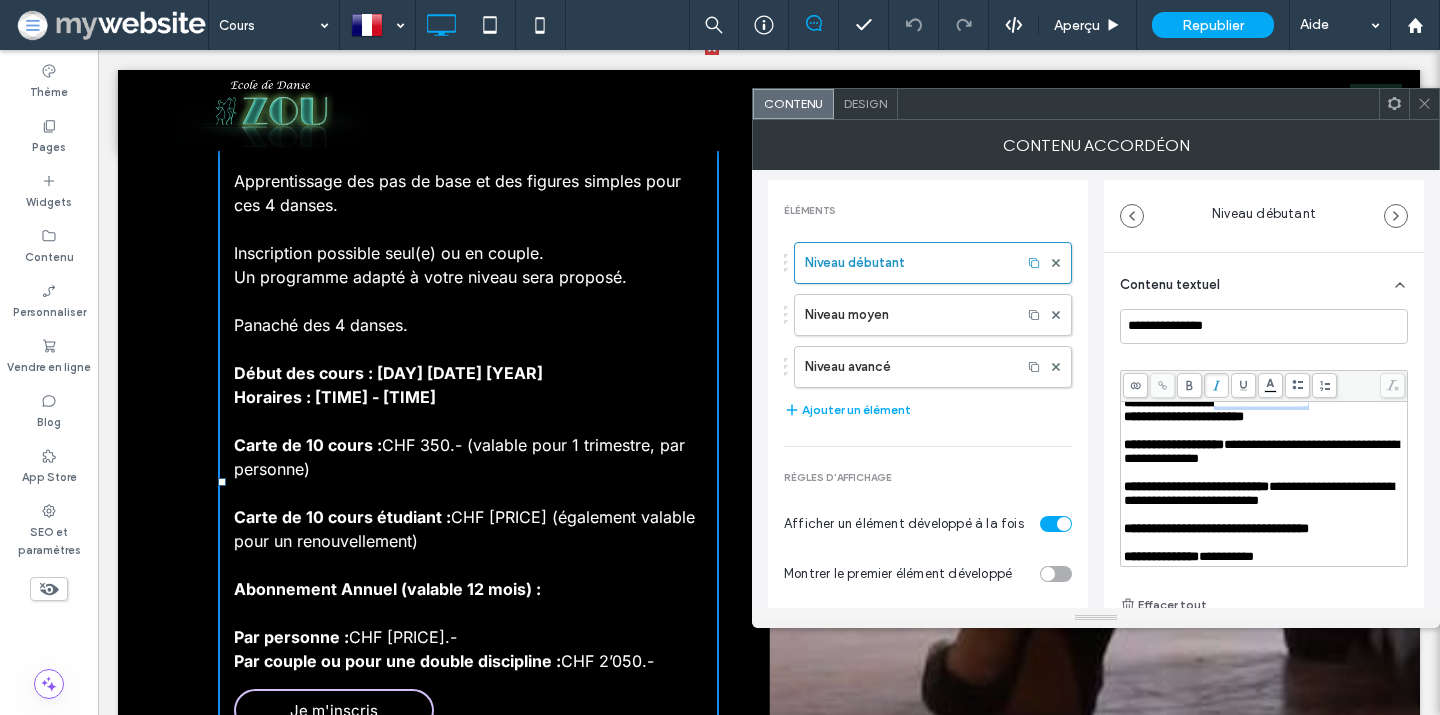 drag, startPoint x: 1232, startPoint y: 435, endPoint x: 1346, endPoint y: 432, distance: 114.03947 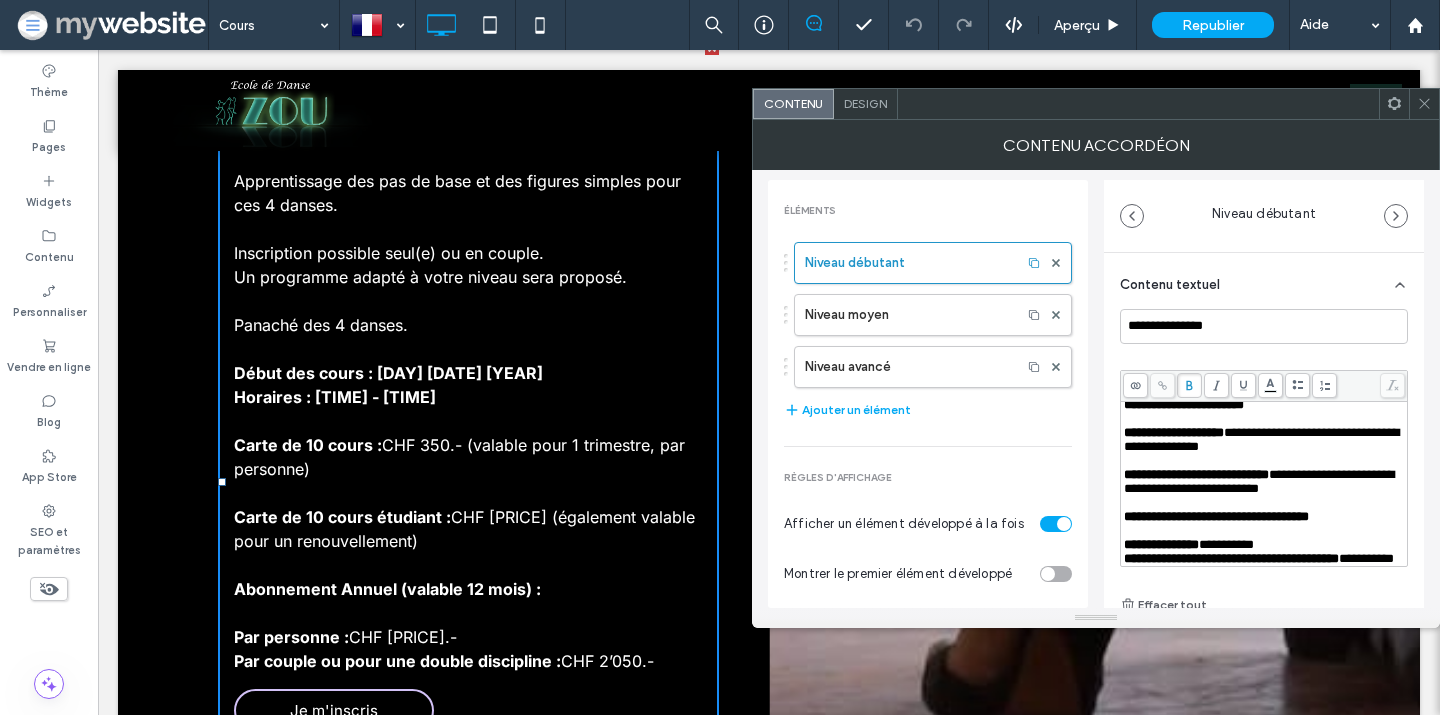 scroll, scrollTop: 238, scrollLeft: 0, axis: vertical 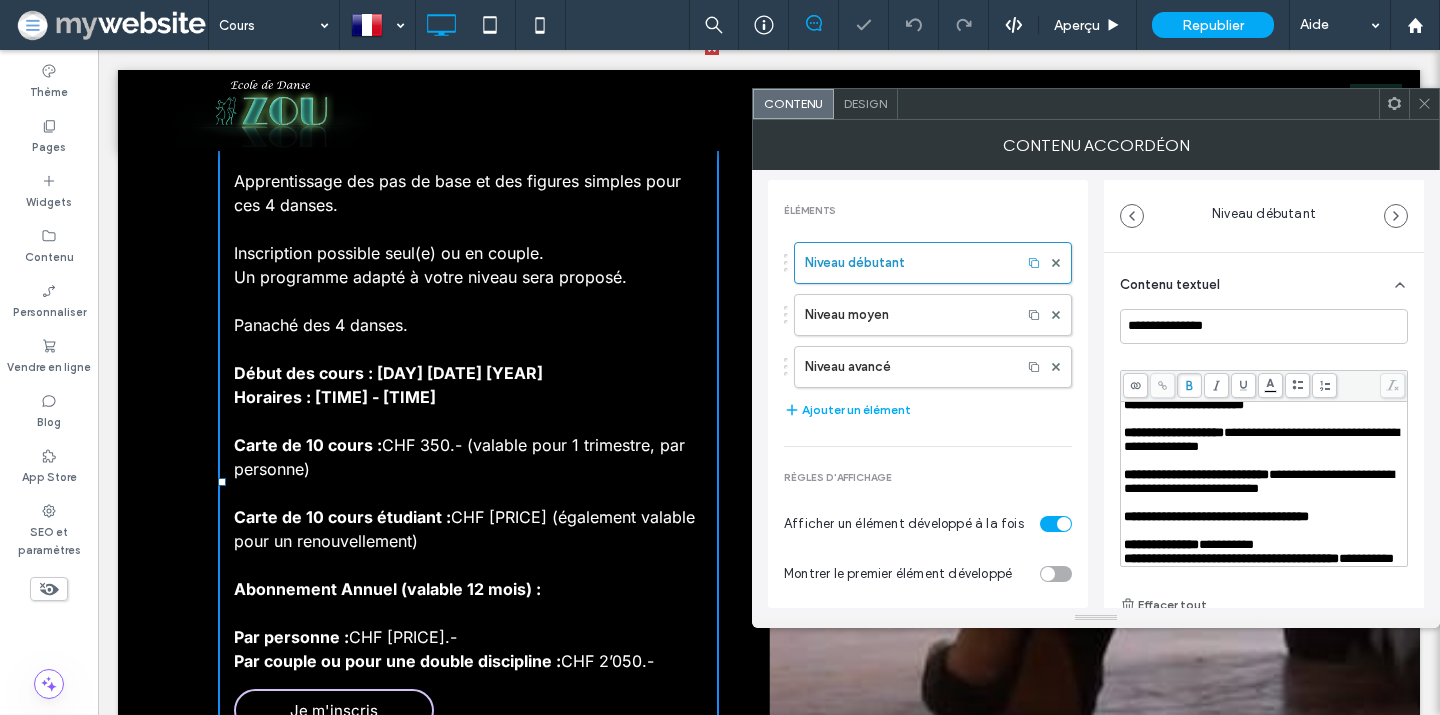 click 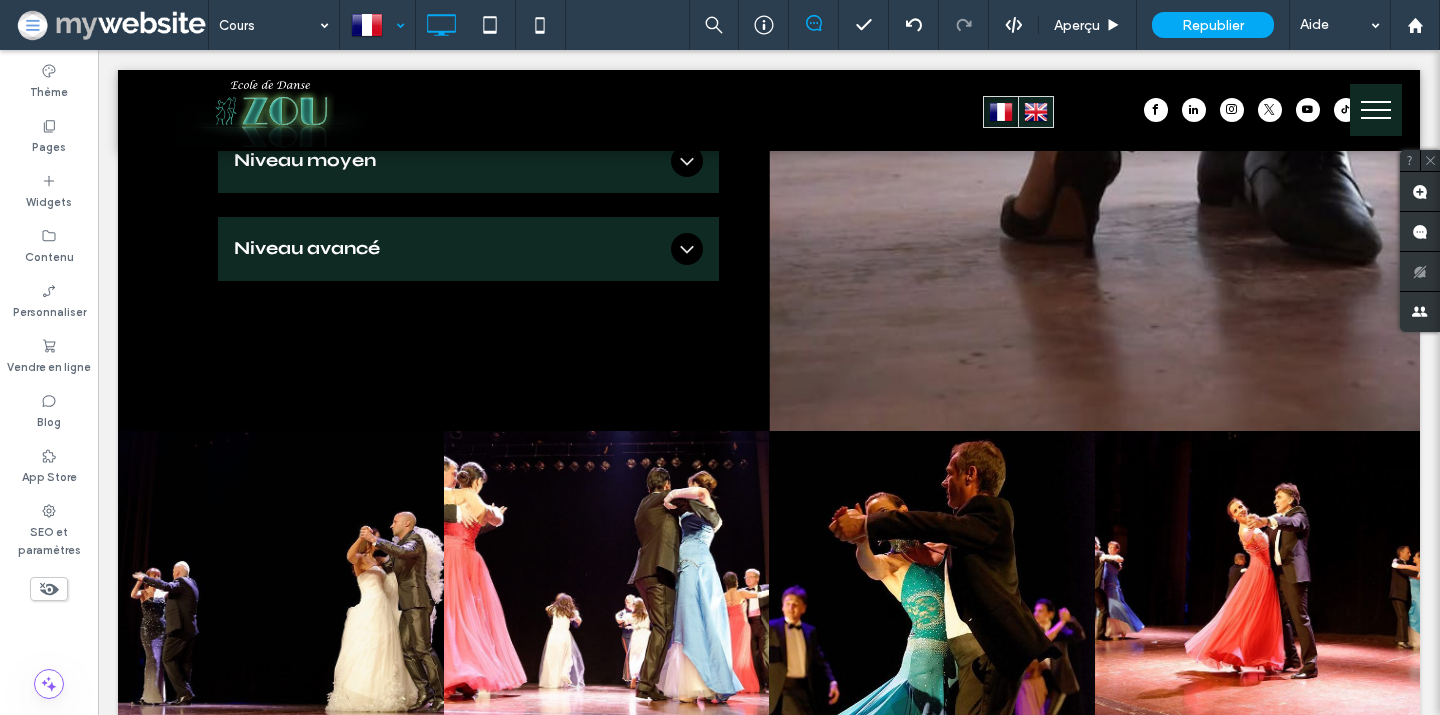click at bounding box center (377, 25) 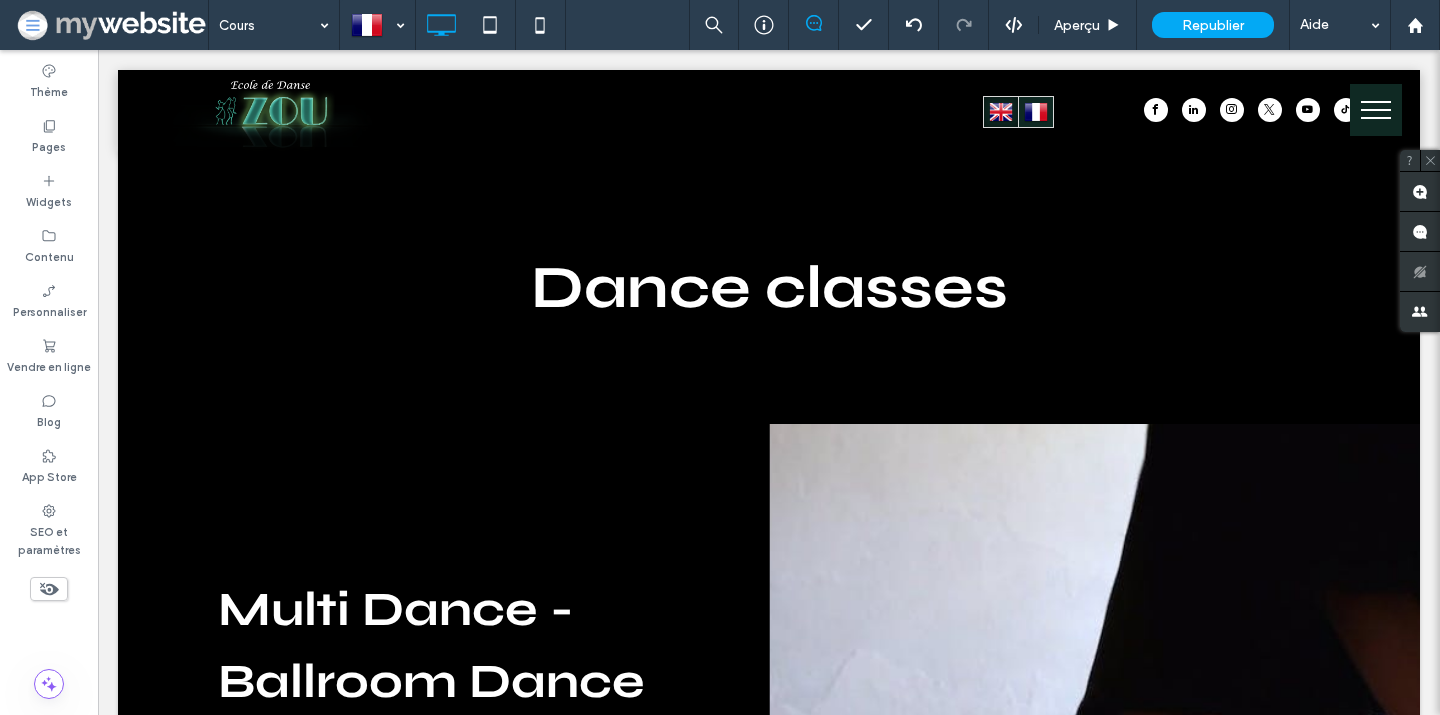 scroll, scrollTop: 0, scrollLeft: 0, axis: both 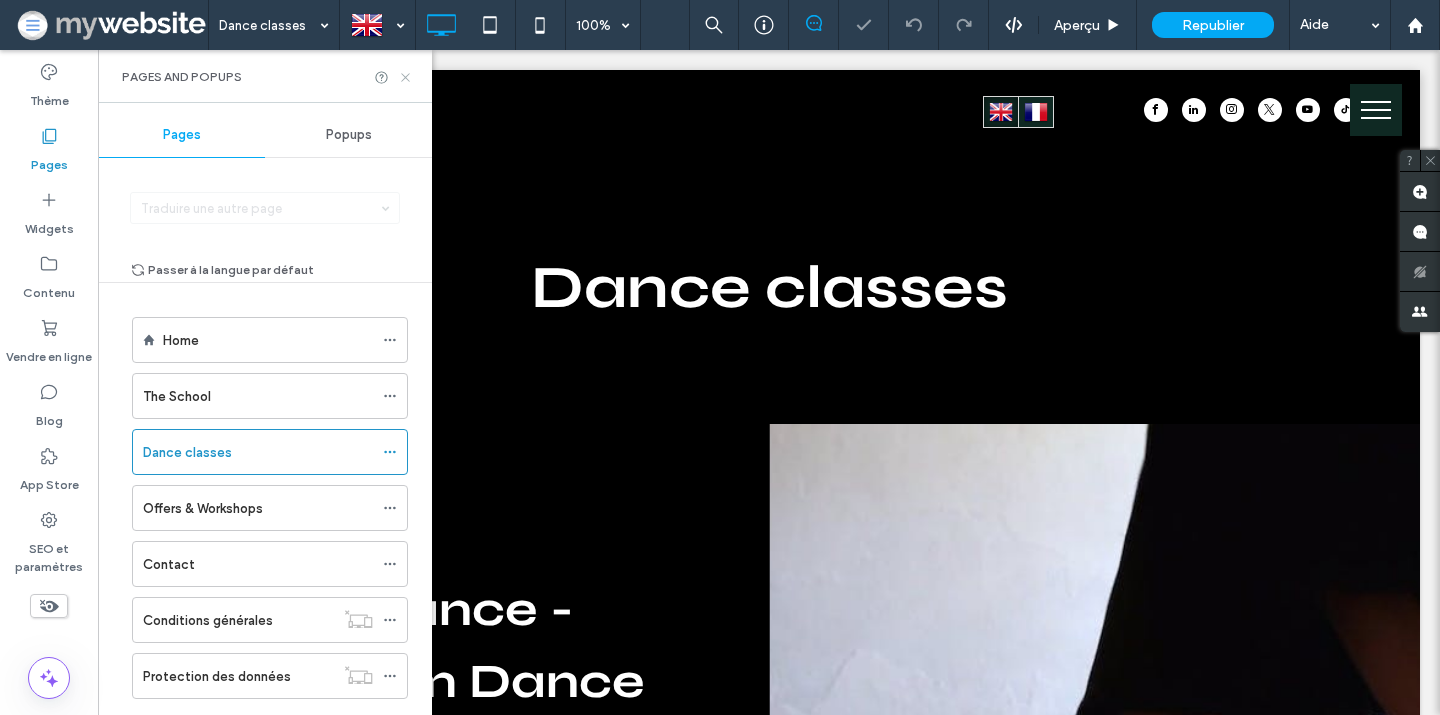 click 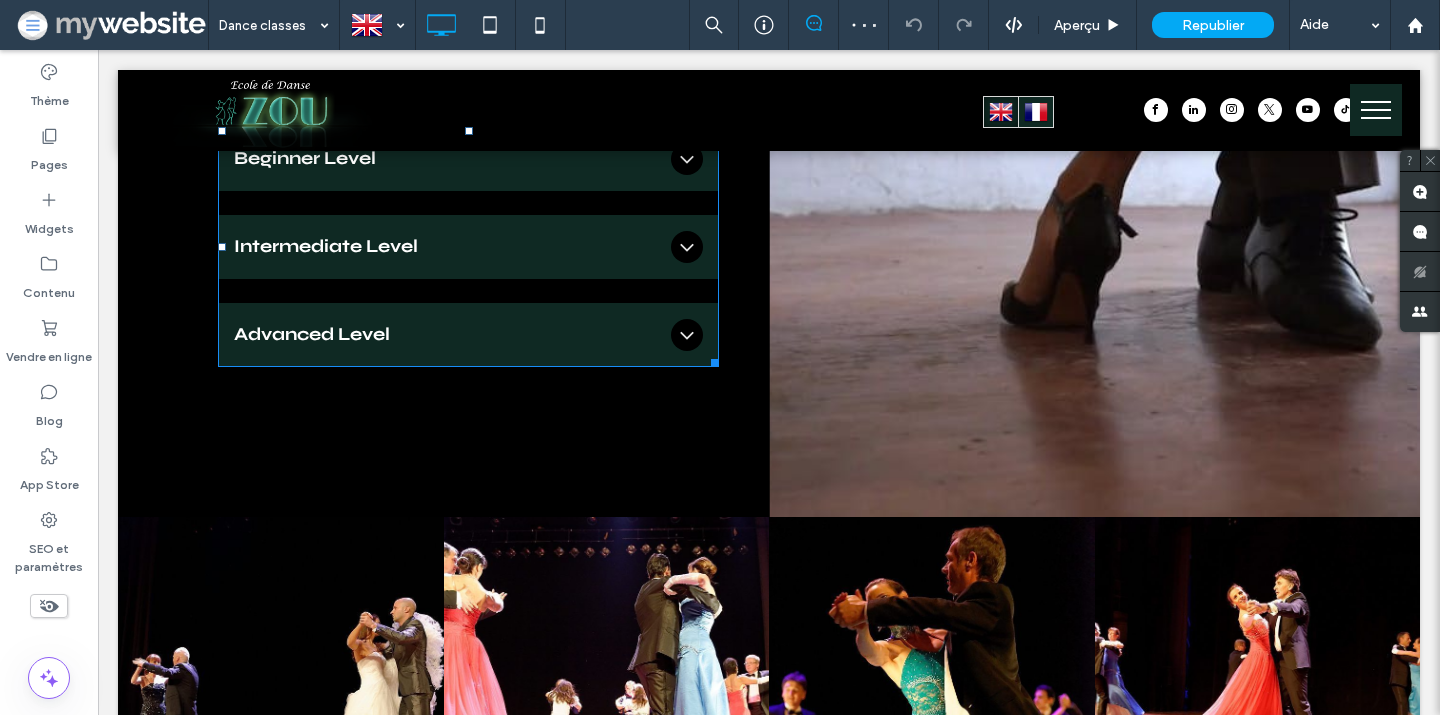 scroll, scrollTop: 490, scrollLeft: 0, axis: vertical 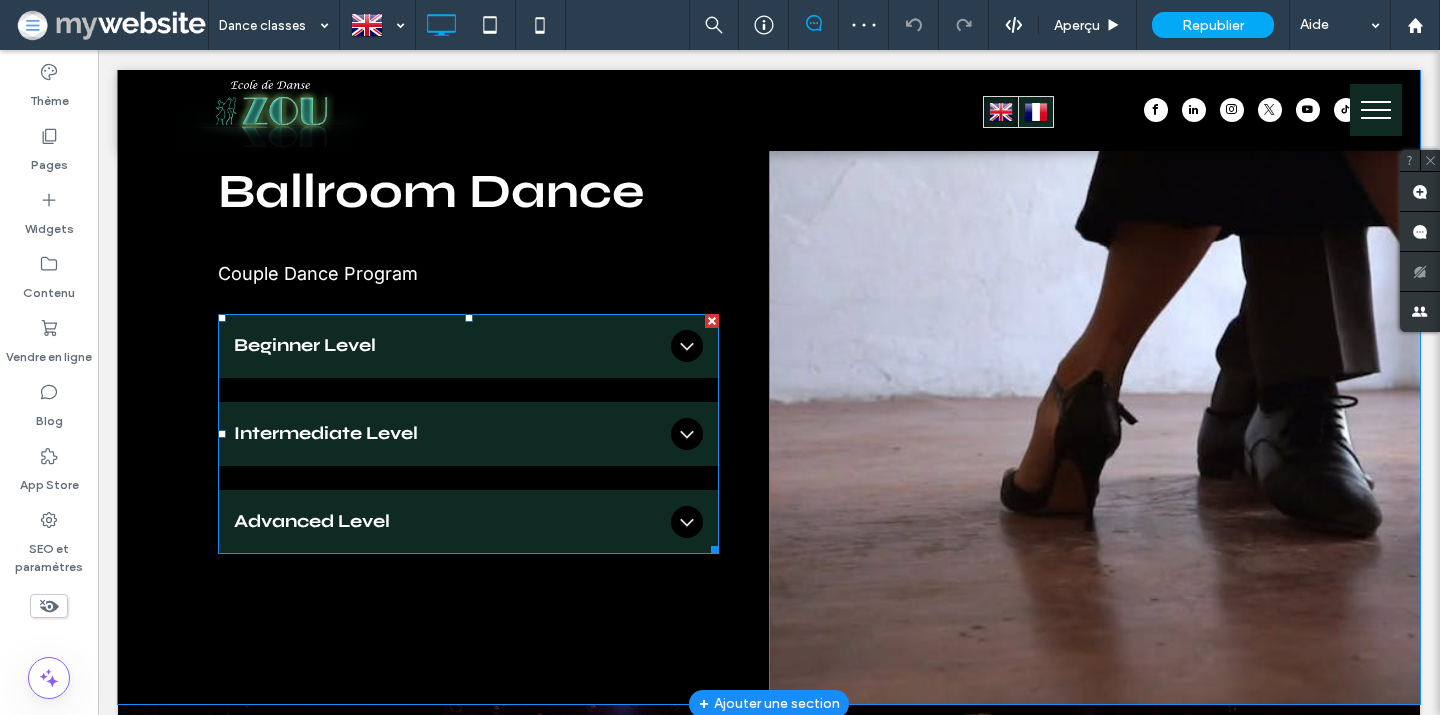 click on "Beginner Level" at bounding box center (448, 345) 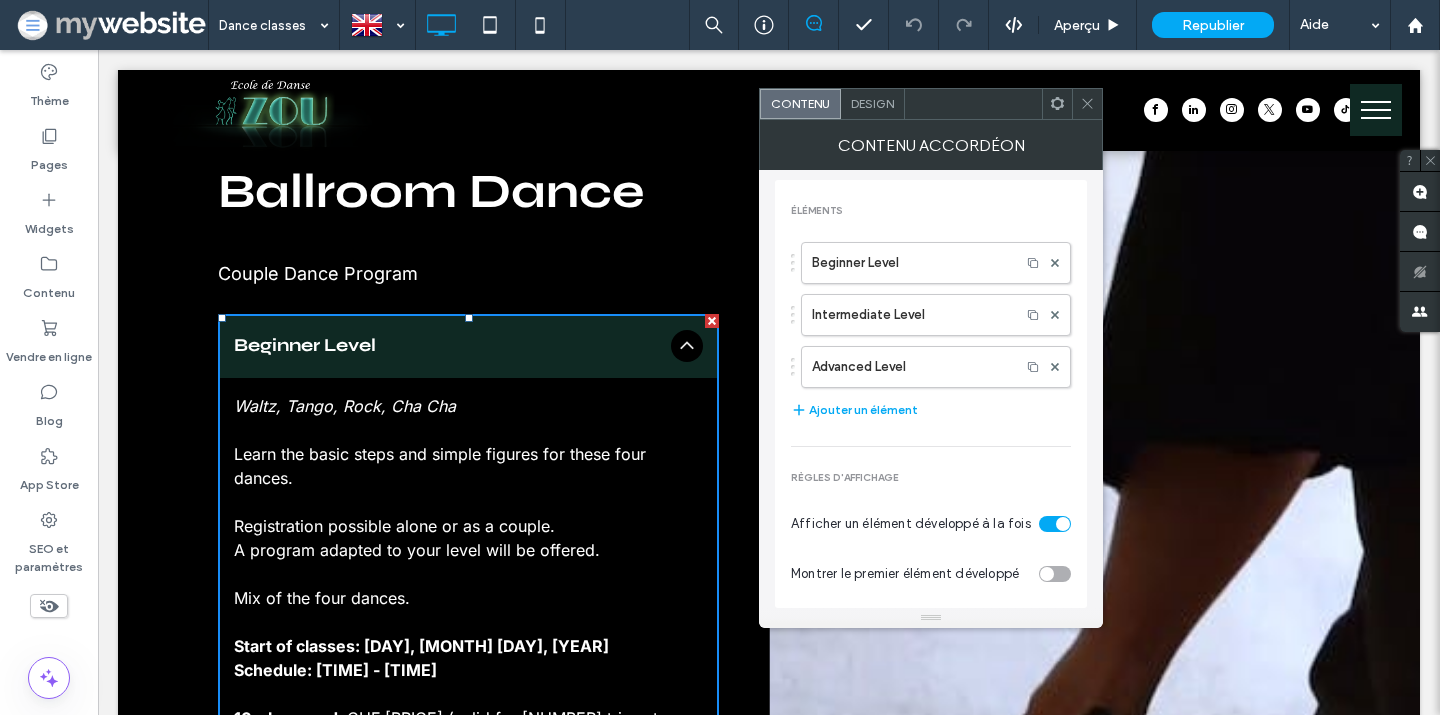 click on "Beginner Level Intermediate Level Advanced Level" at bounding box center [931, 310] 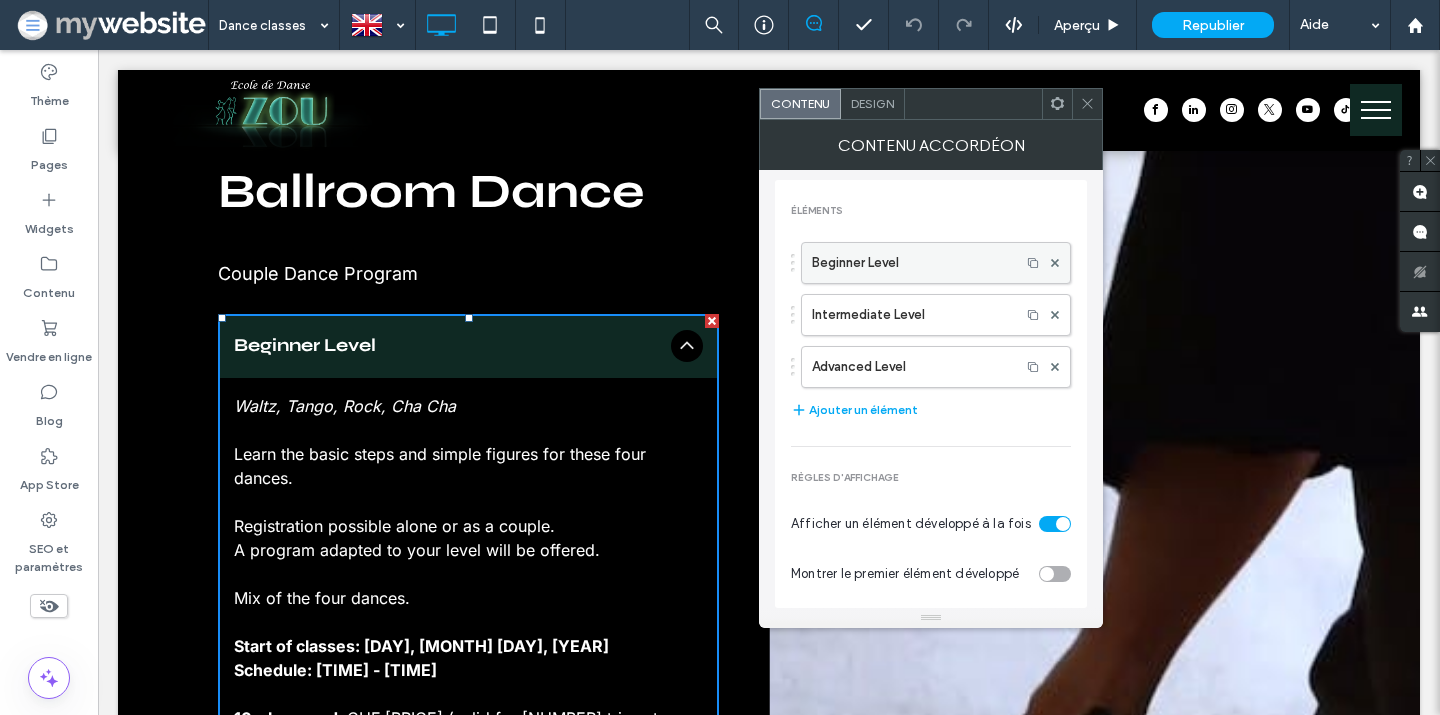 click on "Beginner Level" at bounding box center [911, 263] 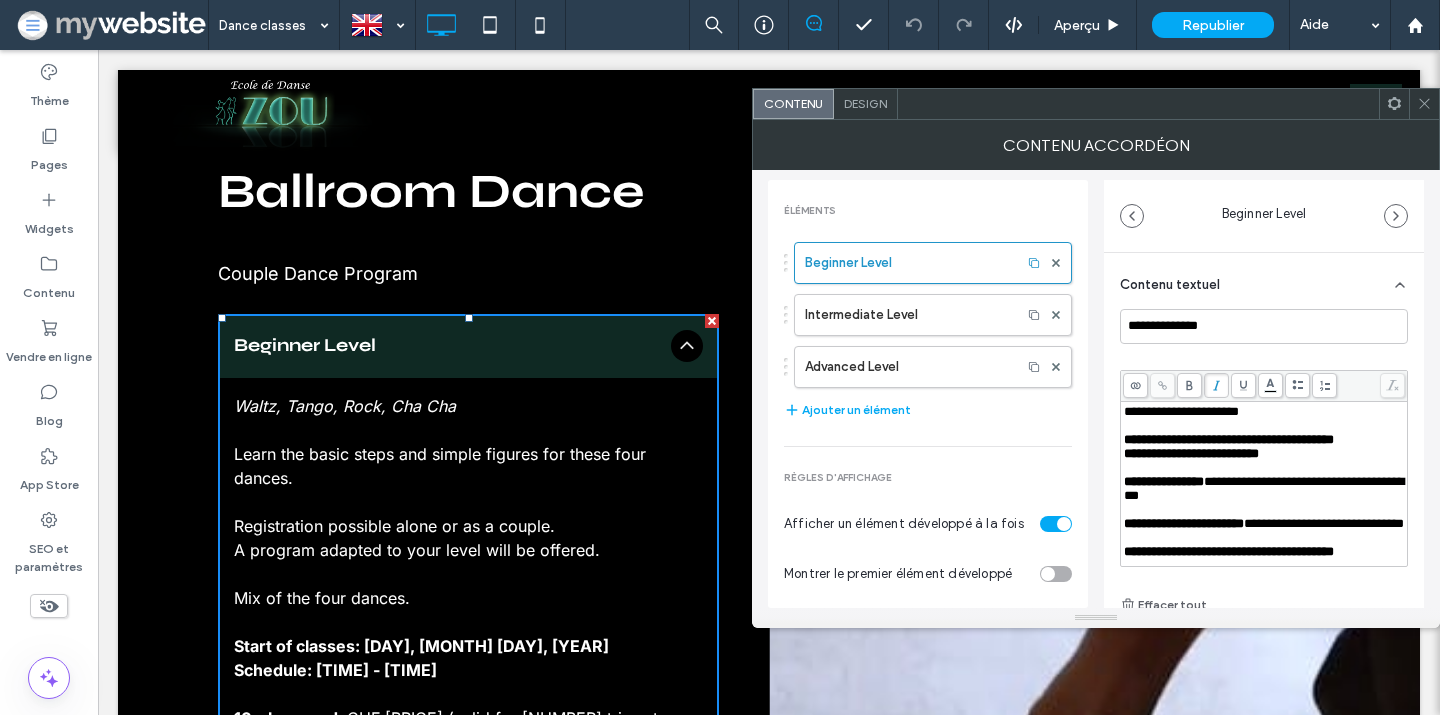 scroll, scrollTop: 123, scrollLeft: 0, axis: vertical 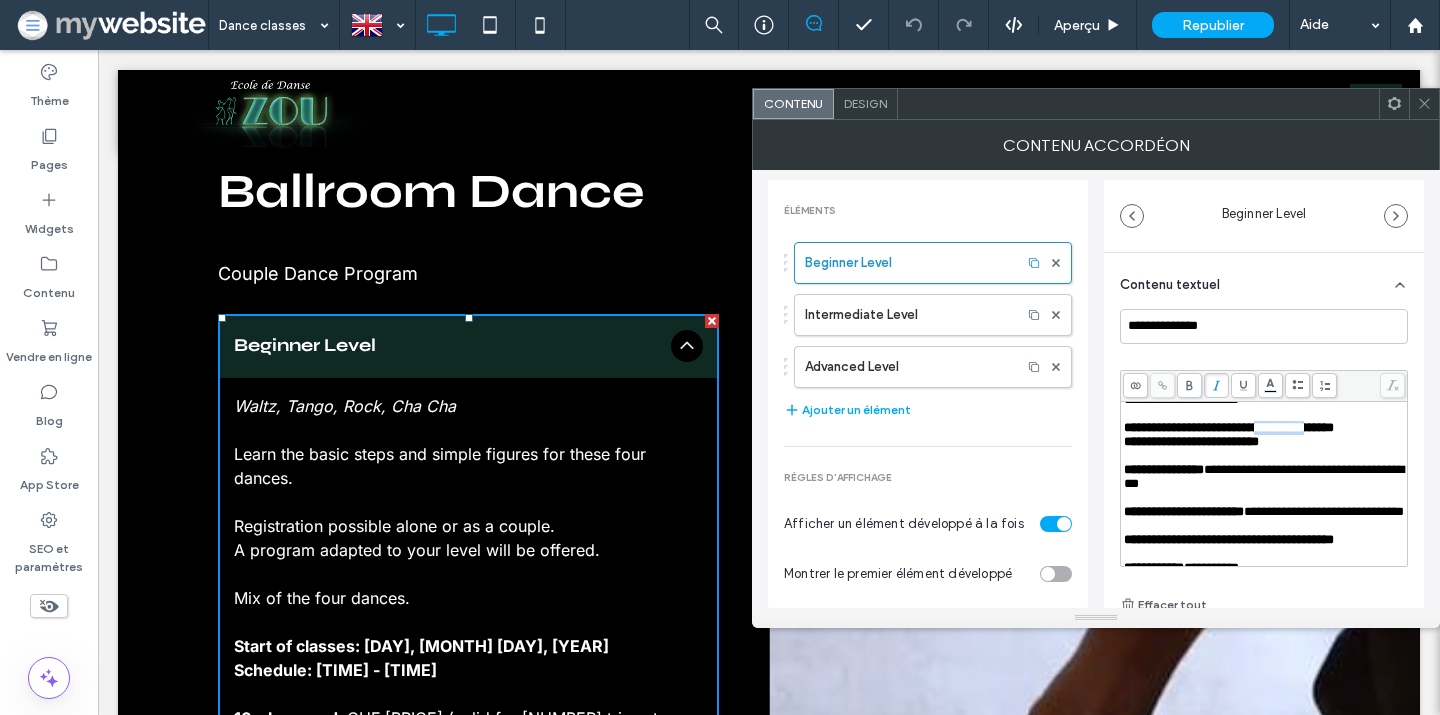drag, startPoint x: 1280, startPoint y: 464, endPoint x: 1336, endPoint y: 464, distance: 56 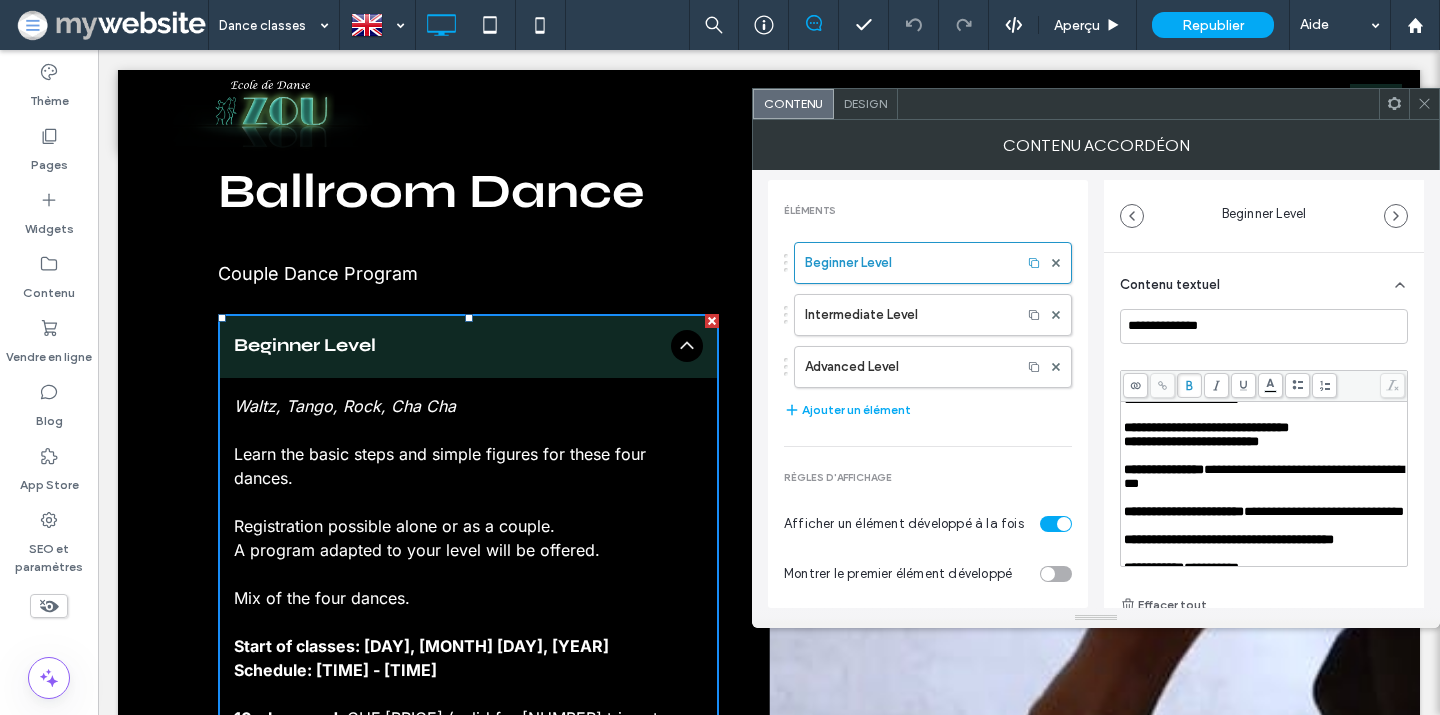 type 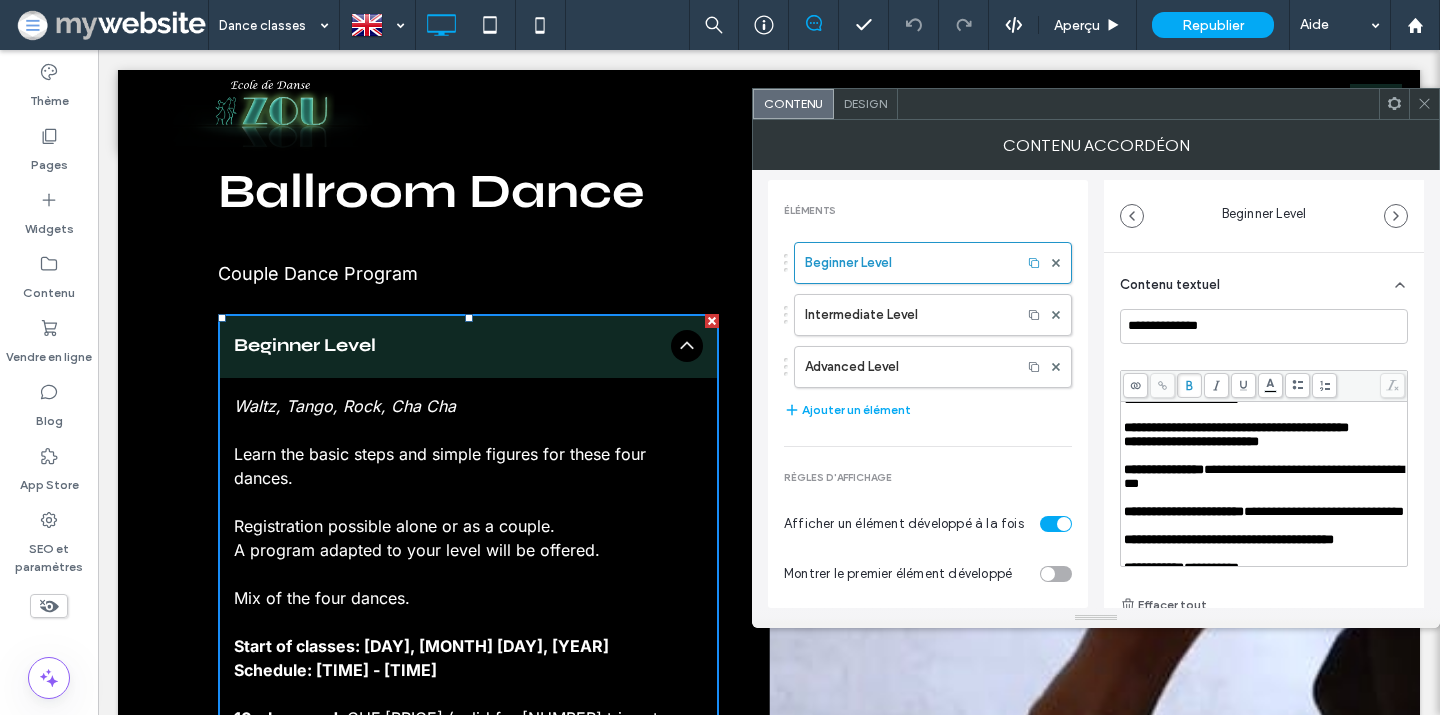 click at bounding box center [1424, 104] 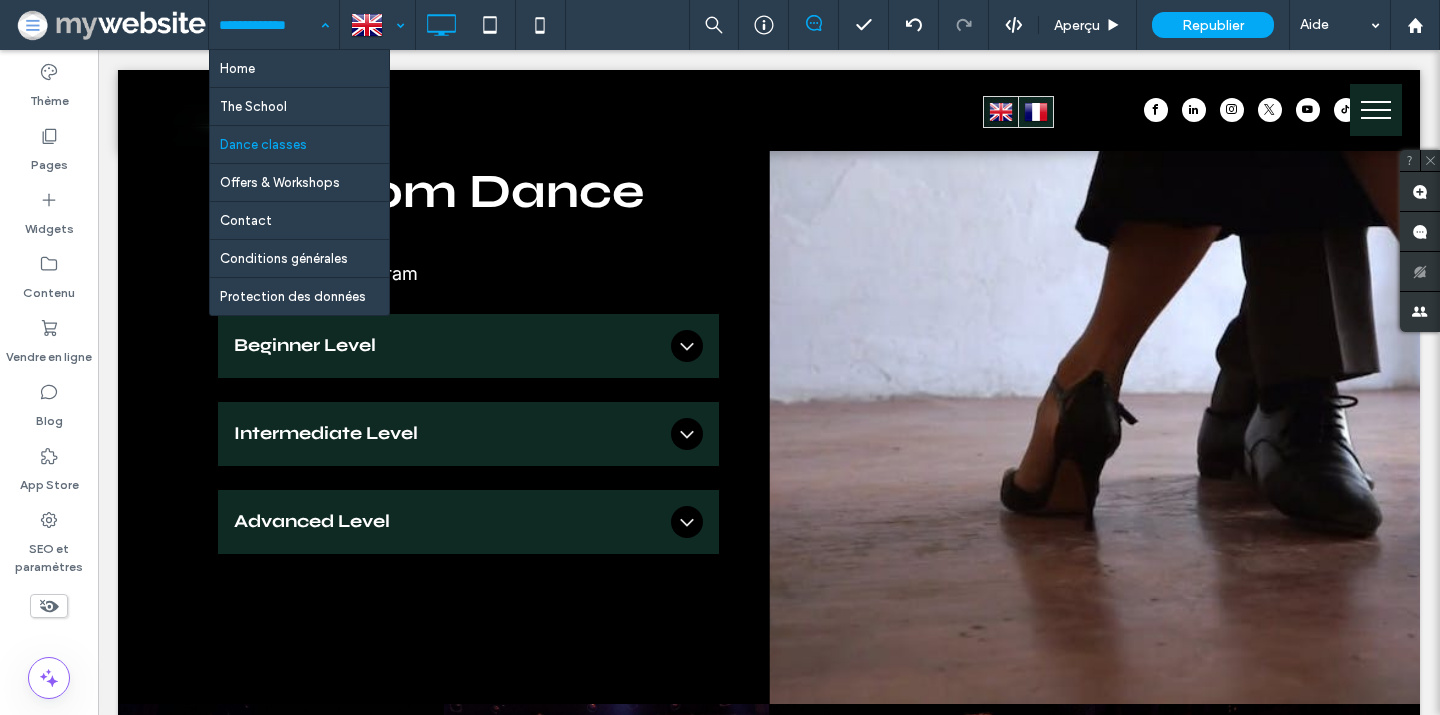 click at bounding box center (377, 25) 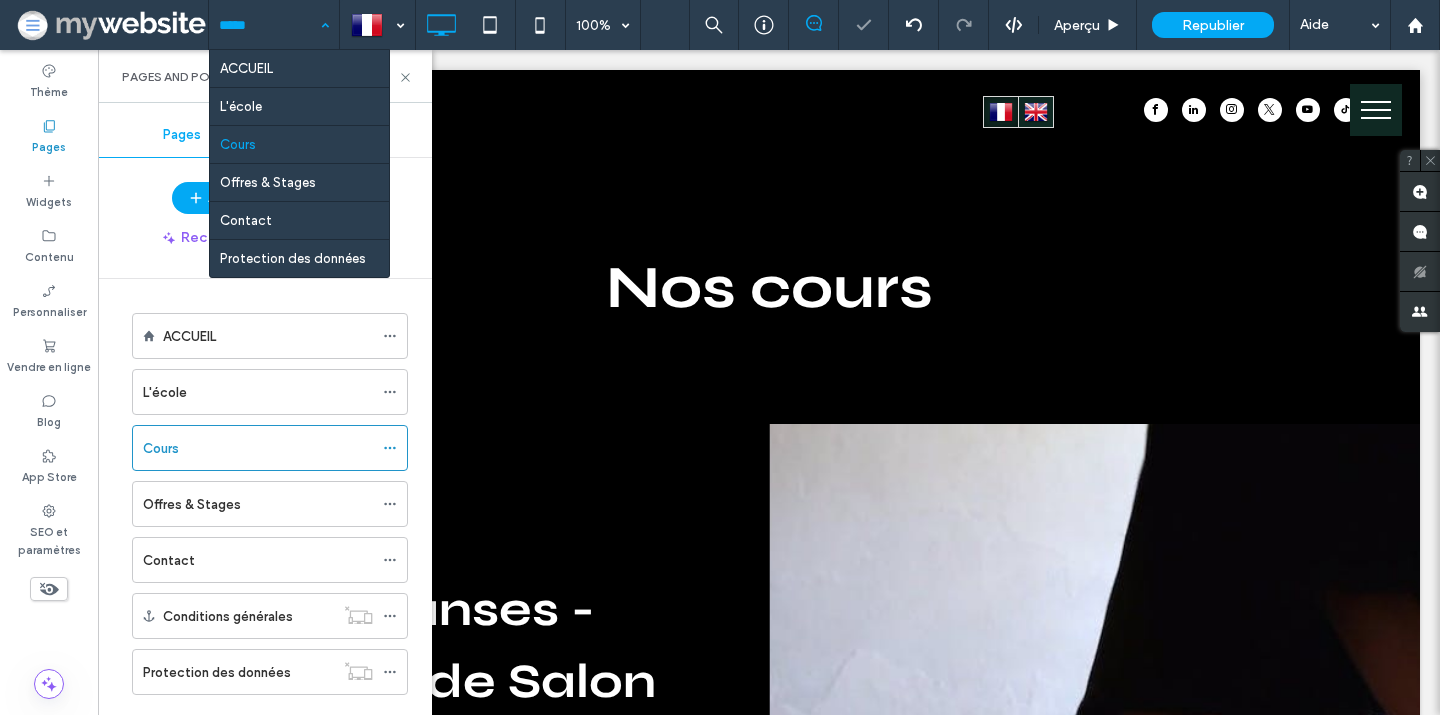scroll, scrollTop: 0, scrollLeft: 0, axis: both 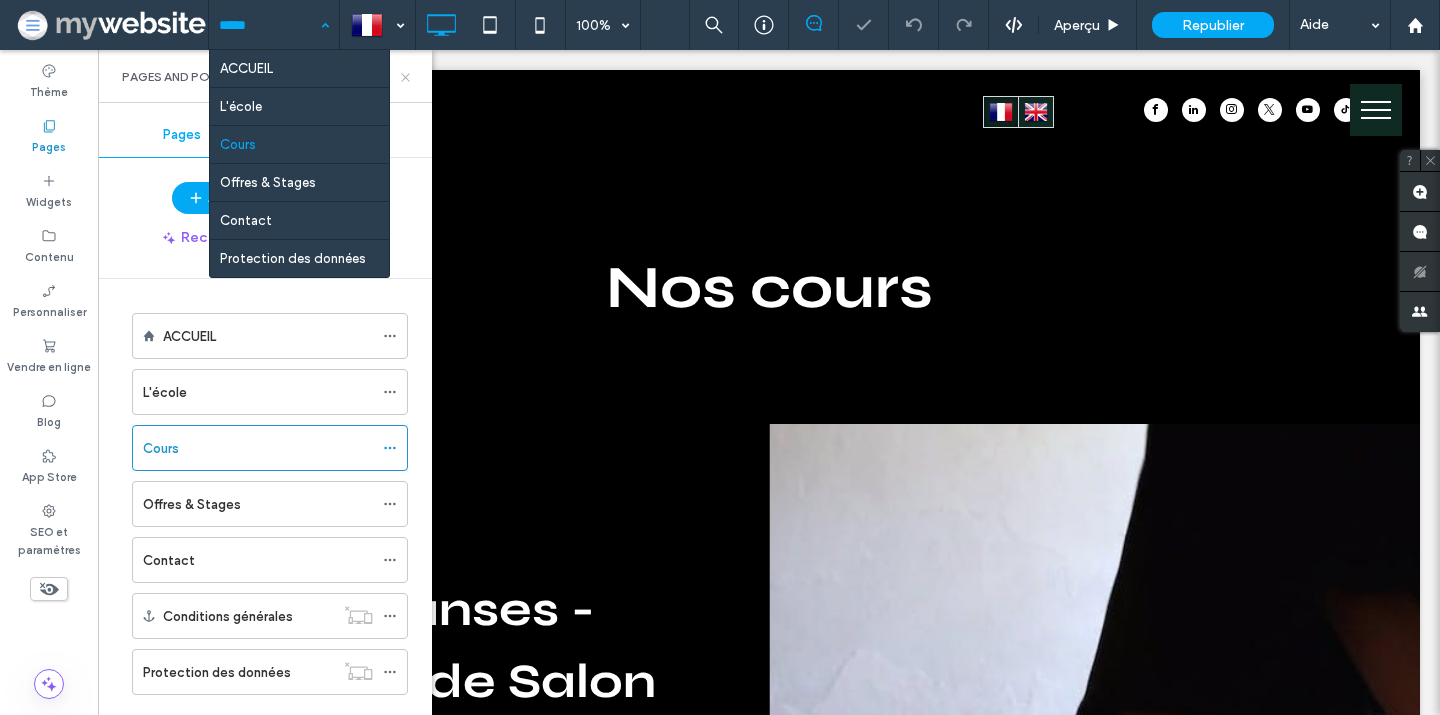 click 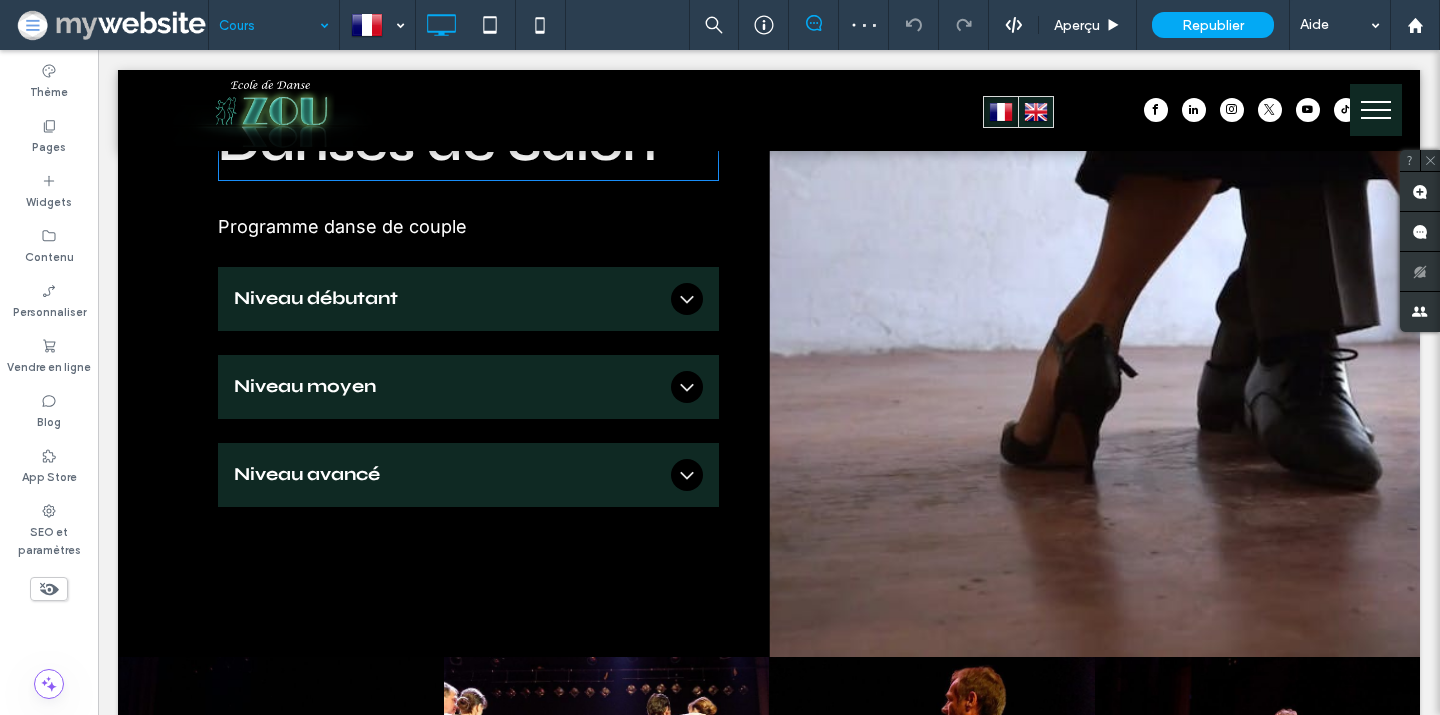 scroll, scrollTop: 564, scrollLeft: 0, axis: vertical 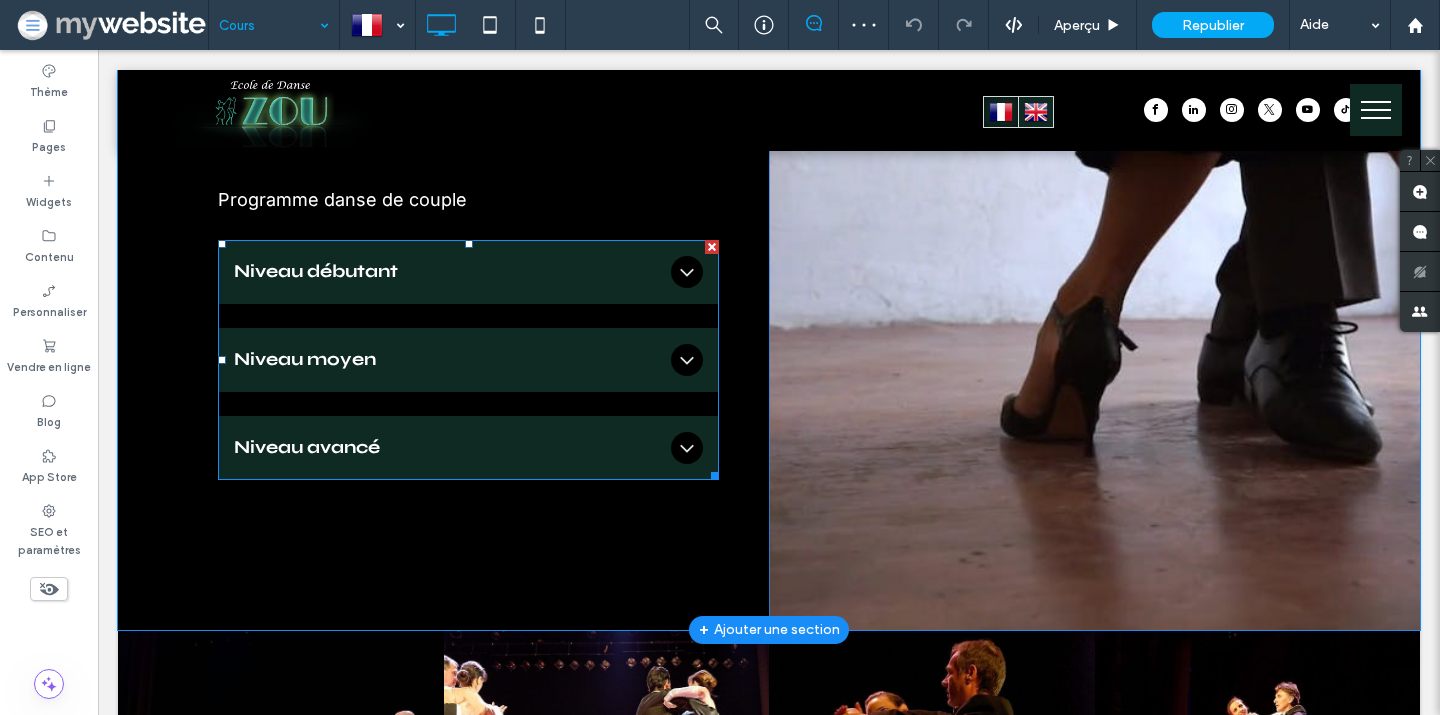 click on "Niveau moyen" at bounding box center [468, 360] 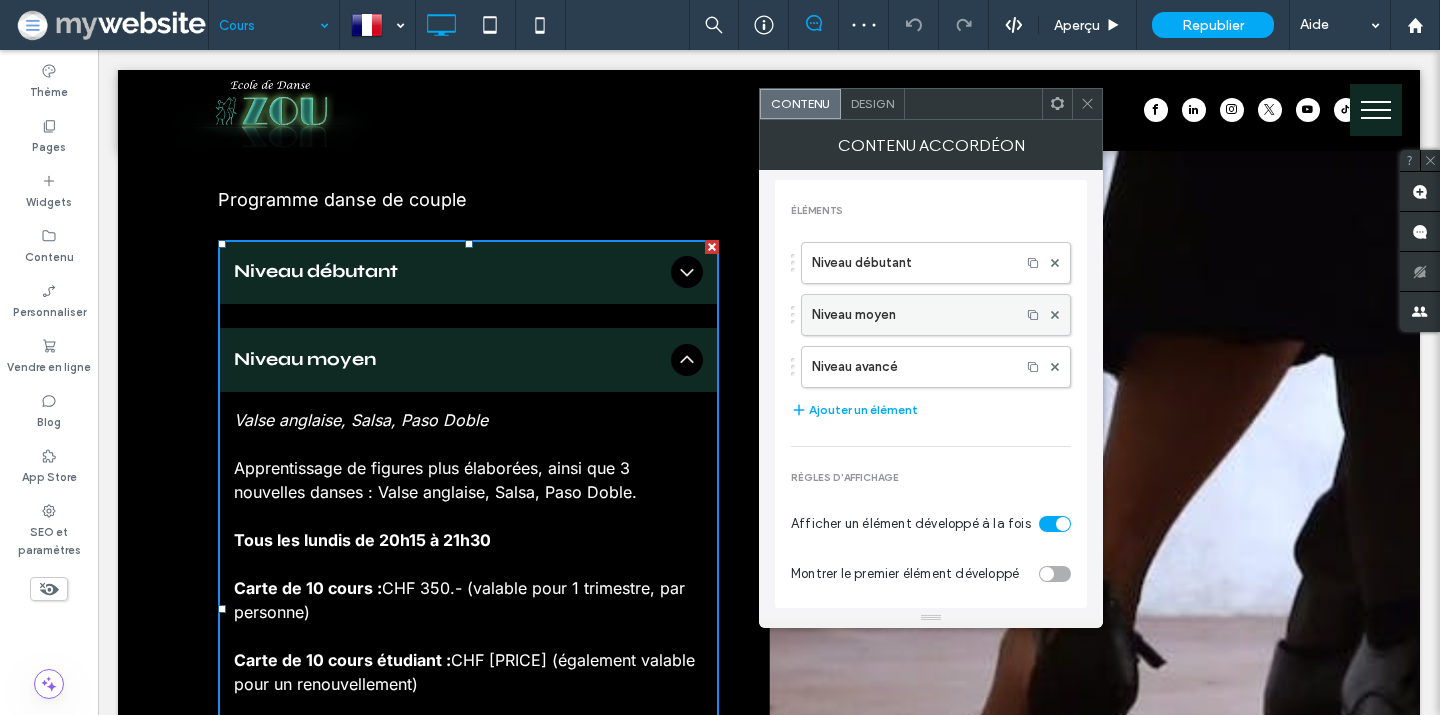 click on "Niveau moyen" at bounding box center [911, 315] 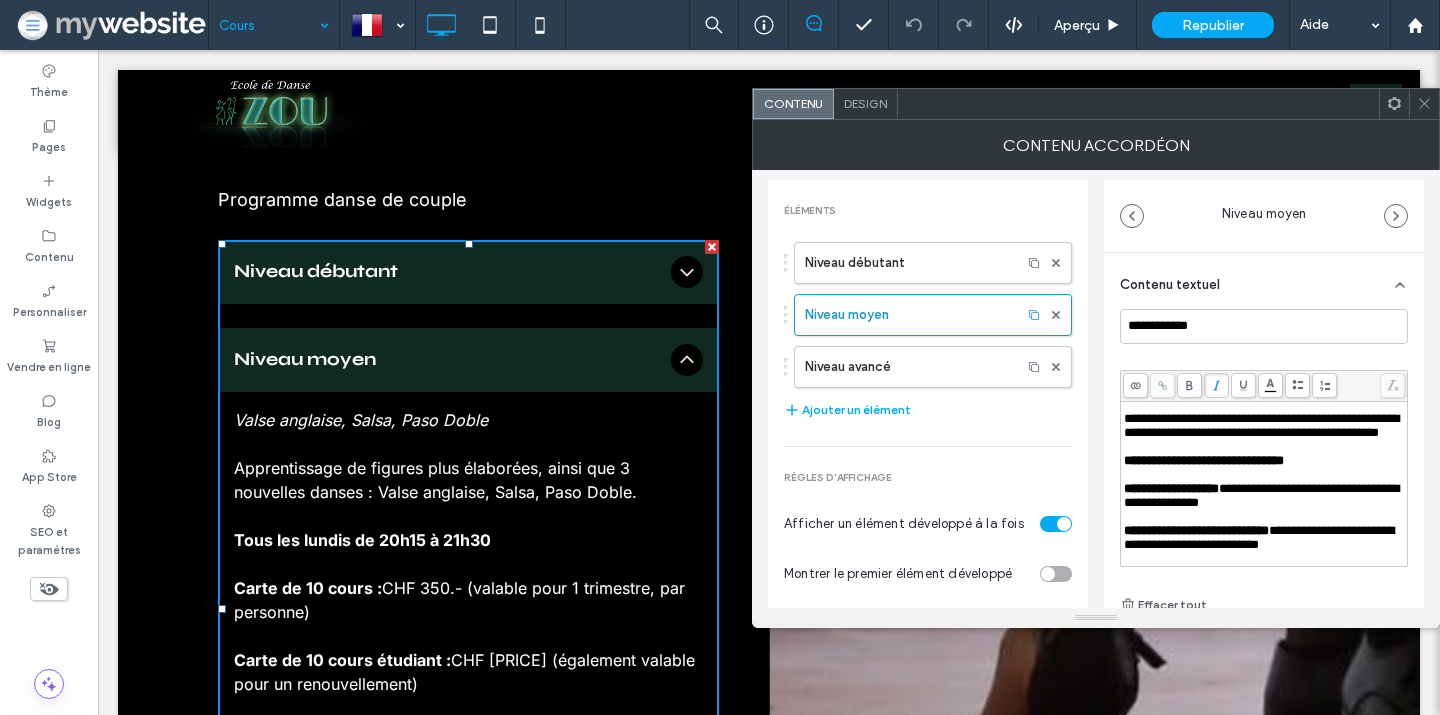 scroll, scrollTop: 22, scrollLeft: 0, axis: vertical 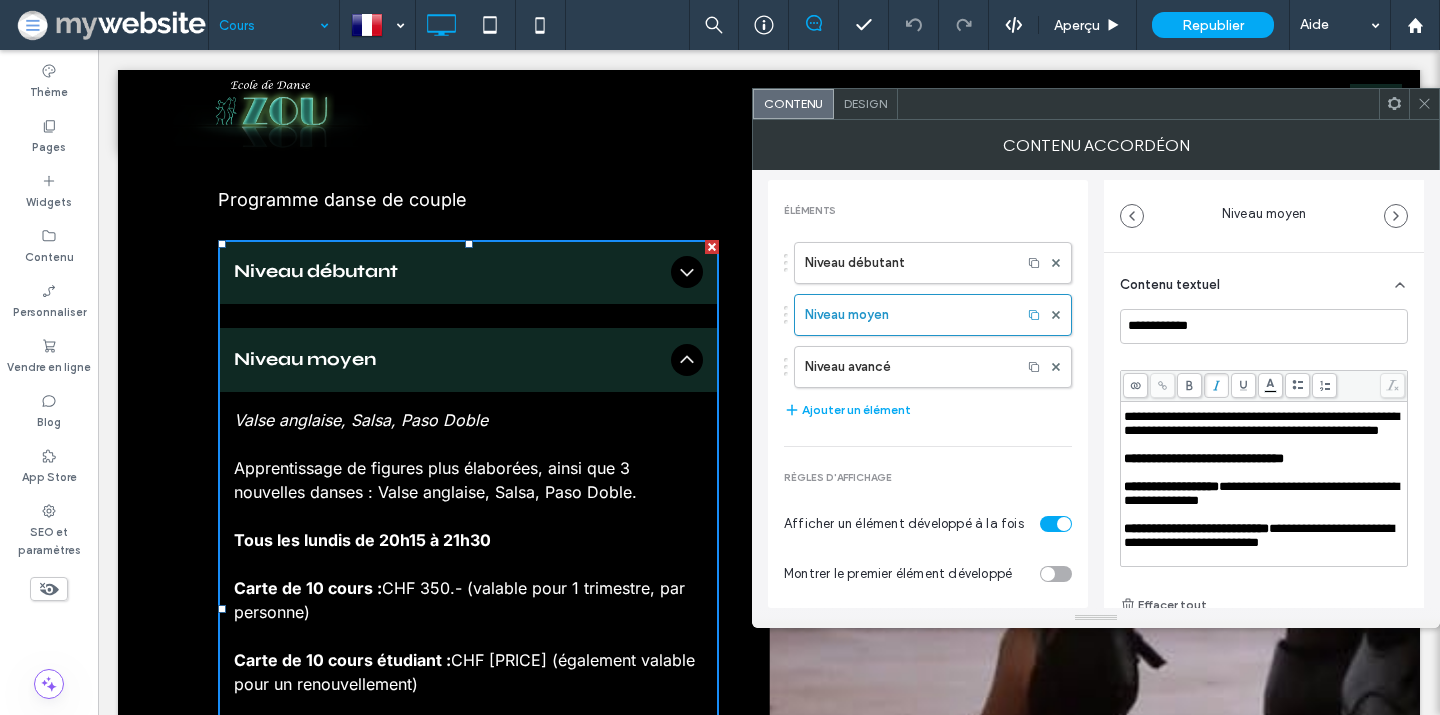 click 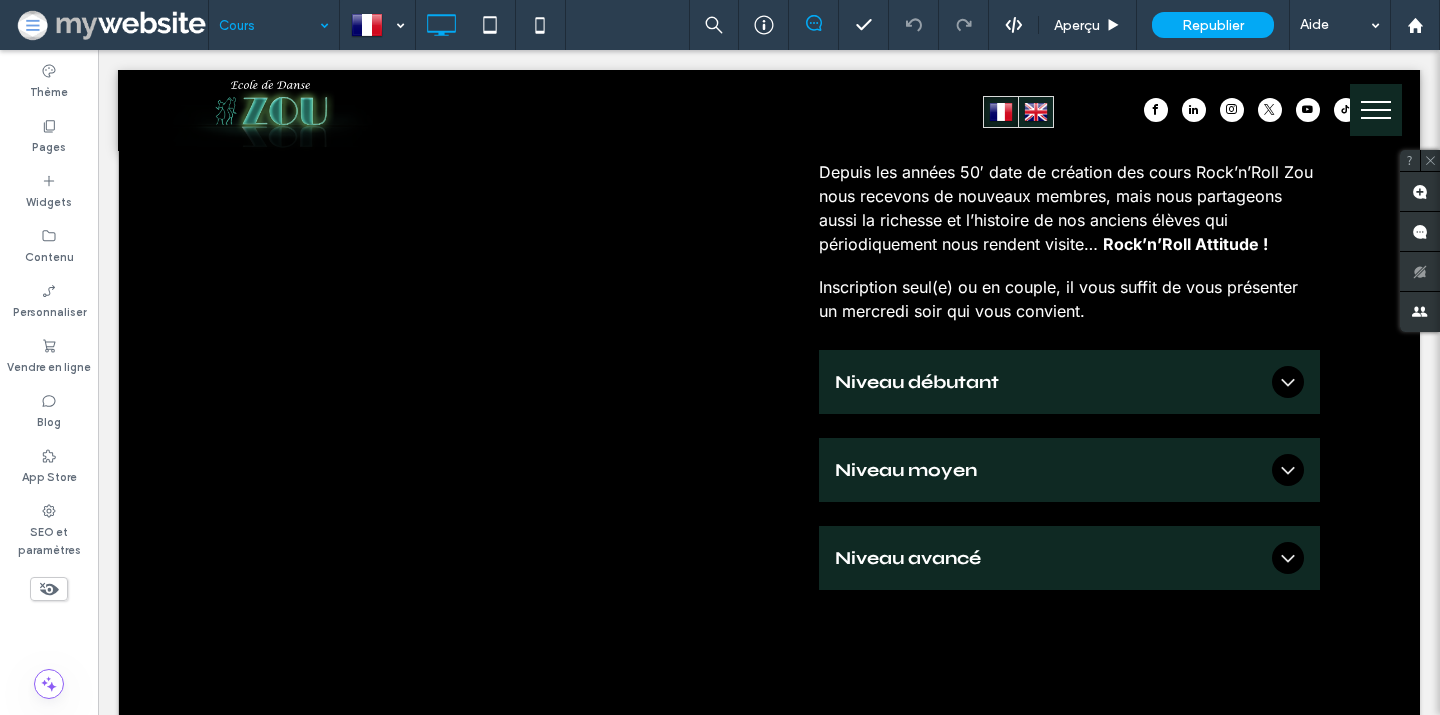 scroll, scrollTop: 1766, scrollLeft: 0, axis: vertical 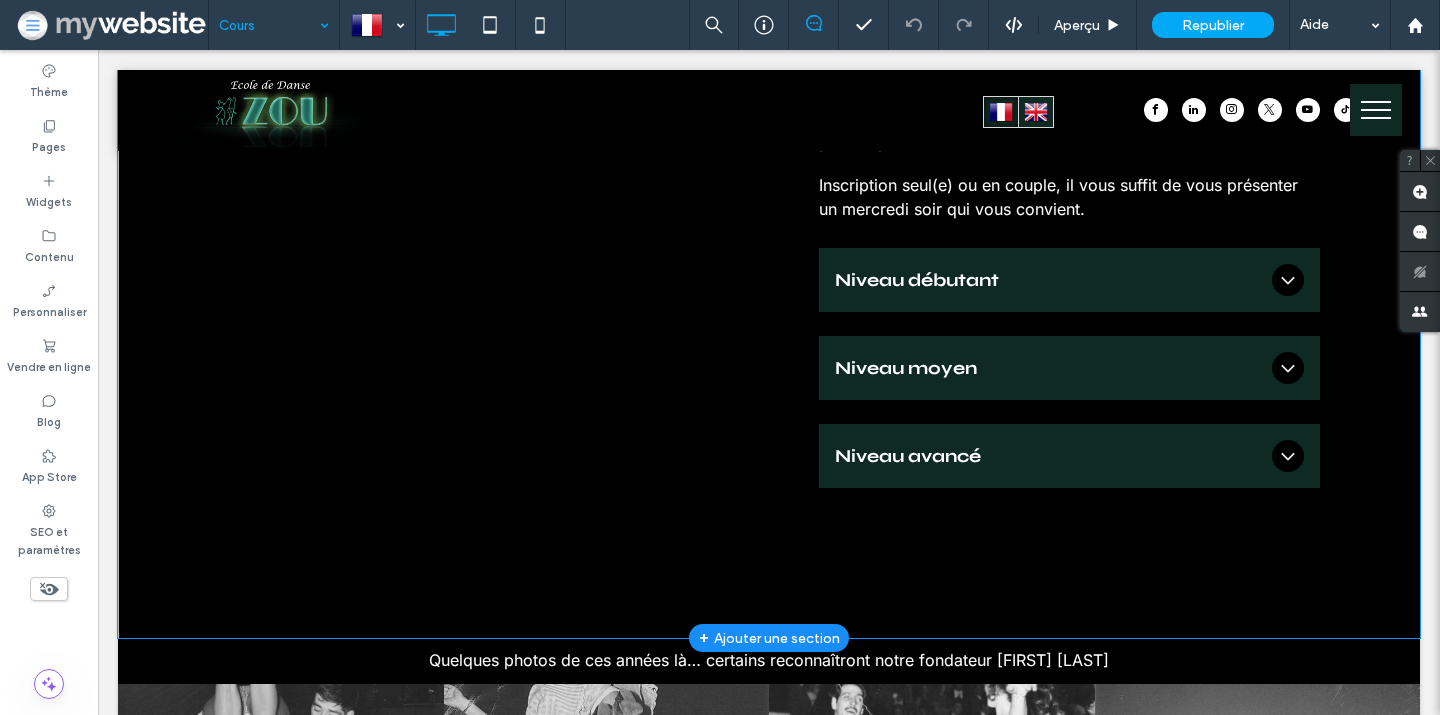 click on "Boogie-Swing-Lindy-Rock’n’Roll
Depuis les années 50′ date de création des cours Rock’n’Roll Zou nous recevons de nouveaux membres, mais nous partageons aussi la richesse et l’histoire de nos anciens élèves qui périodiquement nous rendent visite…
Rock’n’Roll Attitude !   Inscription seul(e) ou en couple, il vous suffit de vous présenter un mercredi soir qui vous convient.   Niveau débutant Pas de base et figures simples Début des cours:  Mercredi 16 Avril 2025 Horaires: 19h00 - 20h15 Tous les mercredis de 19h00 à 20h15 Carte de 10 cours :  CHF 350.- (valable pour 1 trimestre) Carte de 10 cours étudiant ou renouvellement :  CHF 330.- Abonnement annuel (valable 12 mois) : Par personne :  CHF 1’200.- Par couple ou pour une double discipline :  CHF 2’050.- Je m'inscris Je m'inscris Niveau moyen Figures plus élaborées et variations : Swing, Boogie et Lindy Tous les mercredis de 20h00 à 22h00 Carte de 10 cours :  CHF 350.- (valable pour 1 trimestre)  CHF 330.-" at bounding box center [1094, 195] 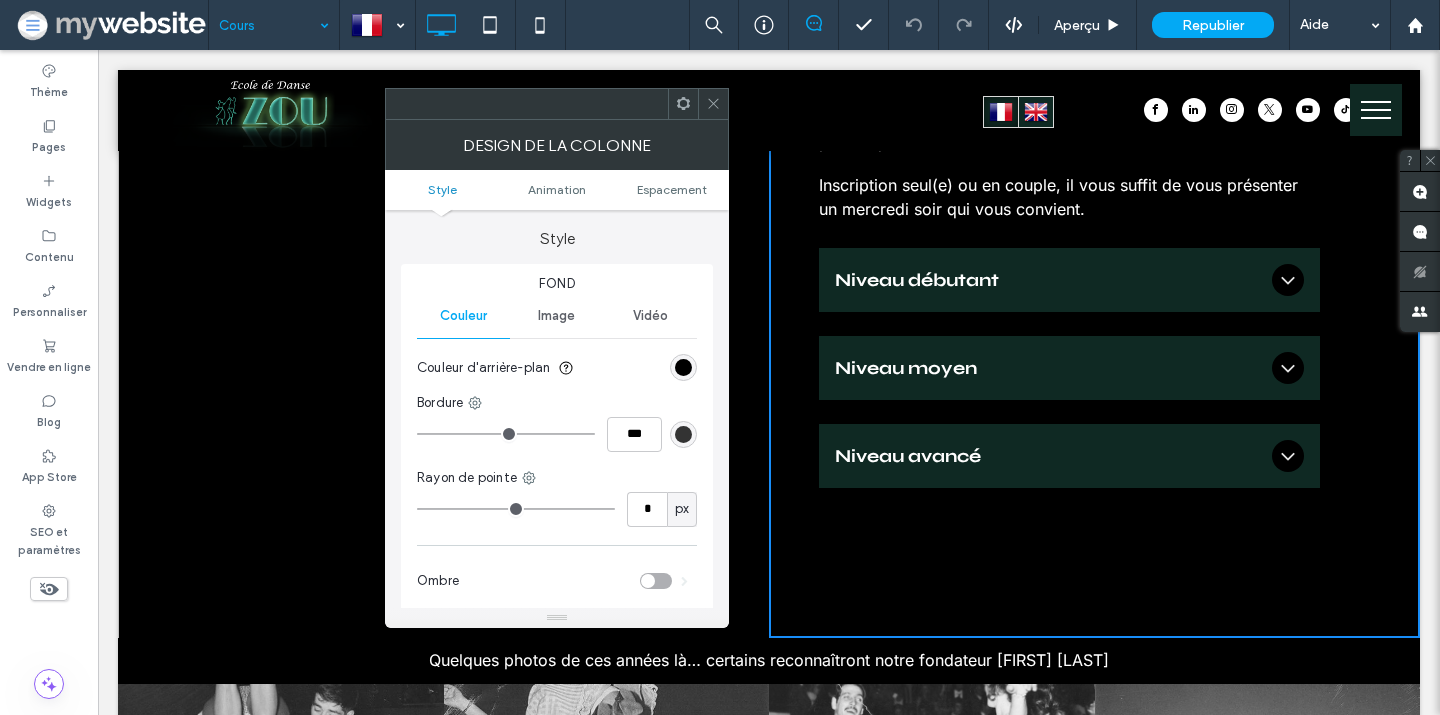 click on "Niveau débutant" at bounding box center (1049, 280) 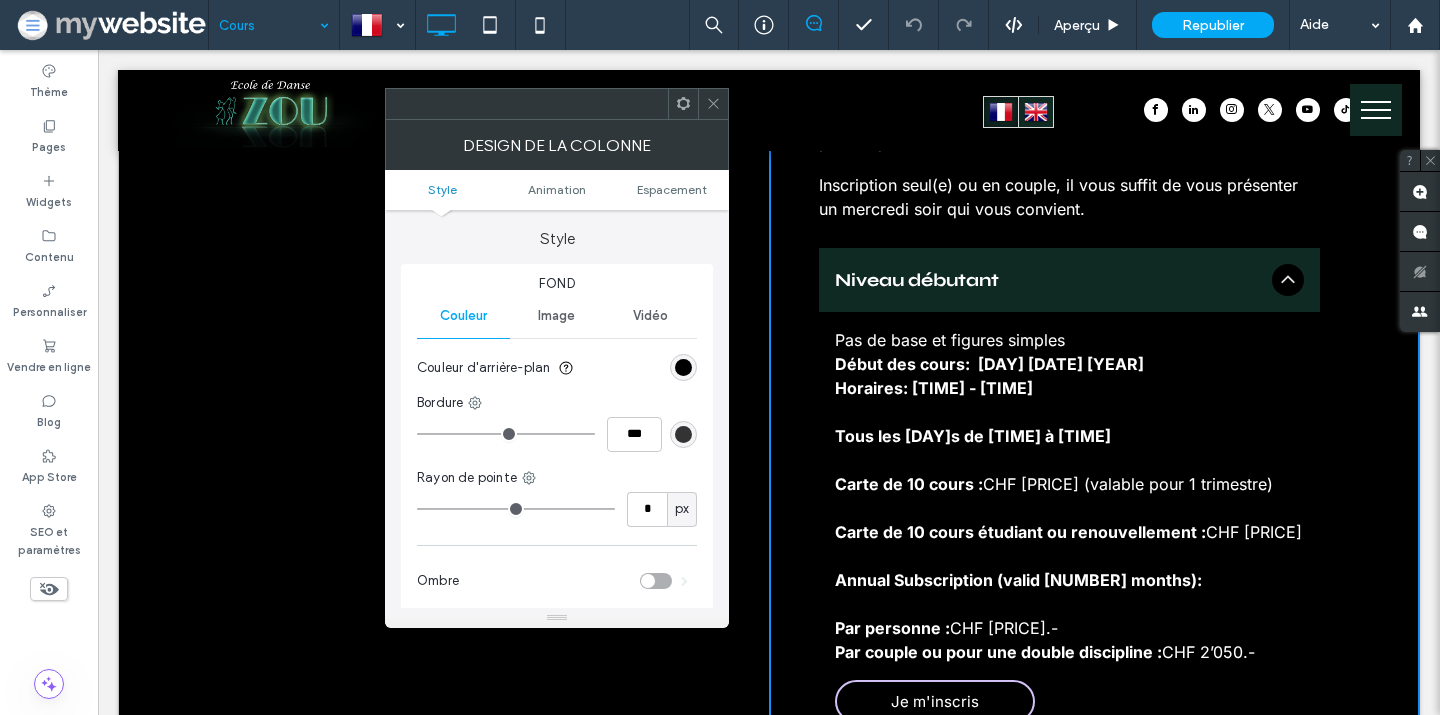 click at bounding box center (713, 104) 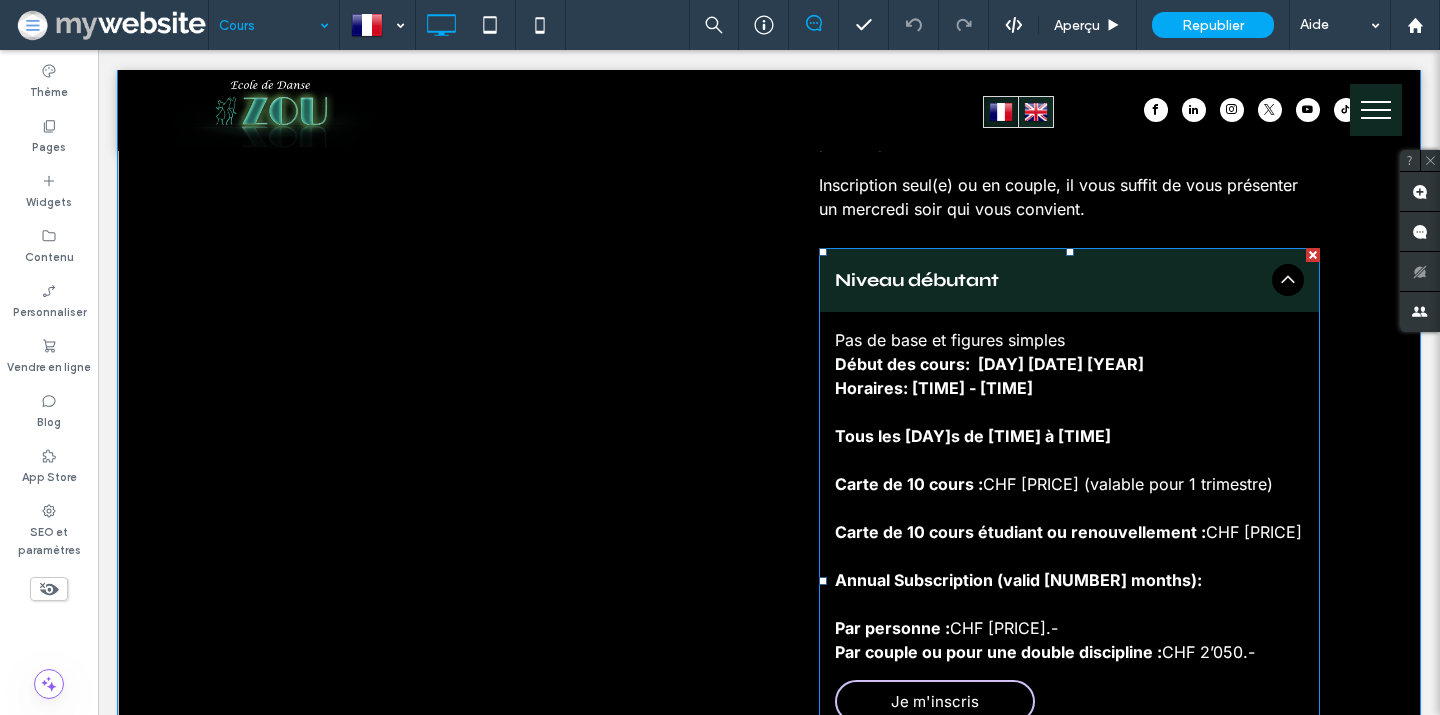 click on "Pas de base et figures simples" at bounding box center (1069, 340) 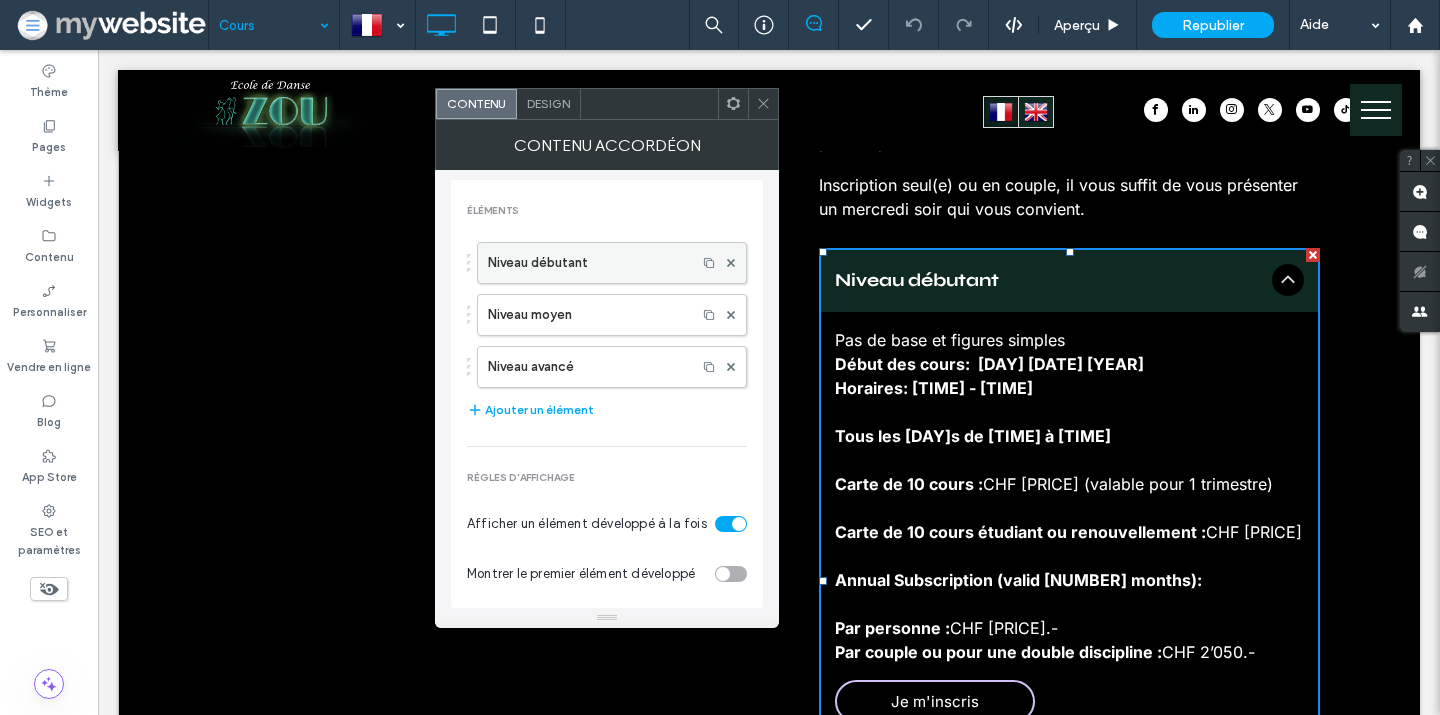 click on "Niveau débutant" at bounding box center (587, 263) 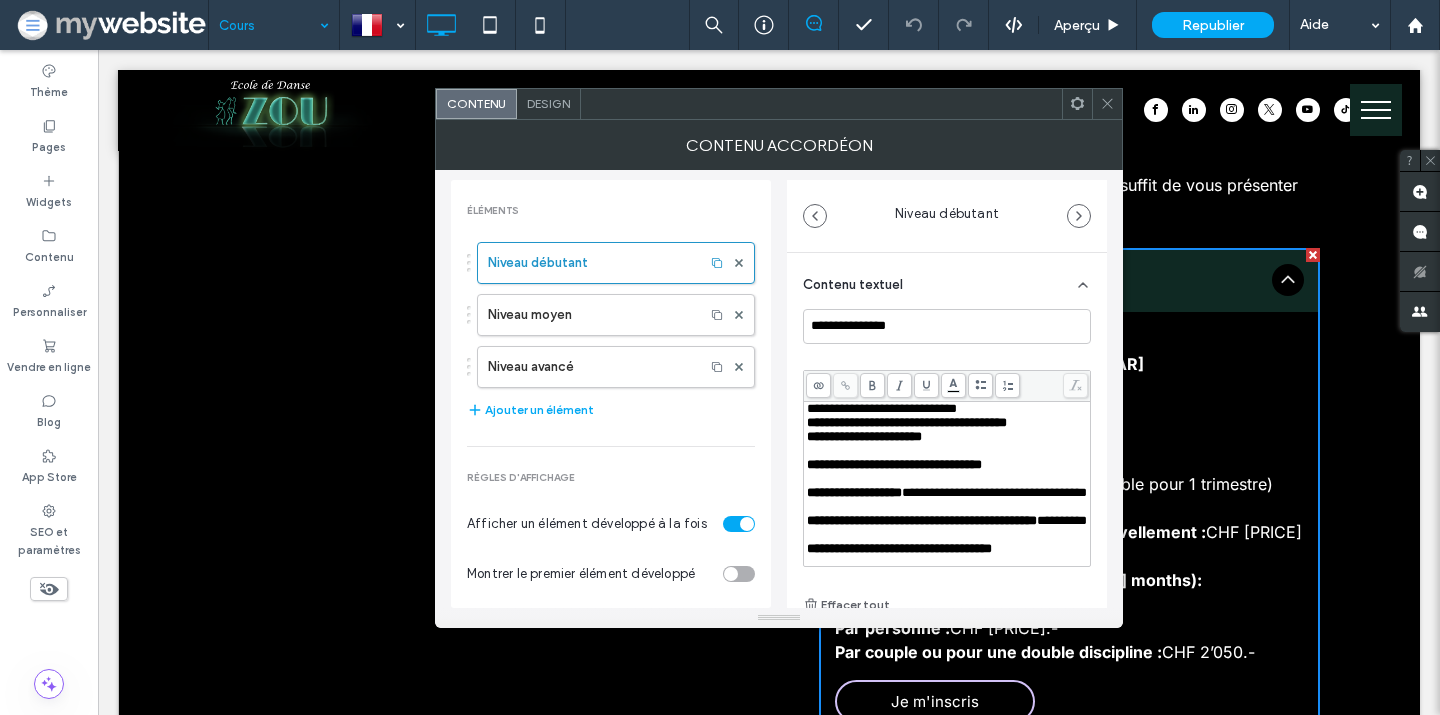 scroll, scrollTop: 0, scrollLeft: 0, axis: both 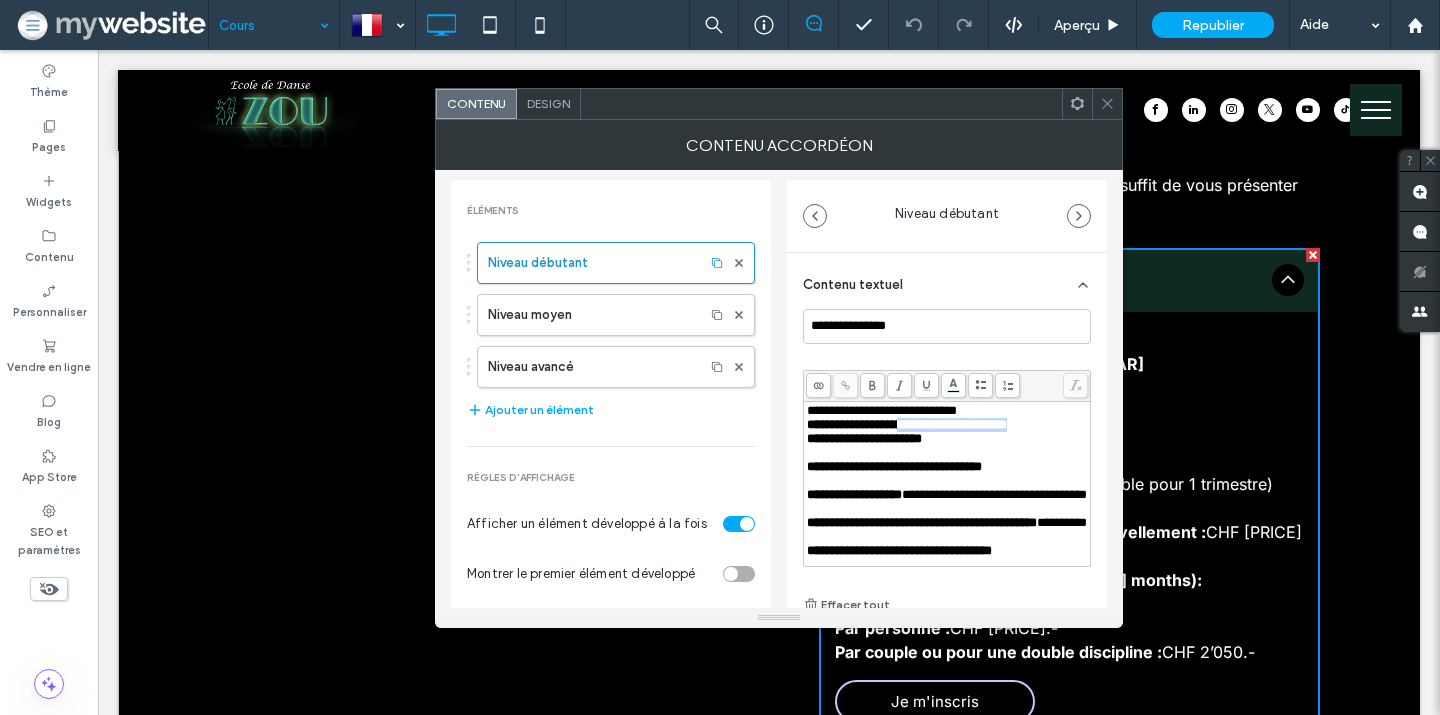 drag, startPoint x: 918, startPoint y: 426, endPoint x: 1046, endPoint y: 425, distance: 128.0039 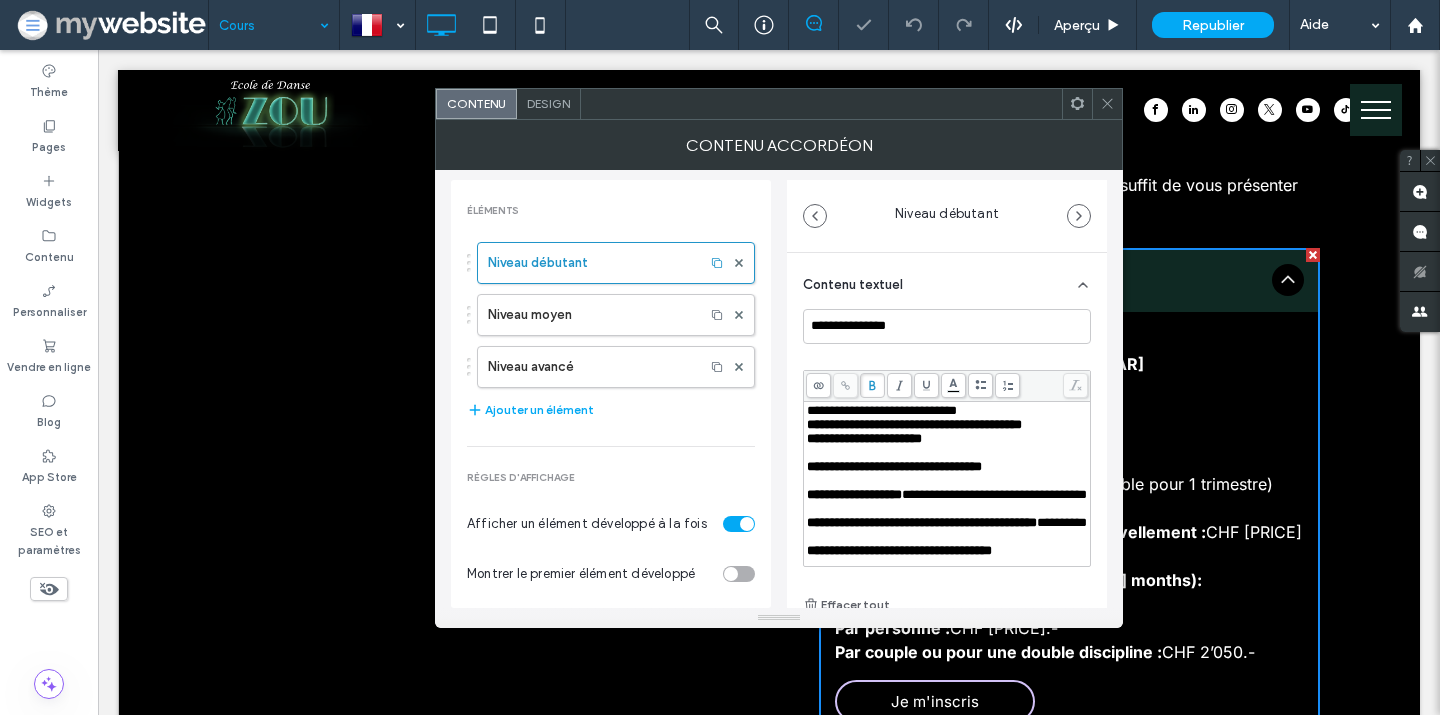 click 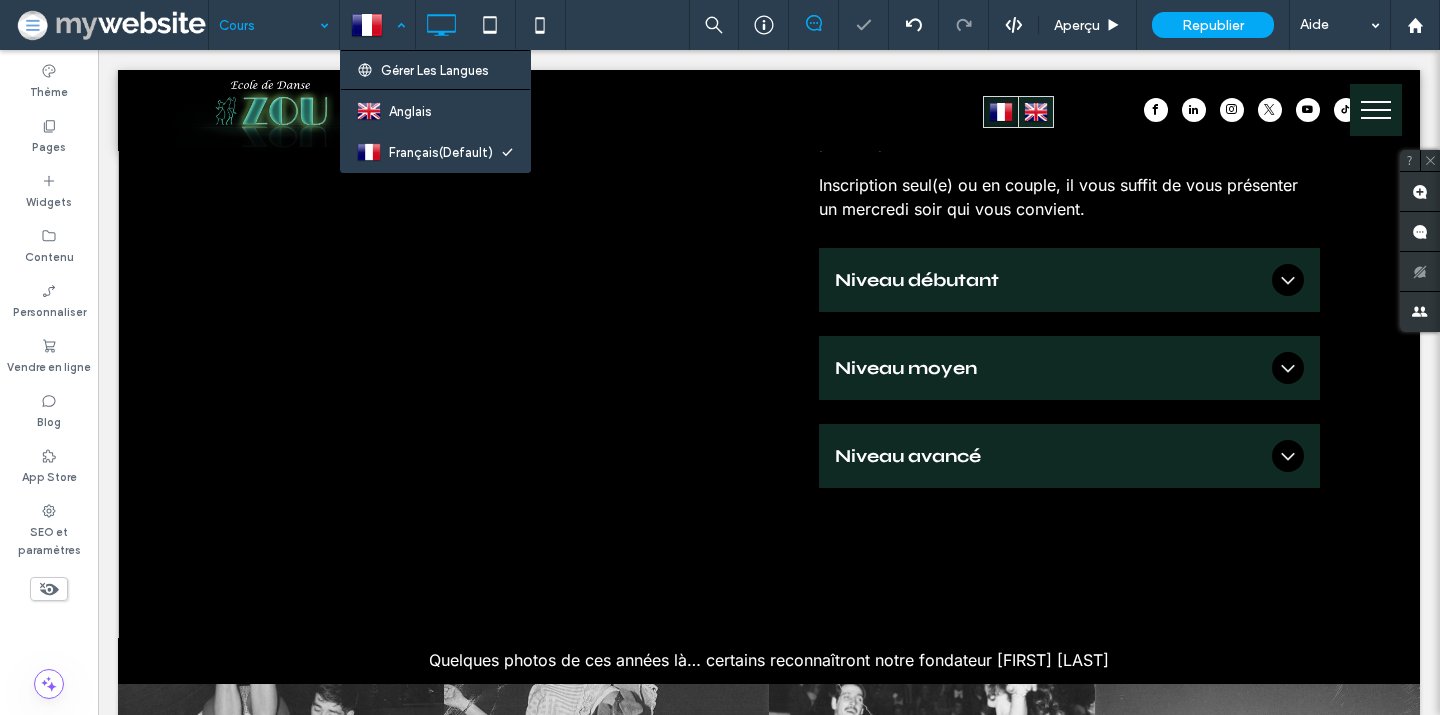 click at bounding box center (377, 25) 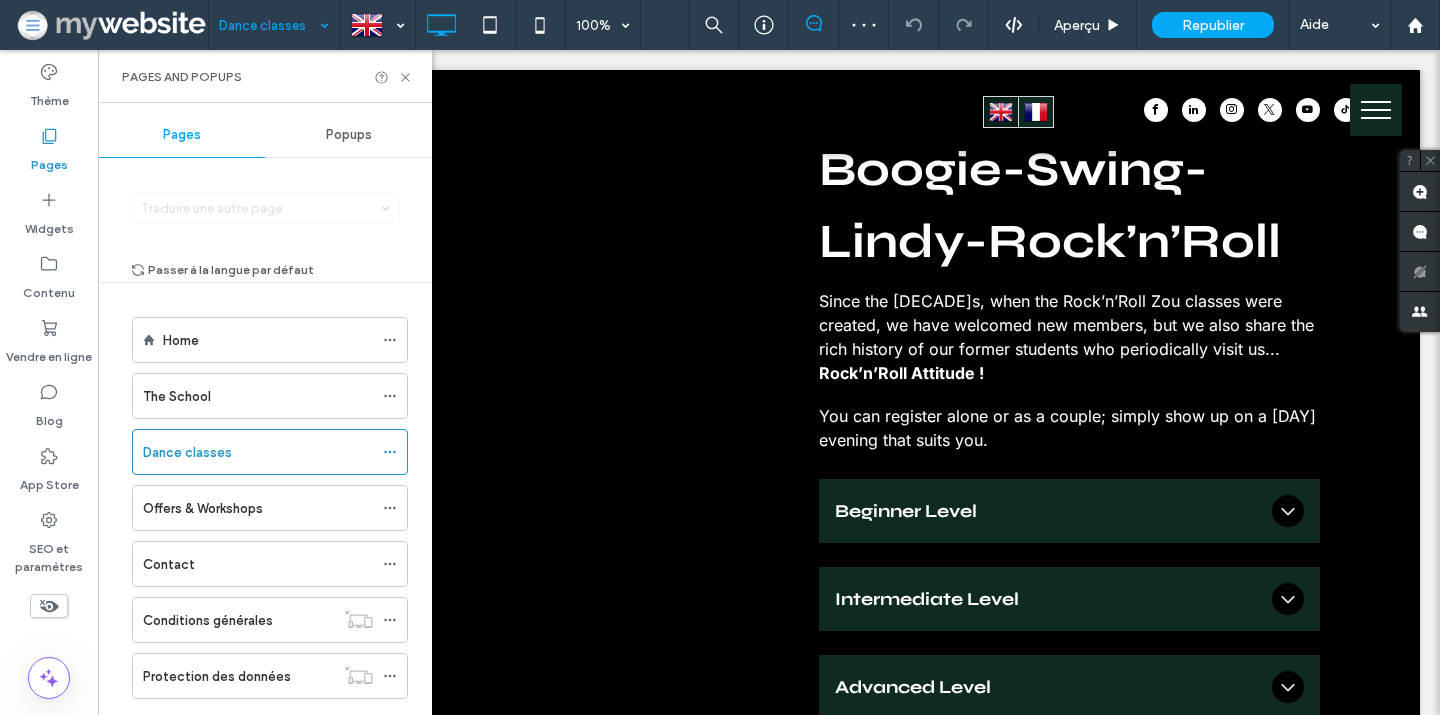 scroll, scrollTop: 1616, scrollLeft: 0, axis: vertical 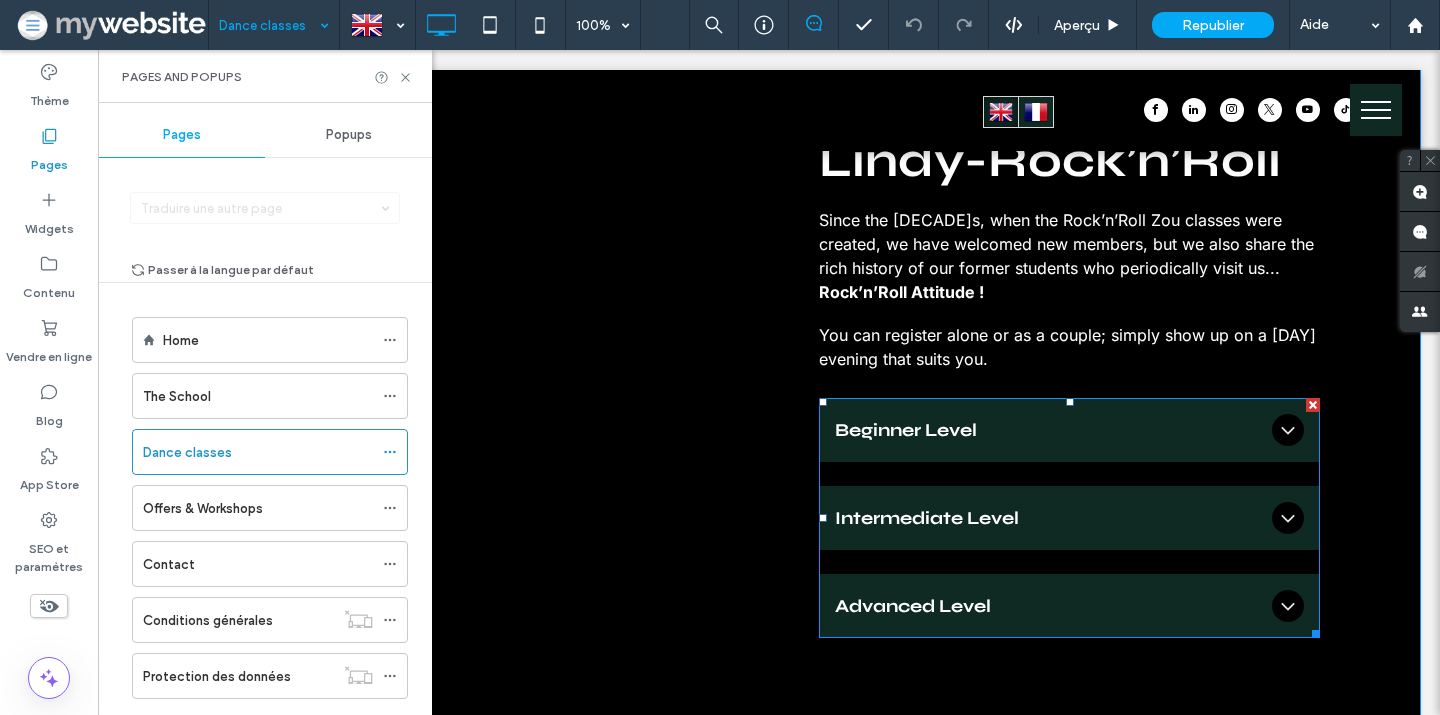 click on "Beginner Level" at bounding box center [1049, 430] 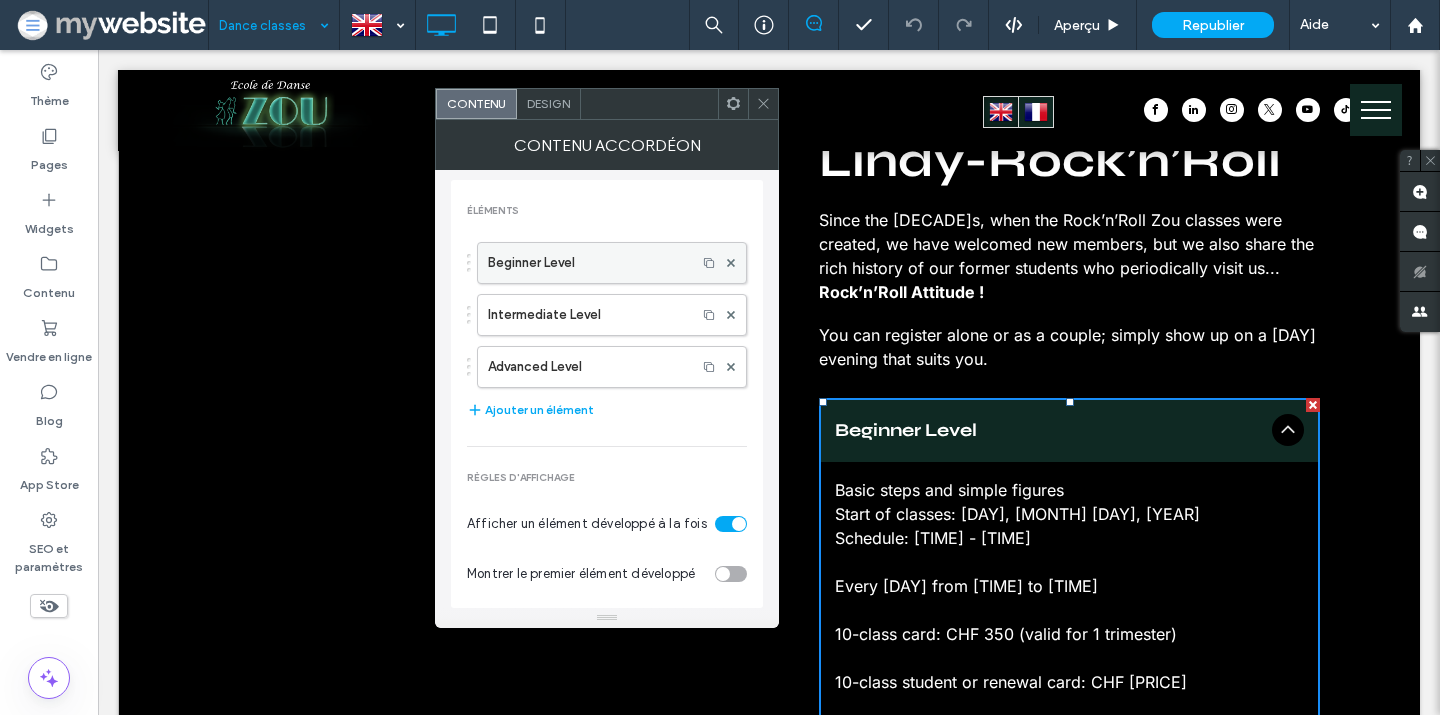 click on "Beginner Level" at bounding box center [587, 263] 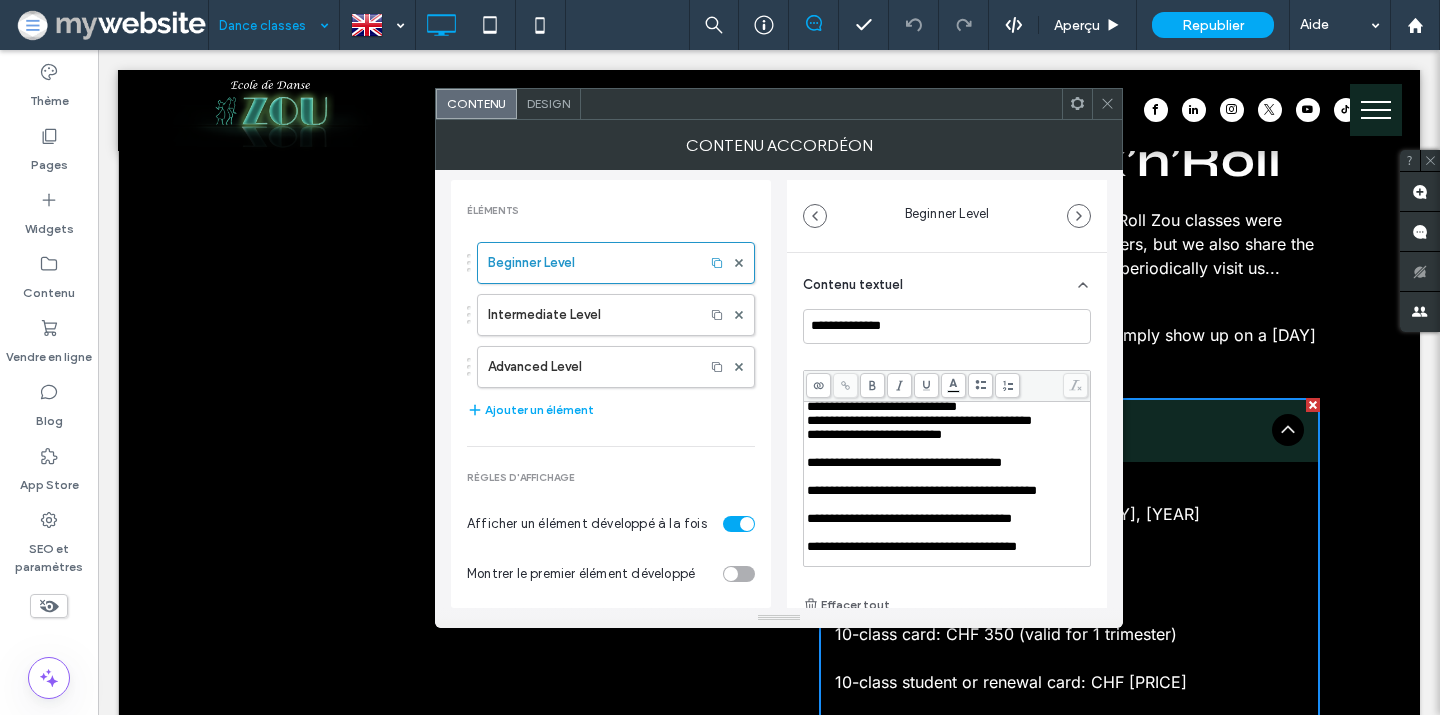 scroll, scrollTop: 0, scrollLeft: 0, axis: both 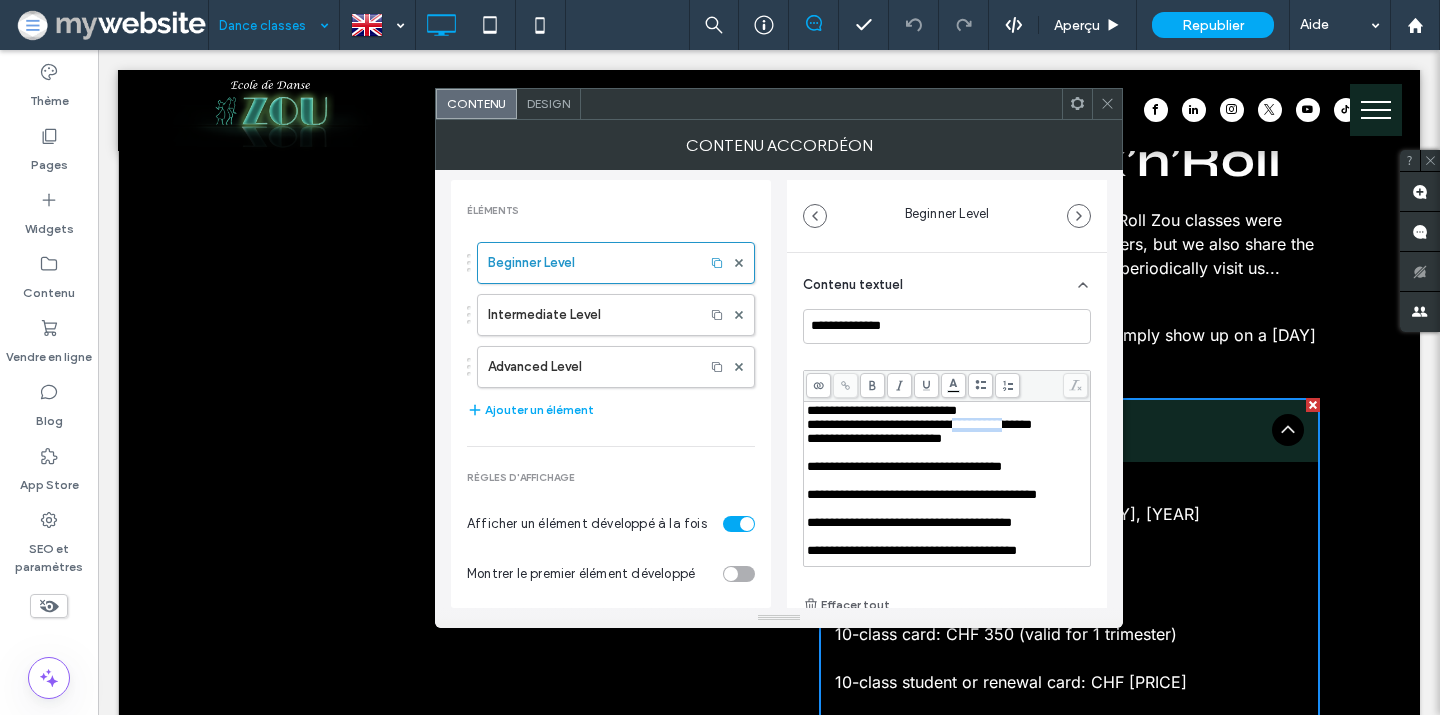 drag, startPoint x: 982, startPoint y: 425, endPoint x: 1038, endPoint y: 425, distance: 56 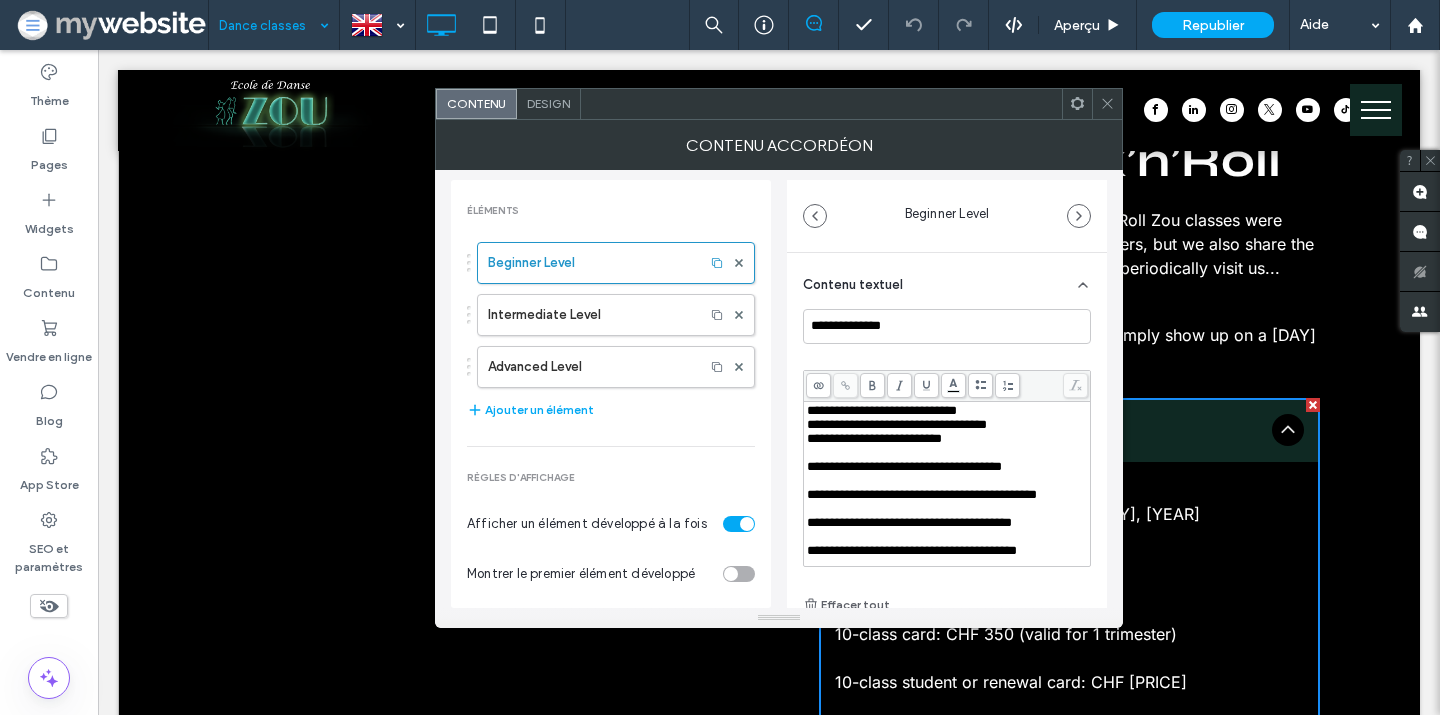 type 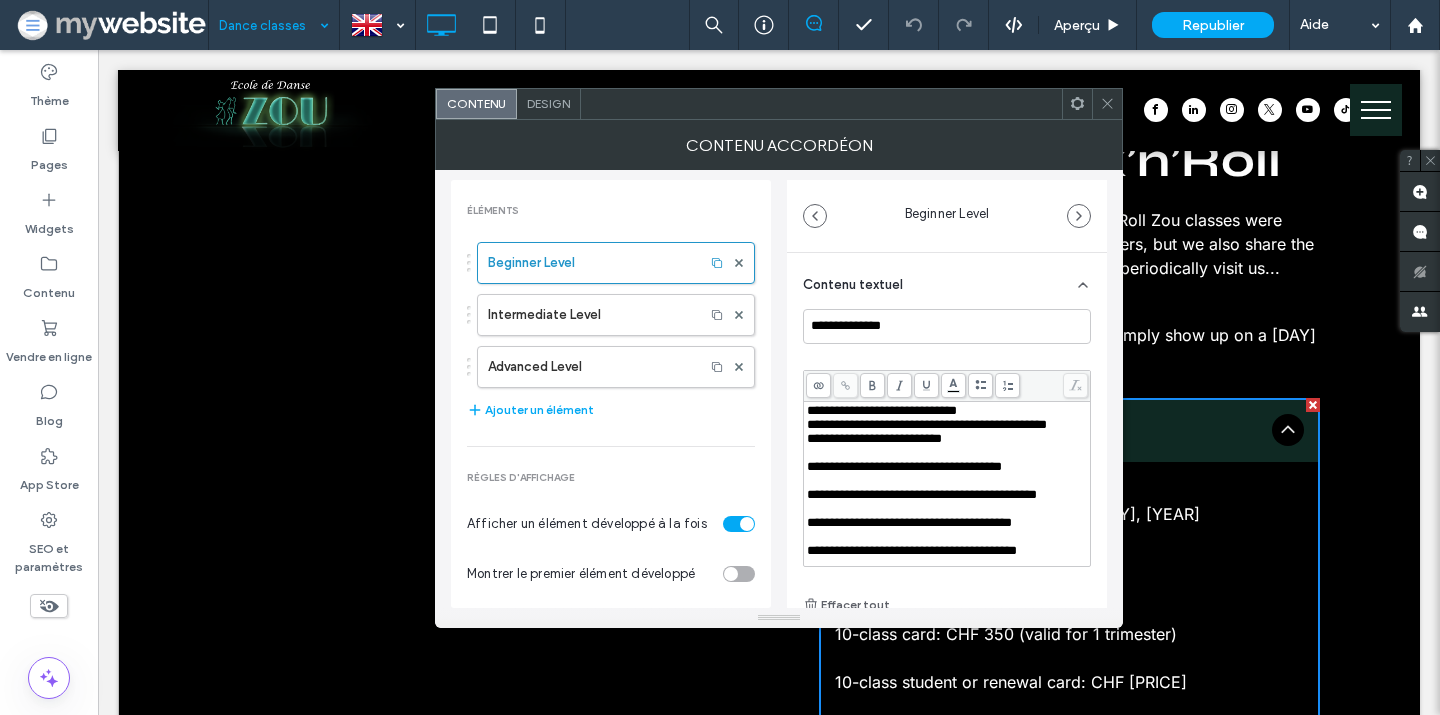 click 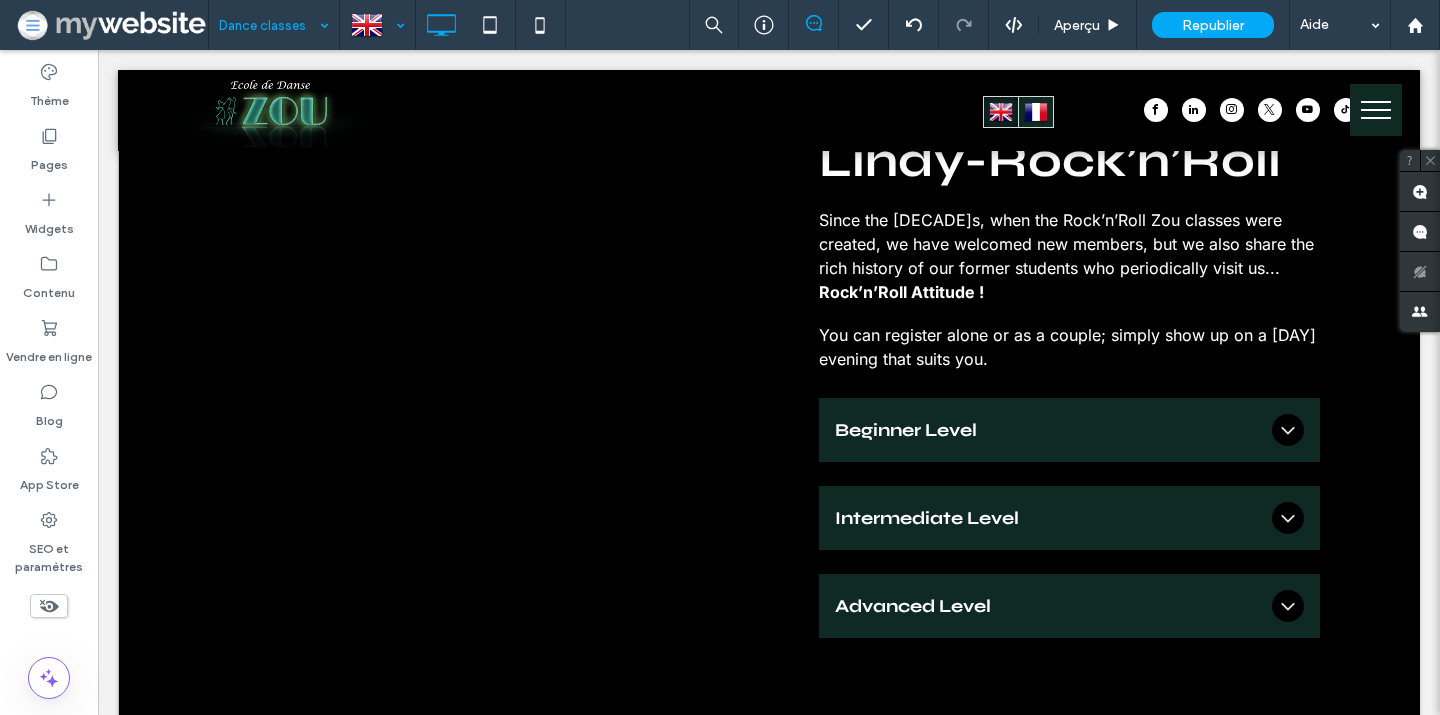 click at bounding box center [377, 25] 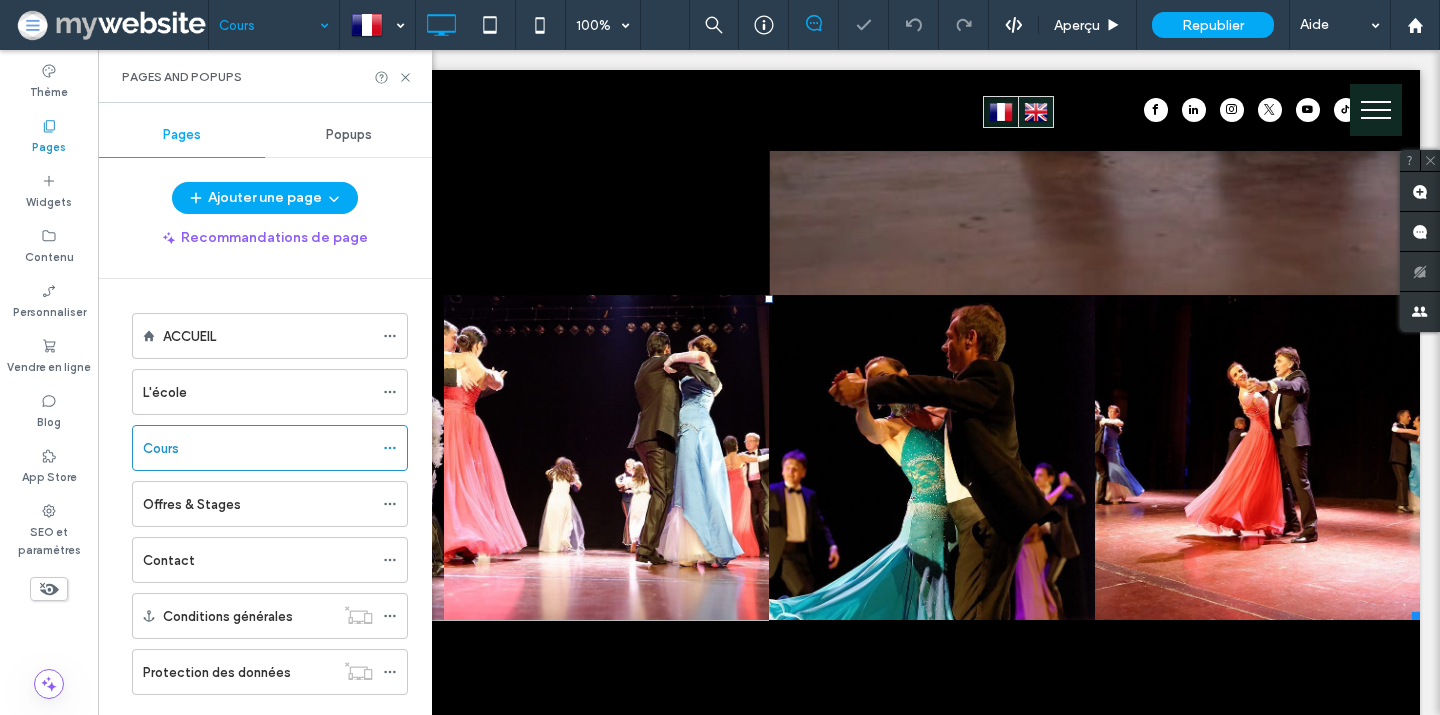 scroll, scrollTop: 1337, scrollLeft: 0, axis: vertical 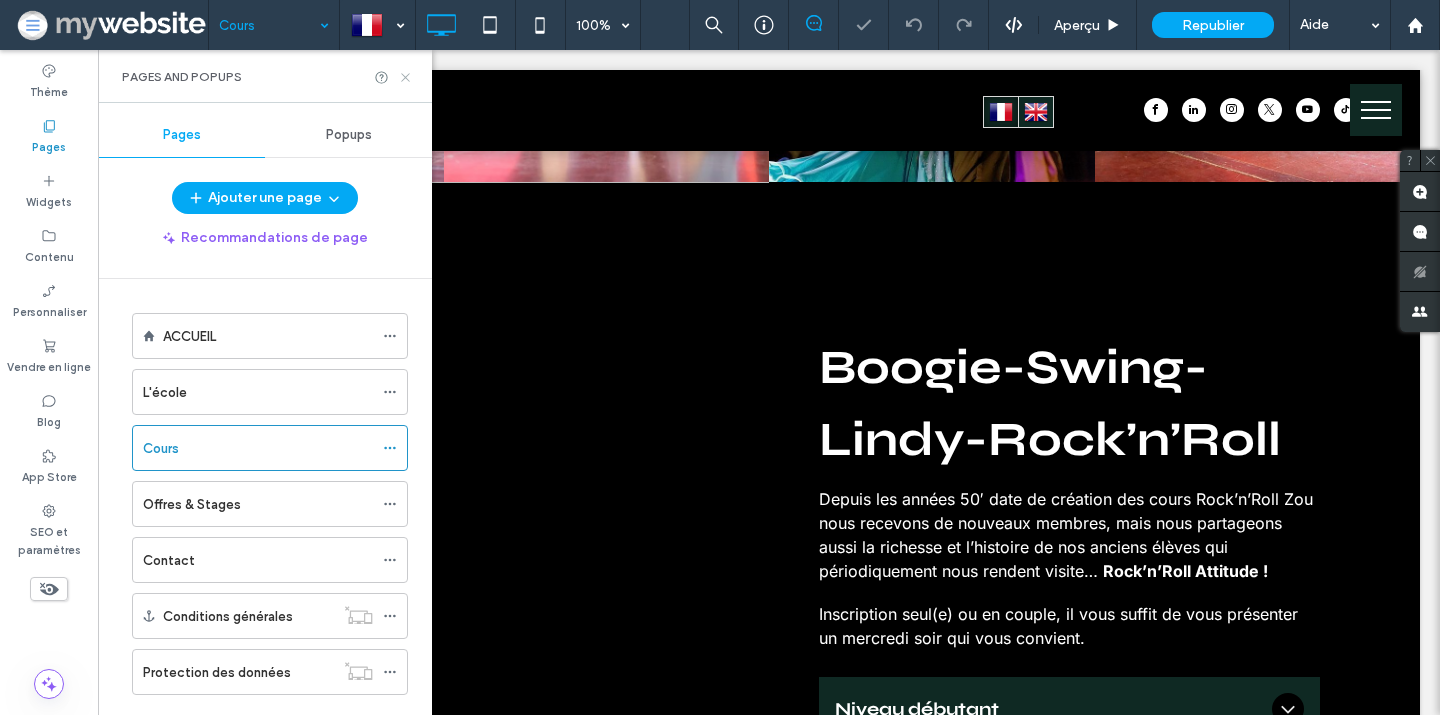 click 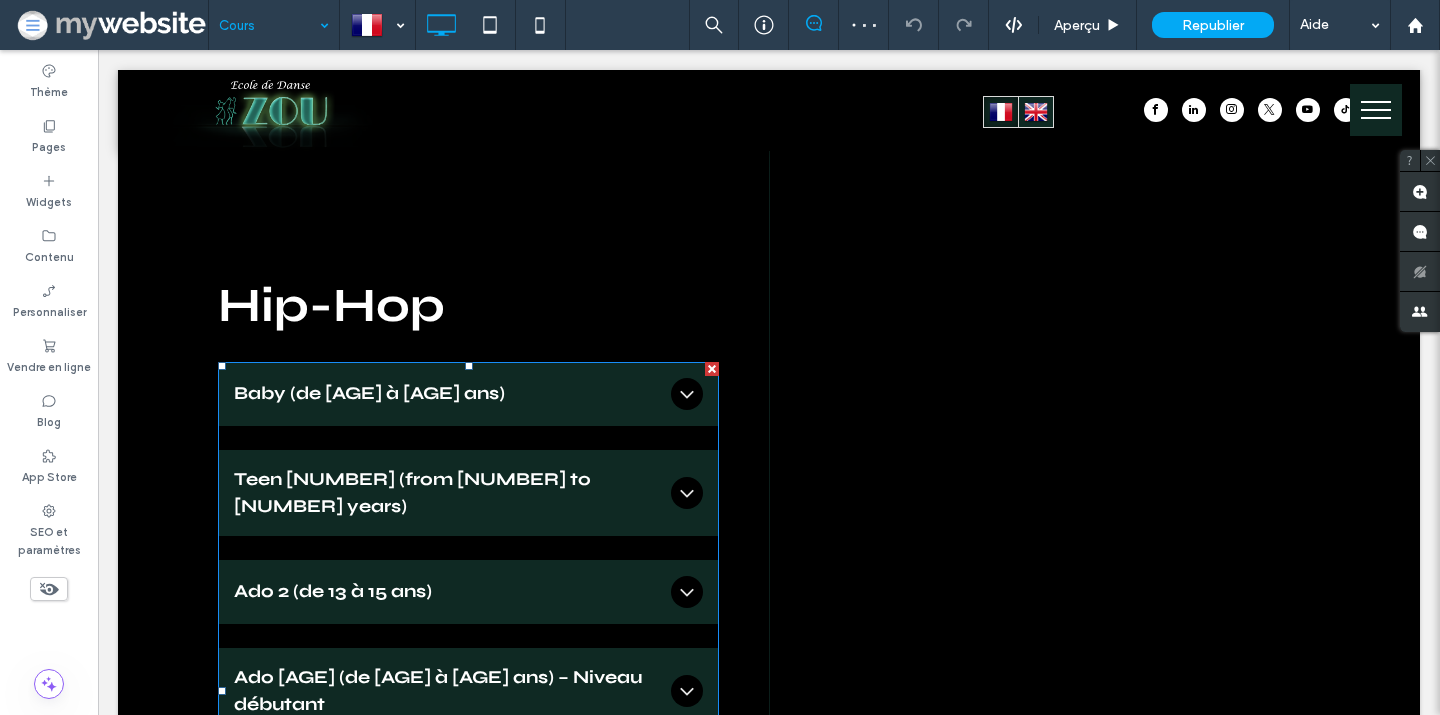 scroll, scrollTop: 2609, scrollLeft: 0, axis: vertical 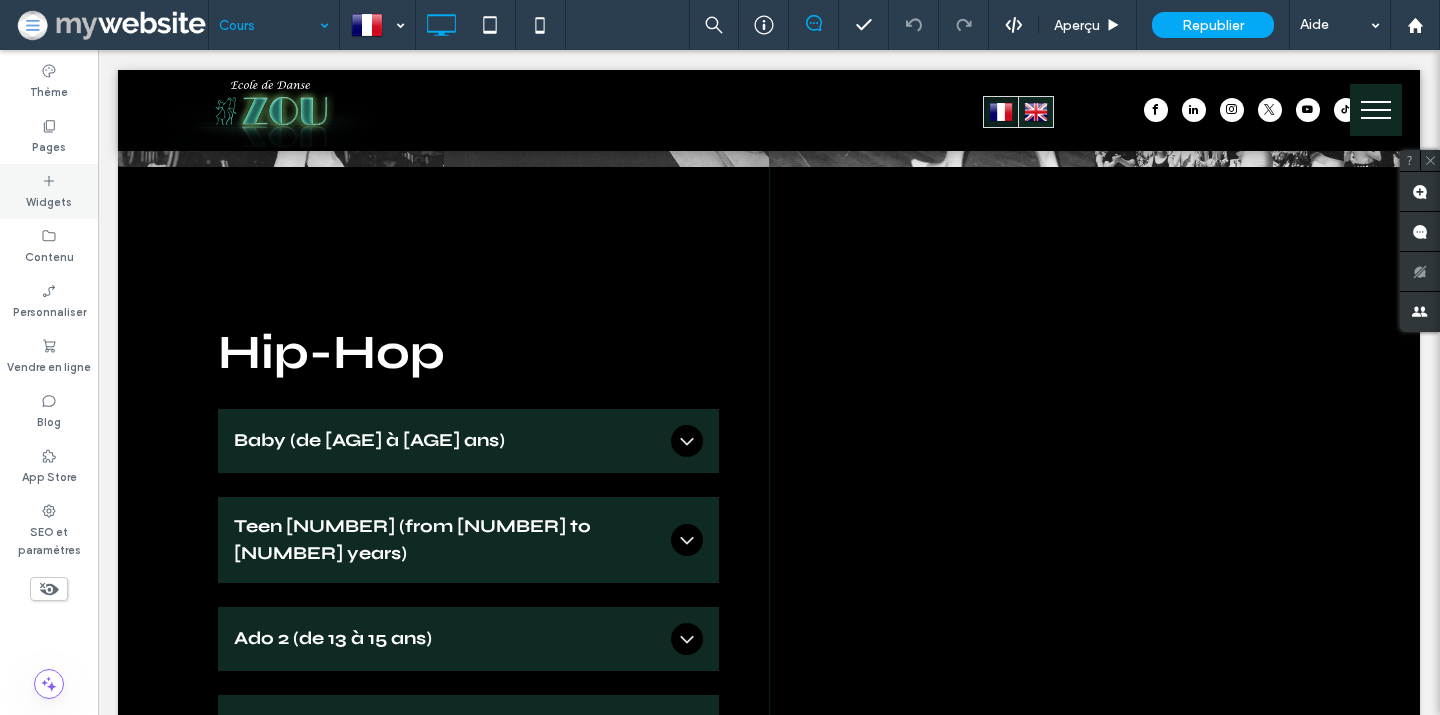 click on "Widgets" at bounding box center (49, 191) 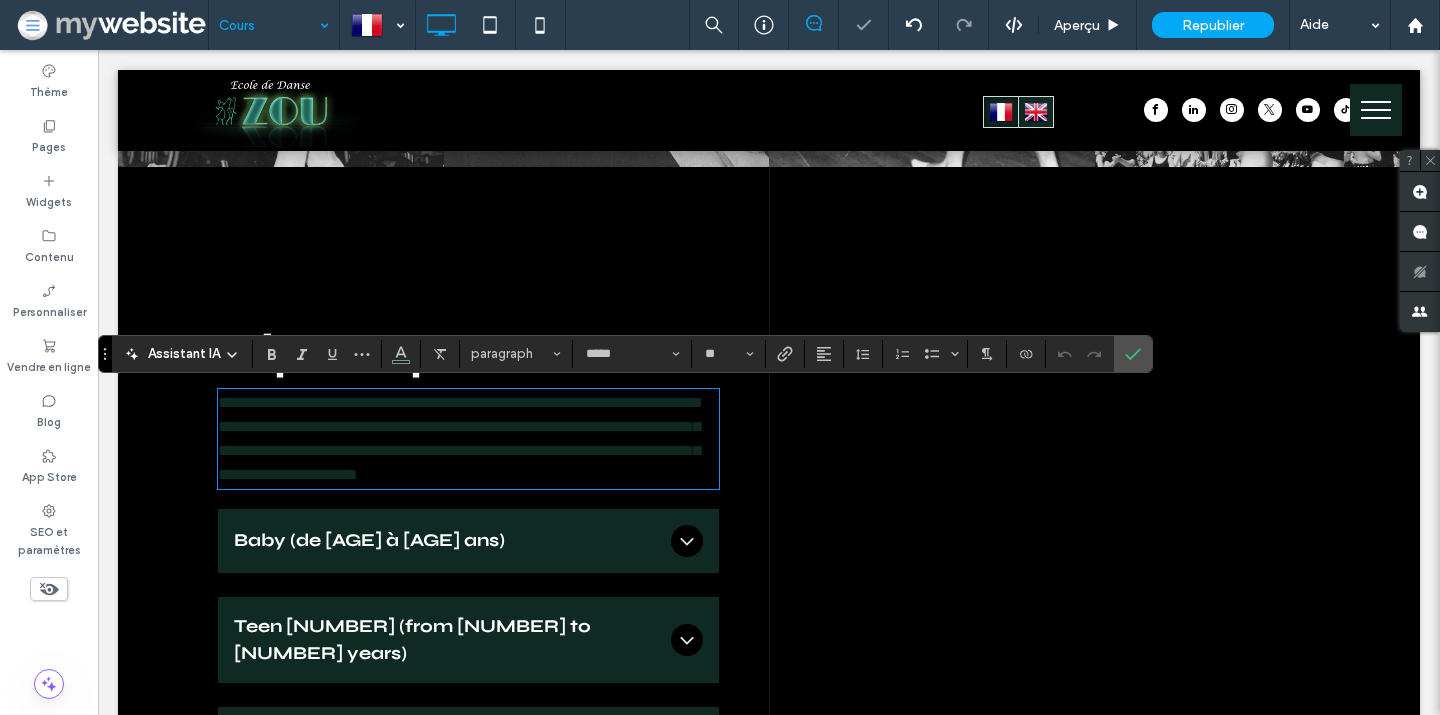 scroll, scrollTop: 0, scrollLeft: 0, axis: both 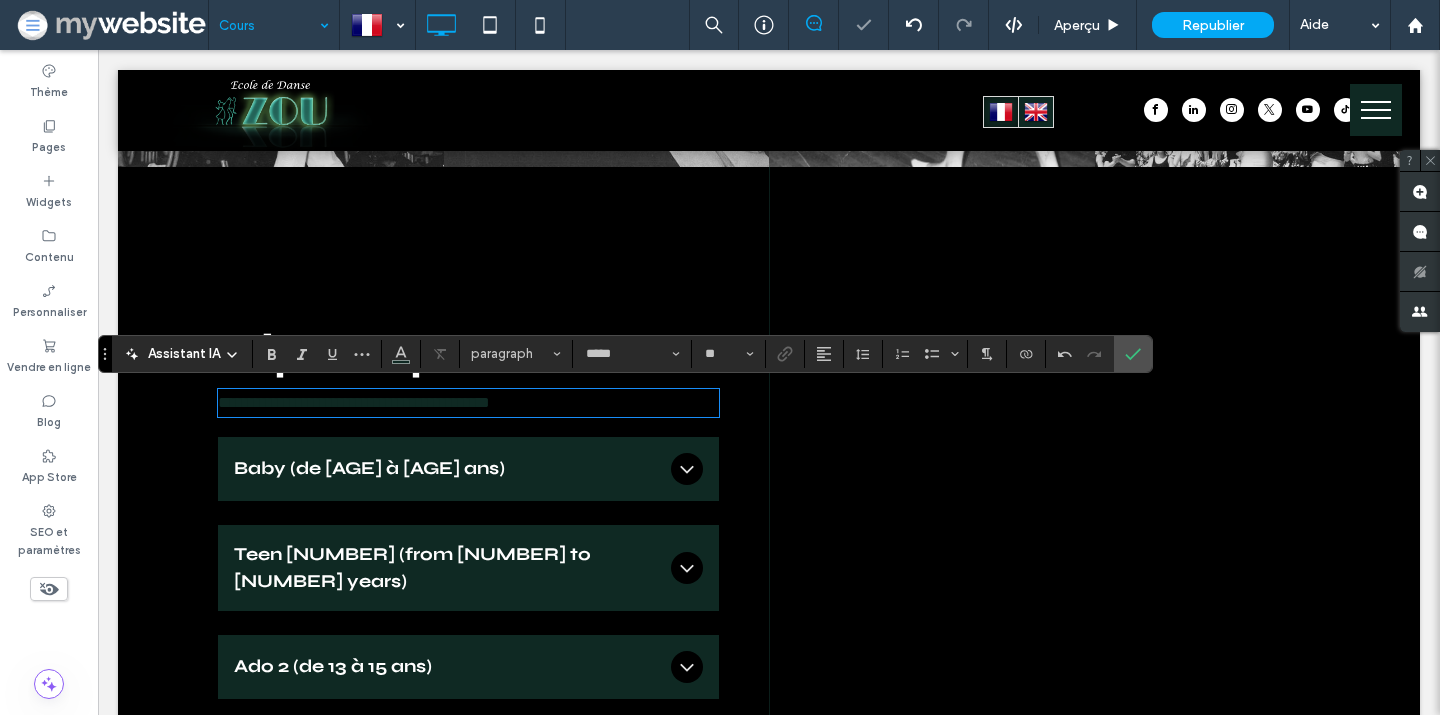 type on "**" 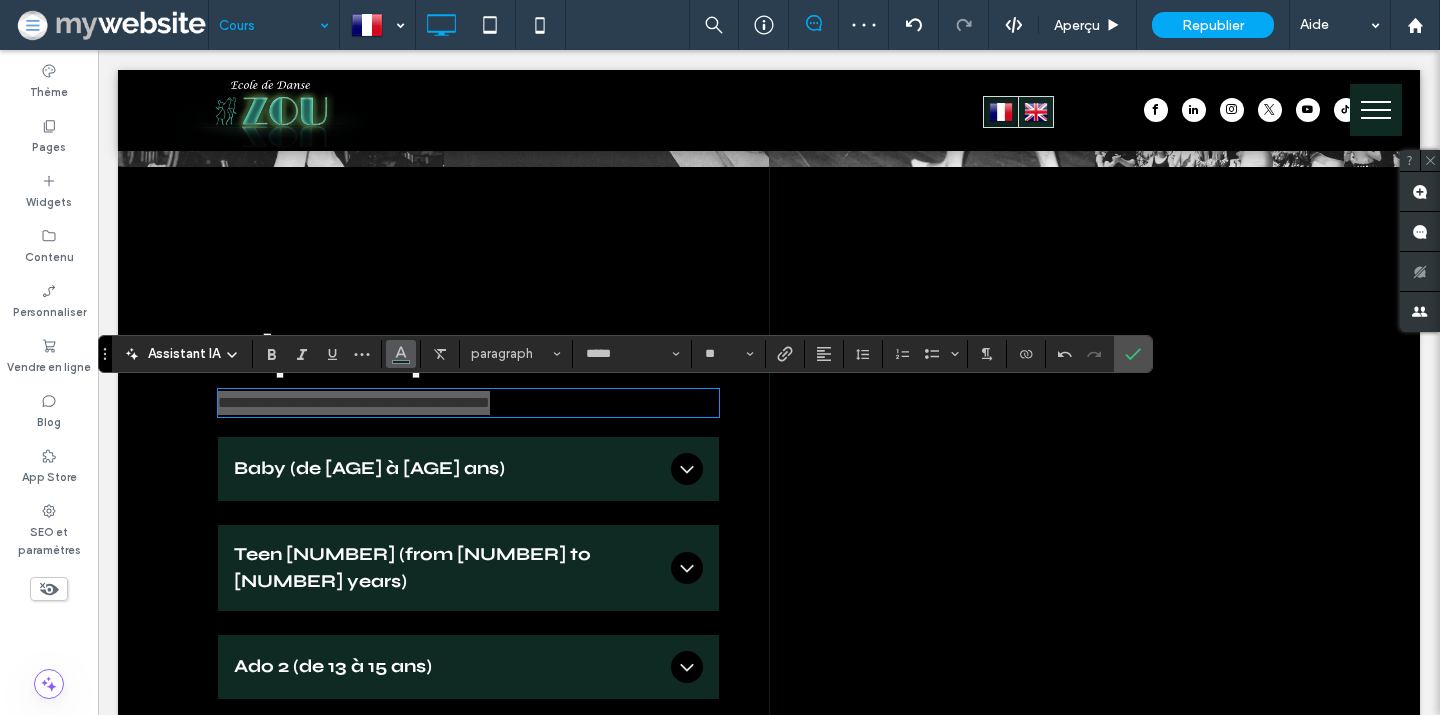 click at bounding box center [401, 352] 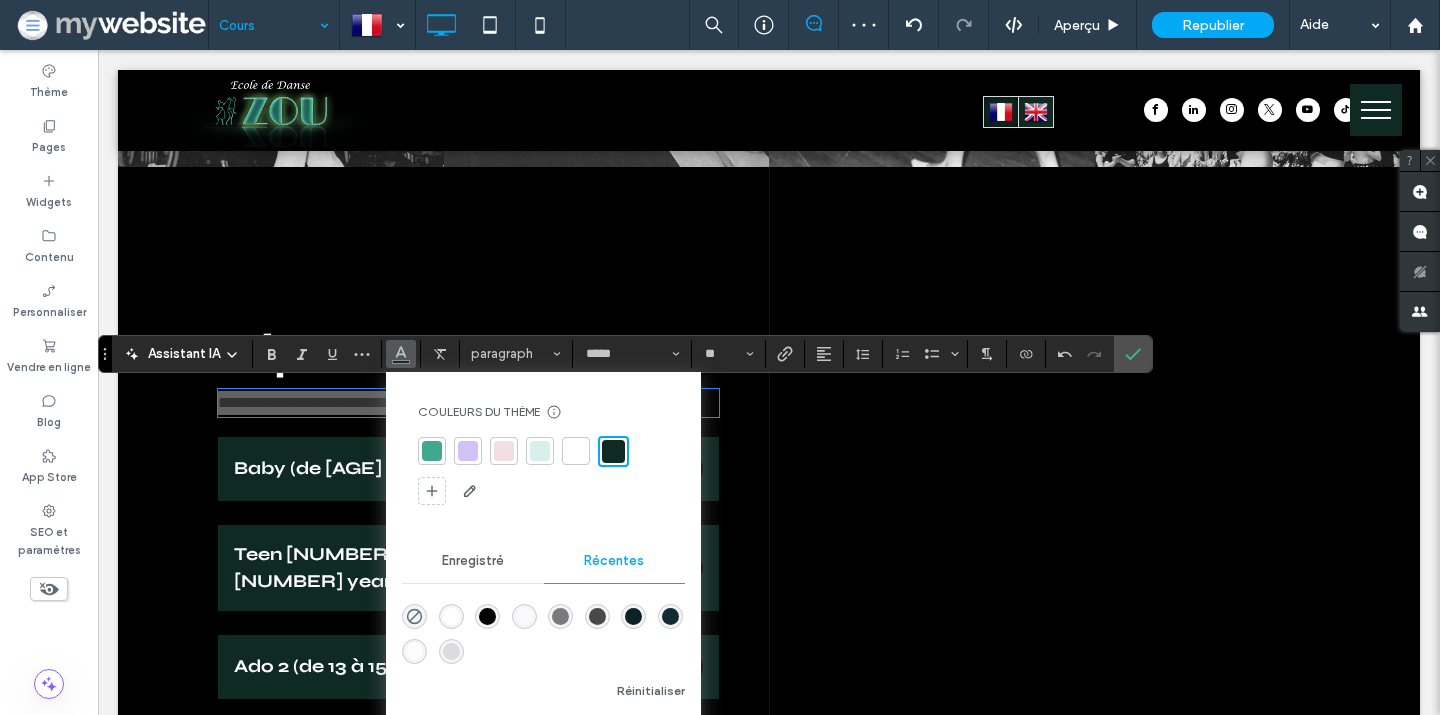 click at bounding box center (576, 451) 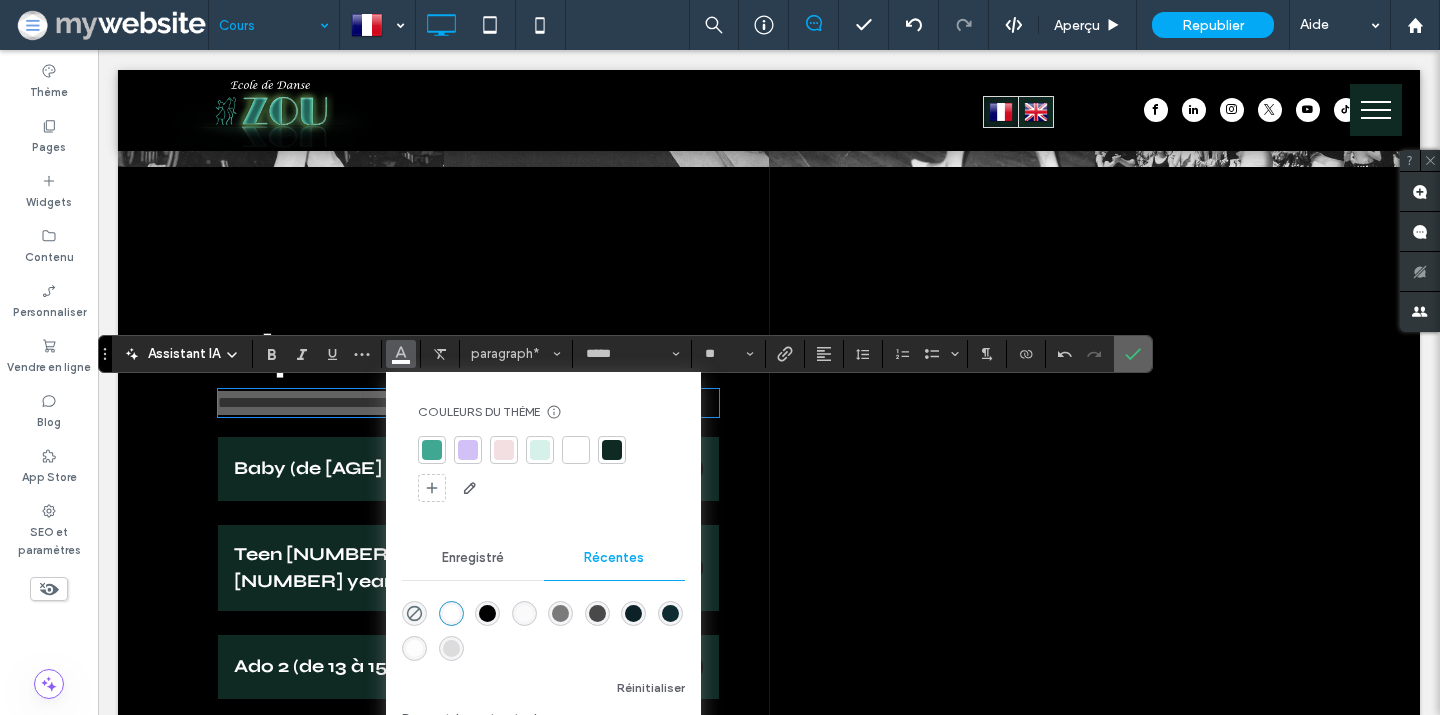 click at bounding box center [1133, 354] 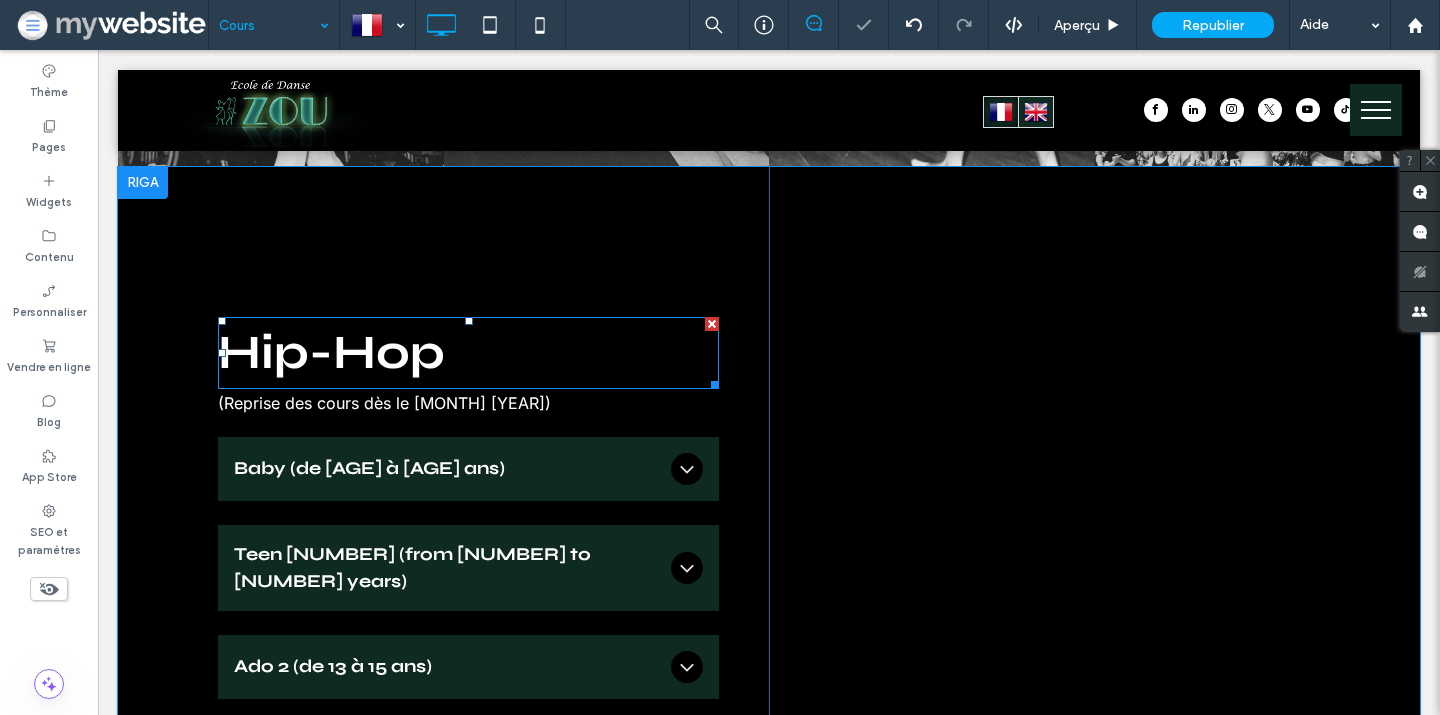 click on "(Reprise des cours dès le 1er septembre 2025)" at bounding box center (468, 403) 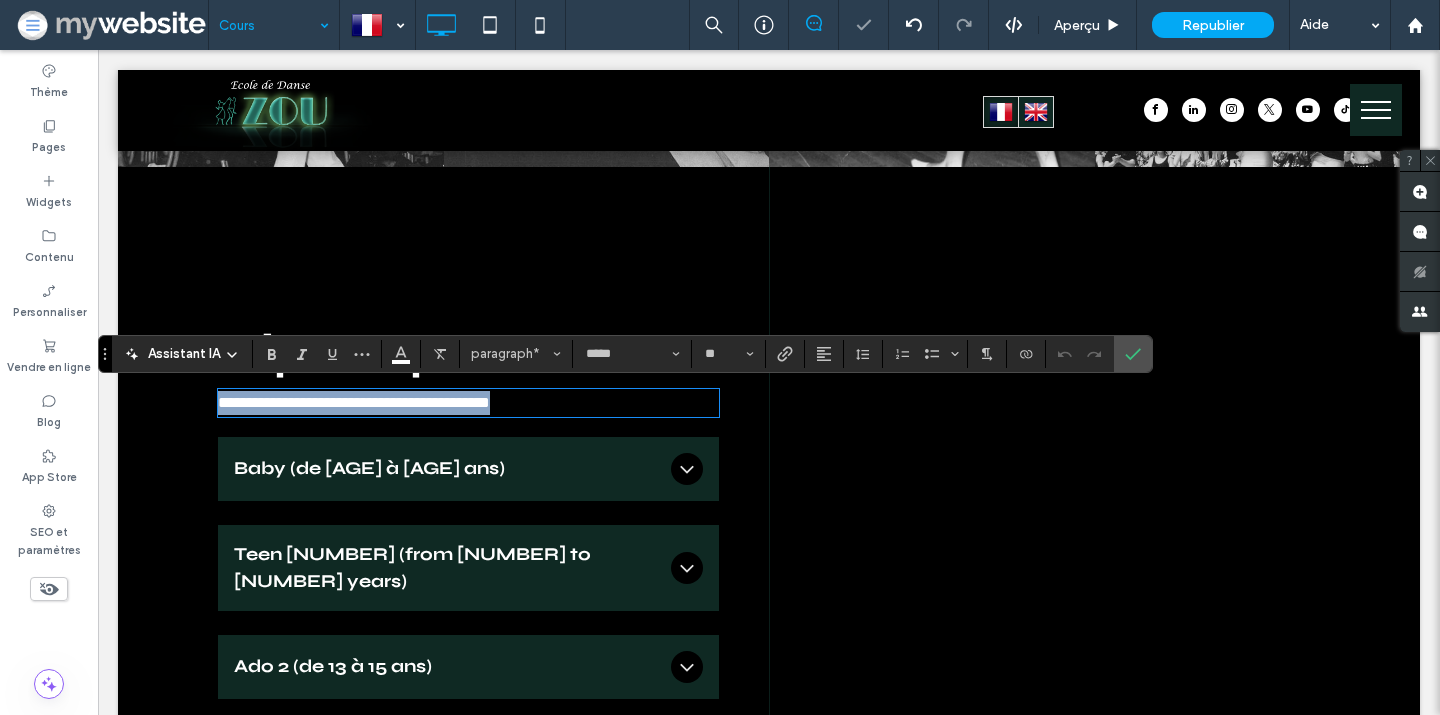 click on "**********" at bounding box center [468, 403] 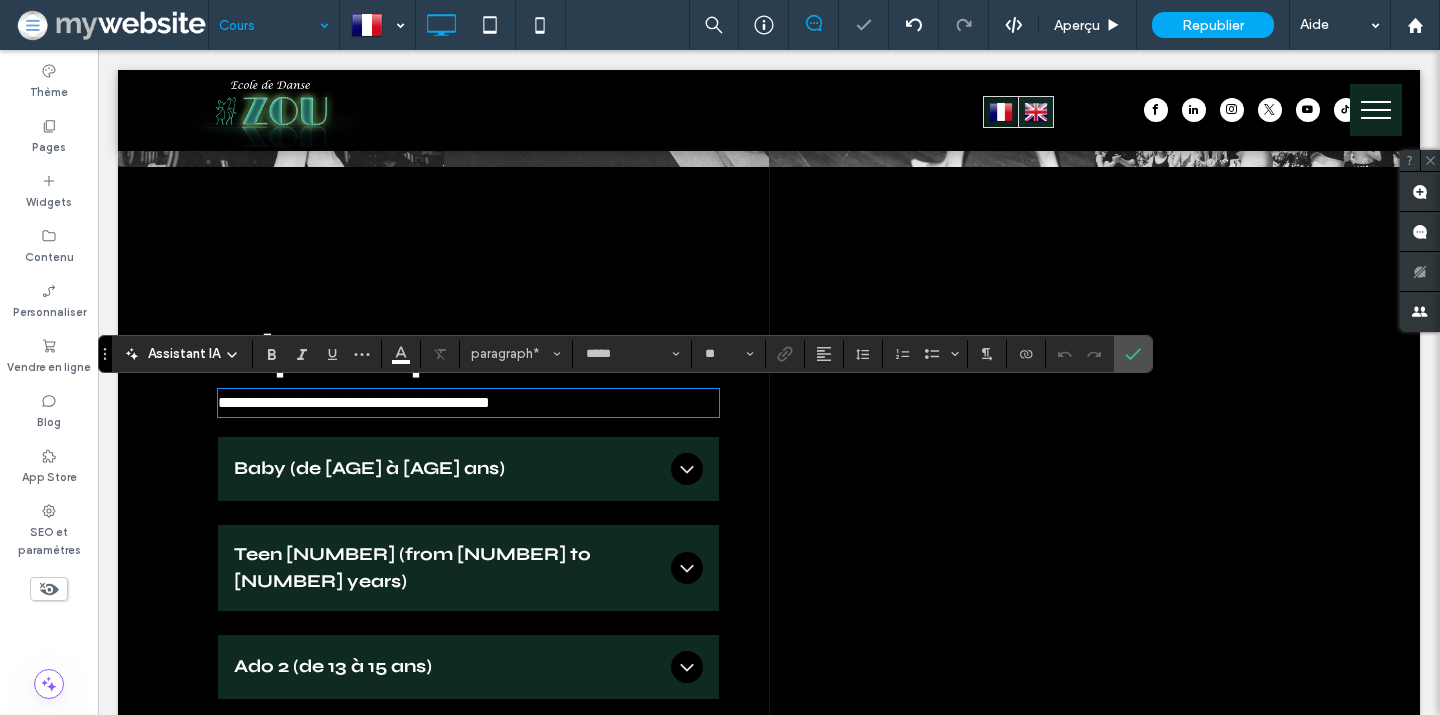 type 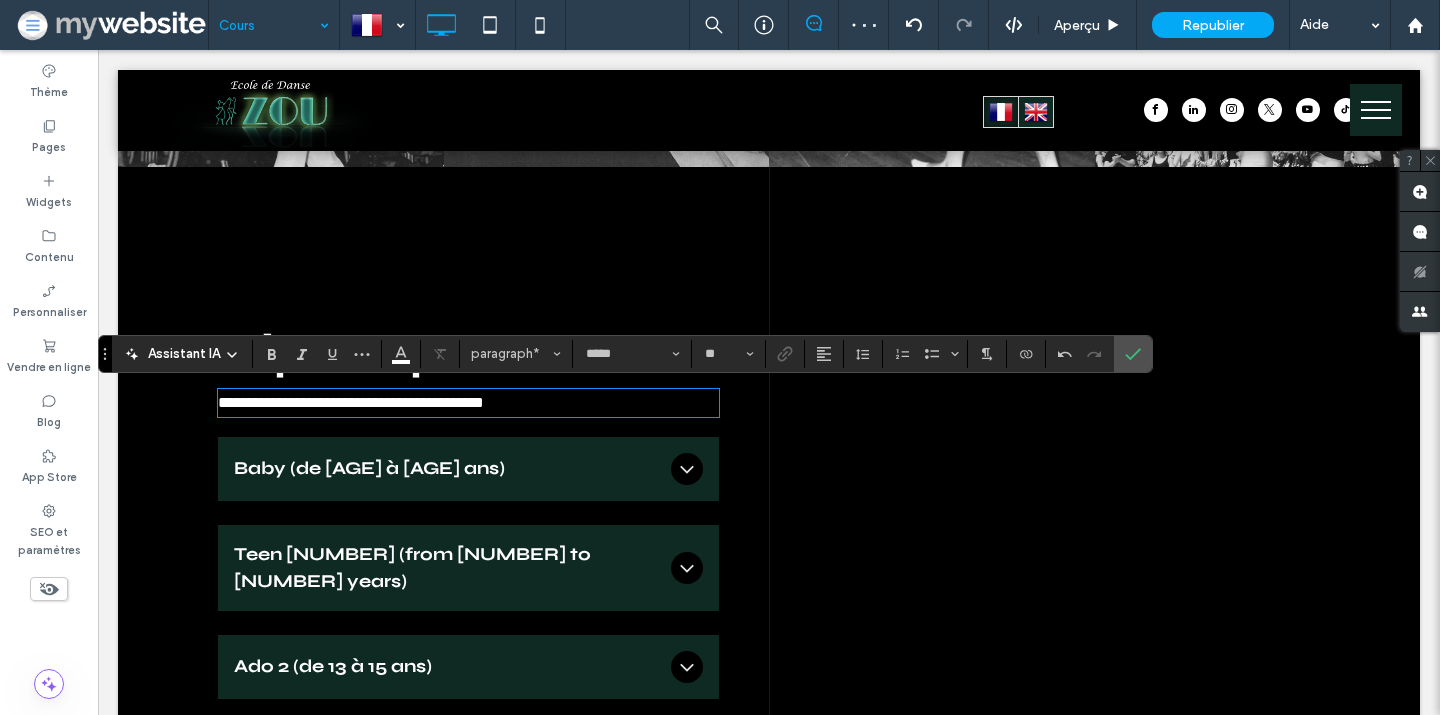 click on "**********" at bounding box center (351, 402) 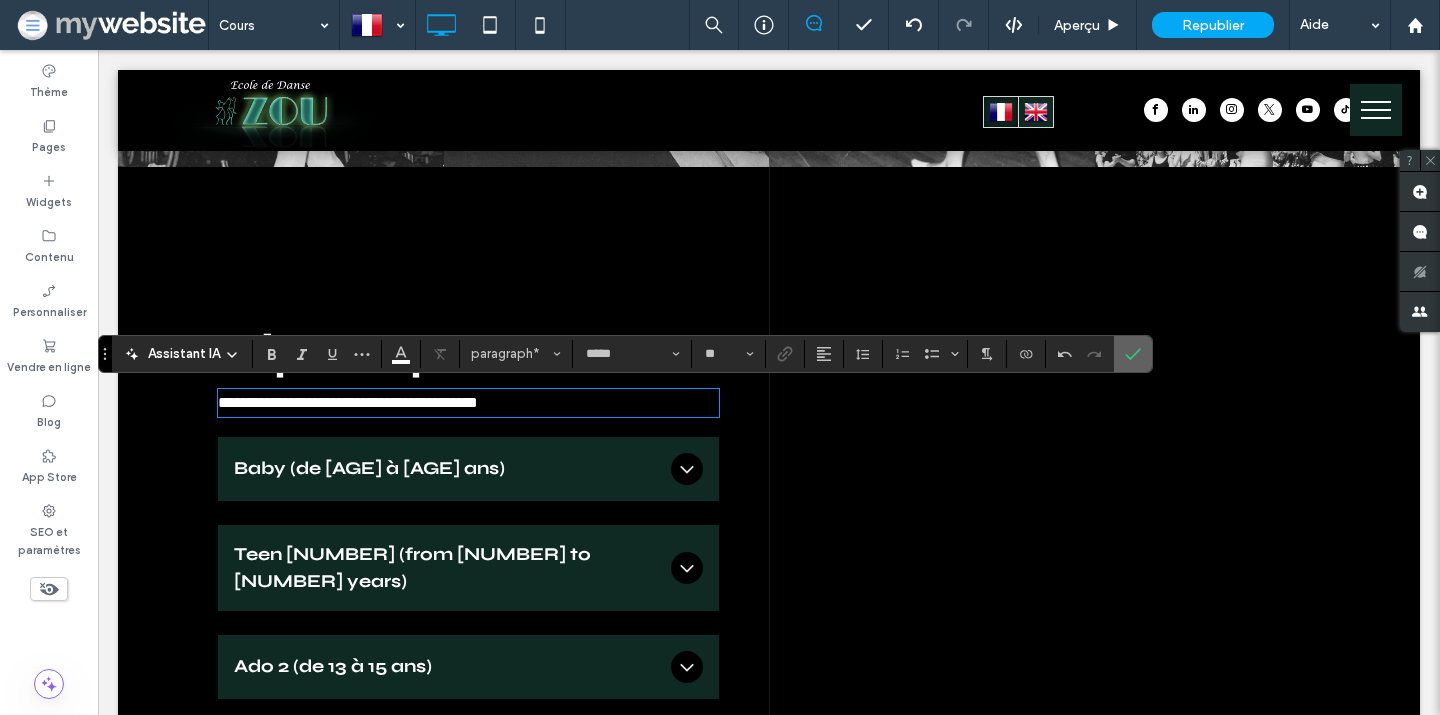 click 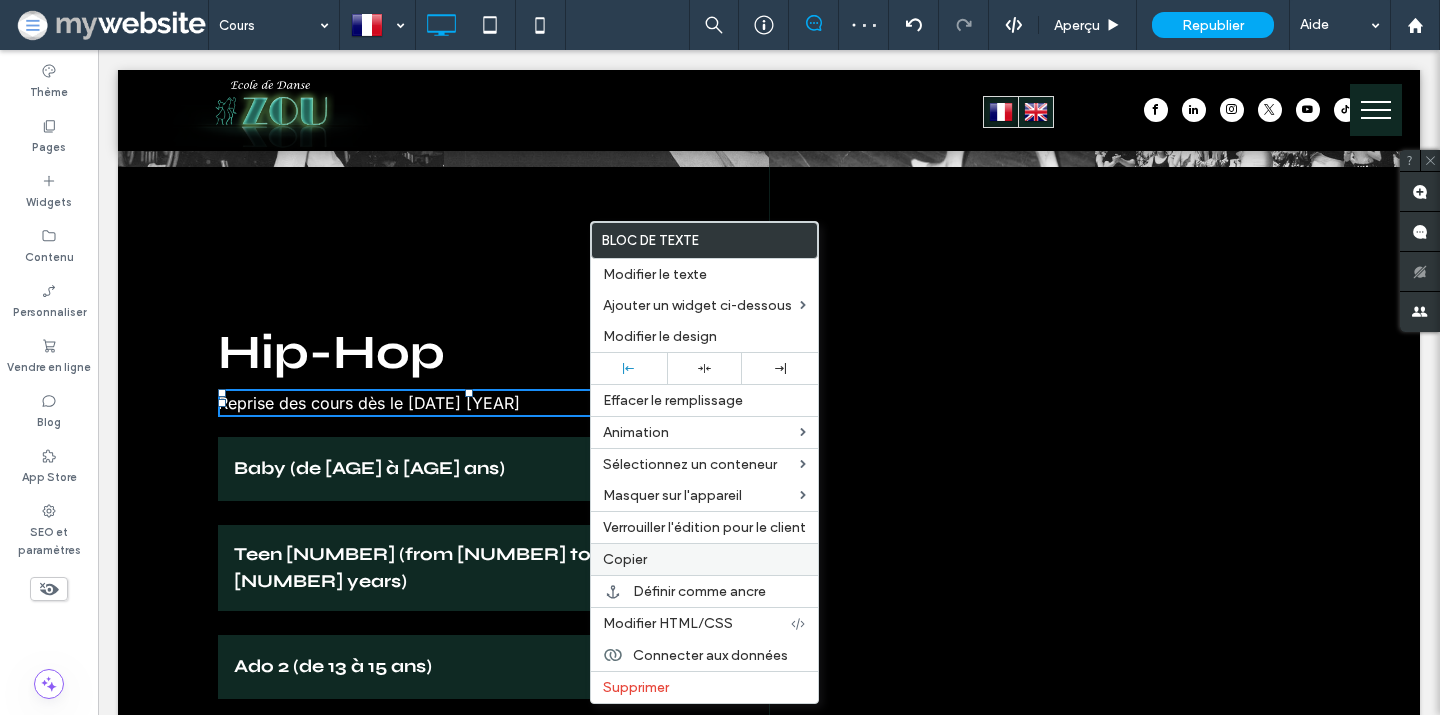 click on "Copier" at bounding box center [625, 559] 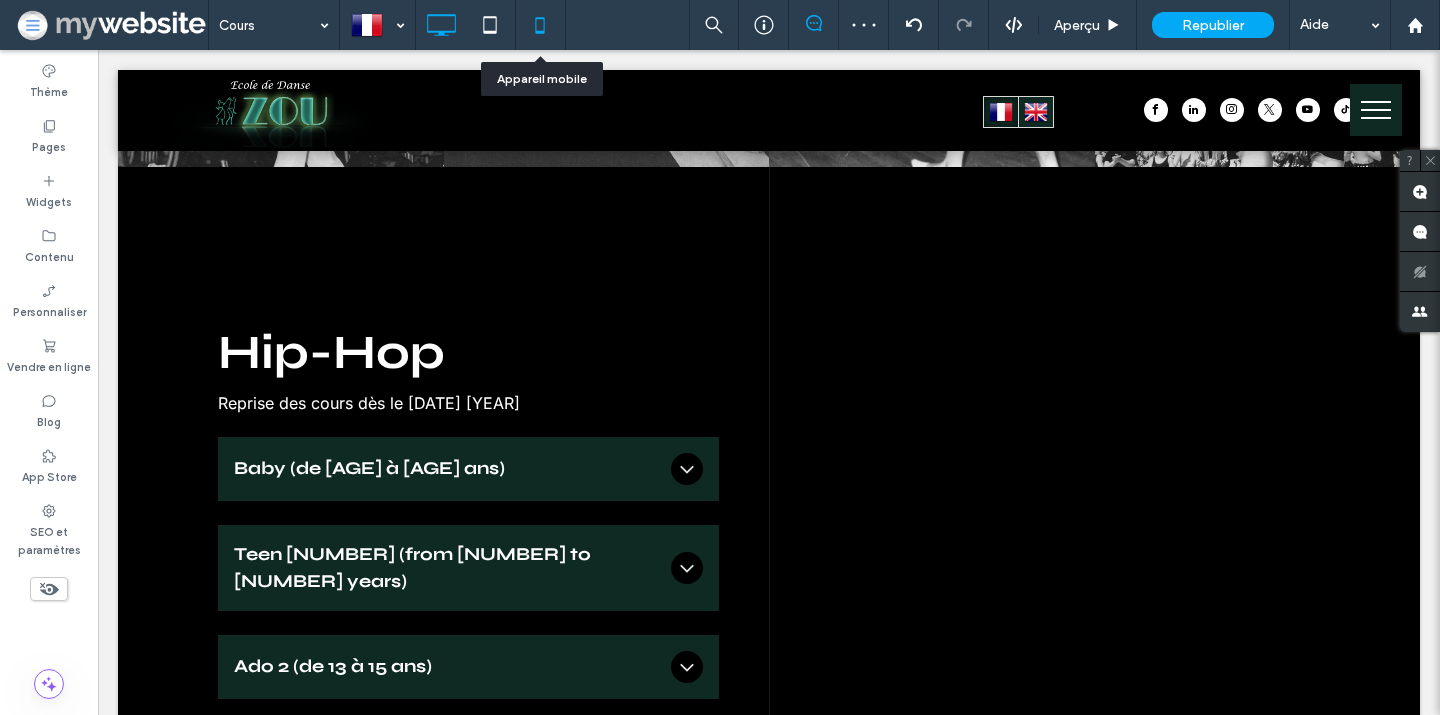 click 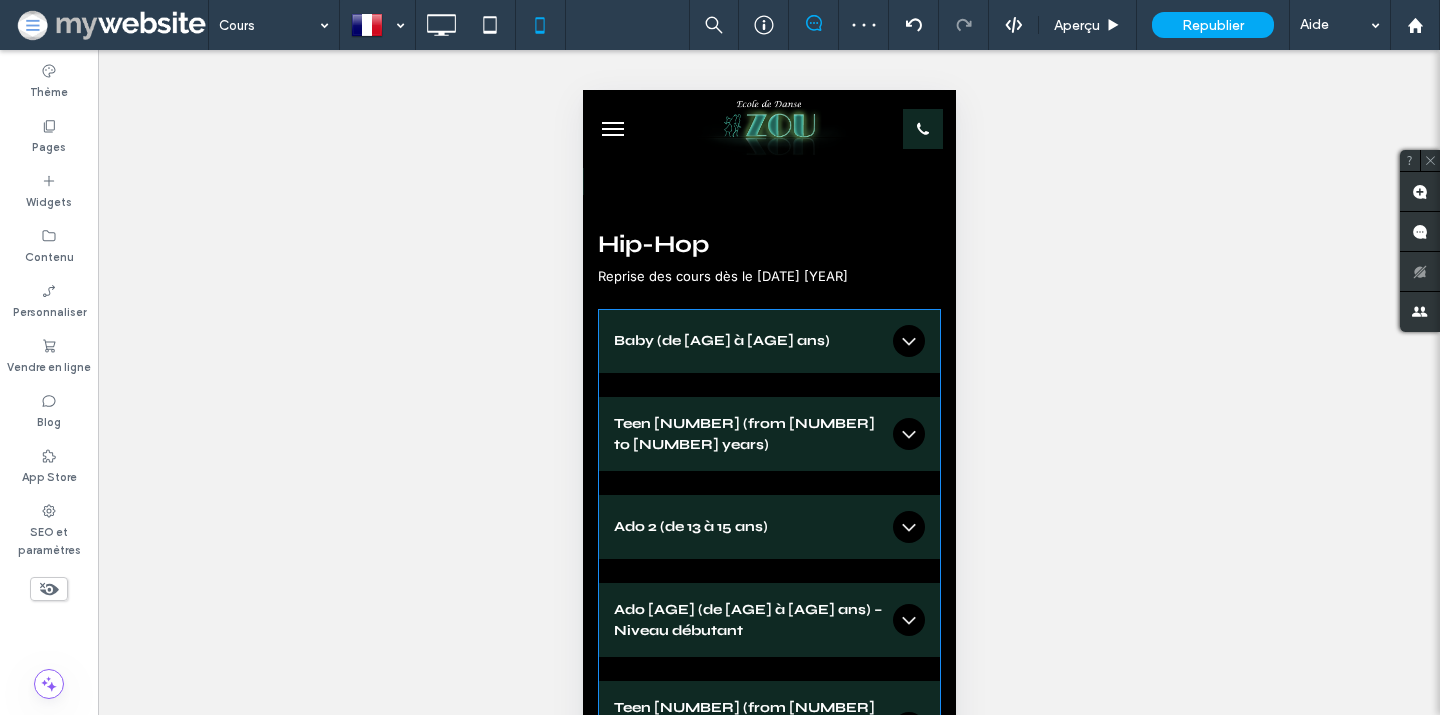 scroll, scrollTop: 2707, scrollLeft: 0, axis: vertical 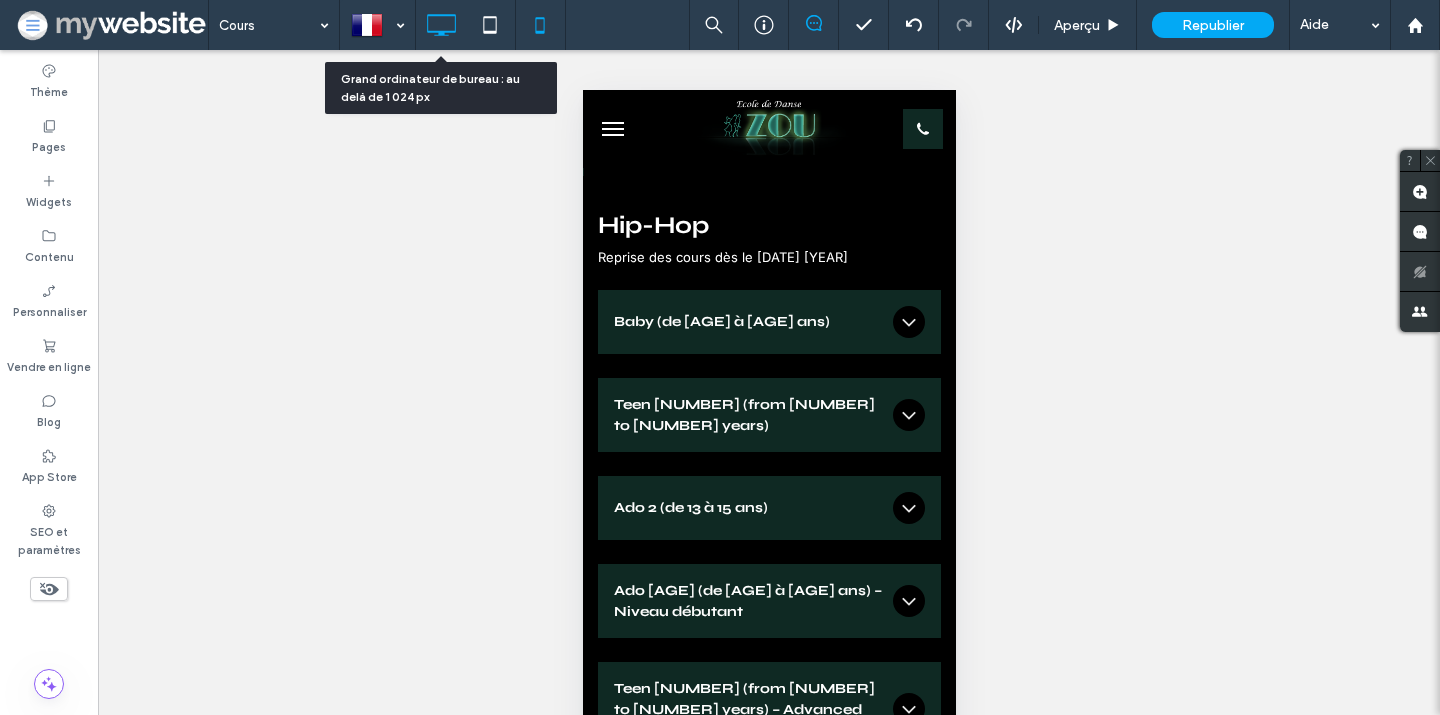 click 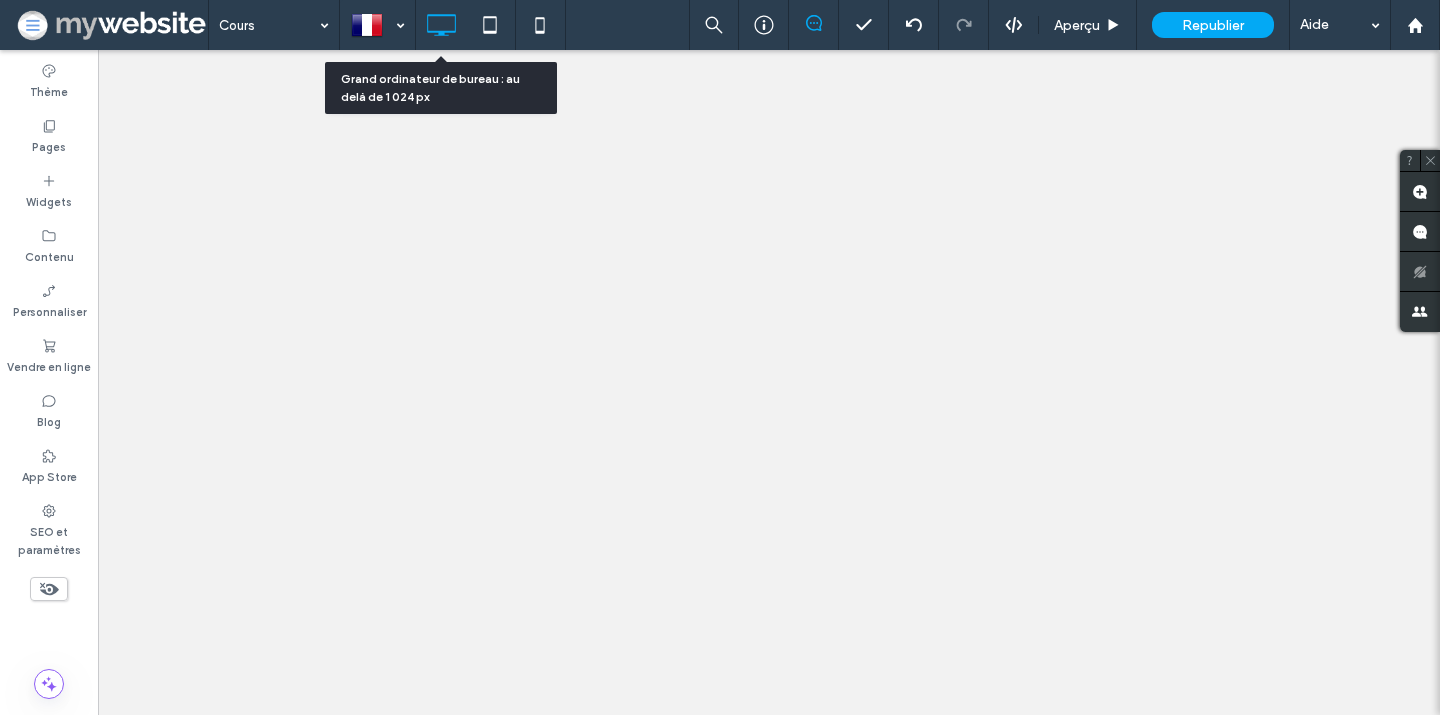 scroll, scrollTop: 0, scrollLeft: 0, axis: both 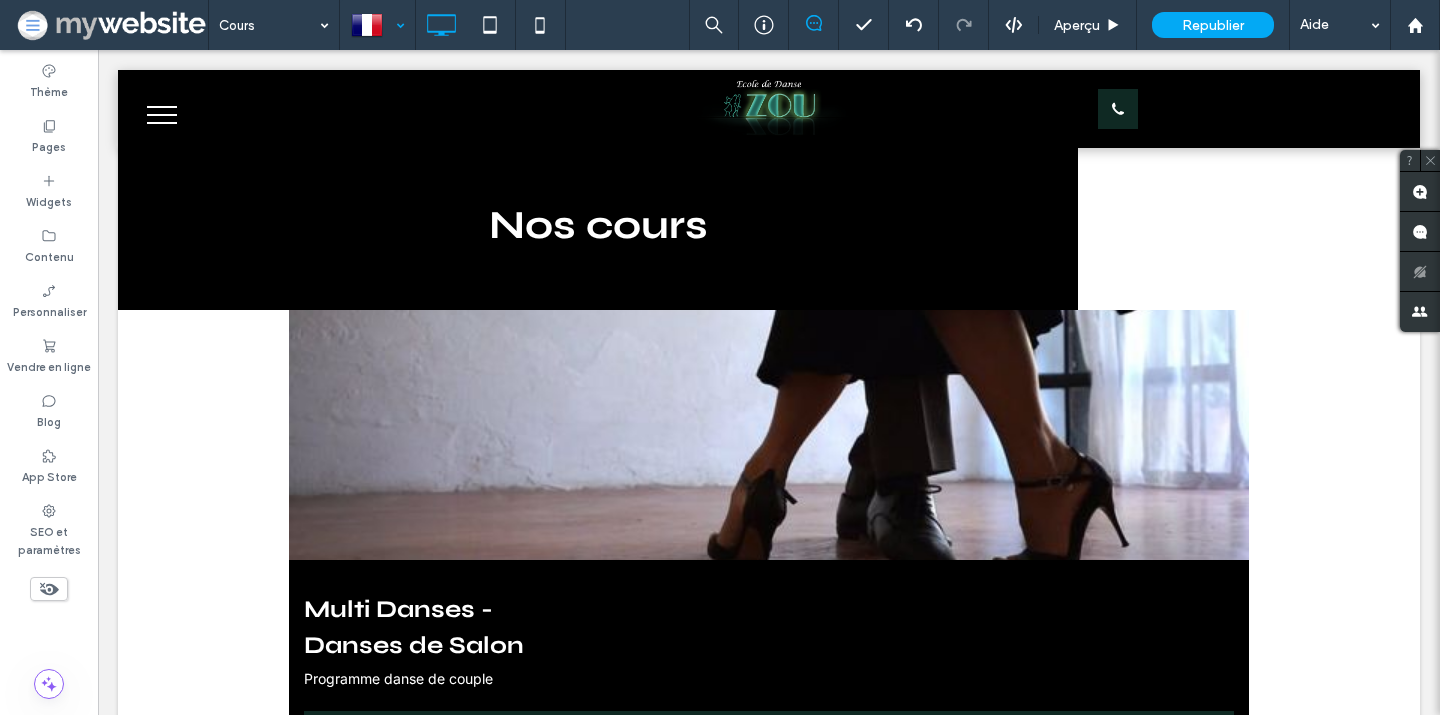 click at bounding box center [377, 25] 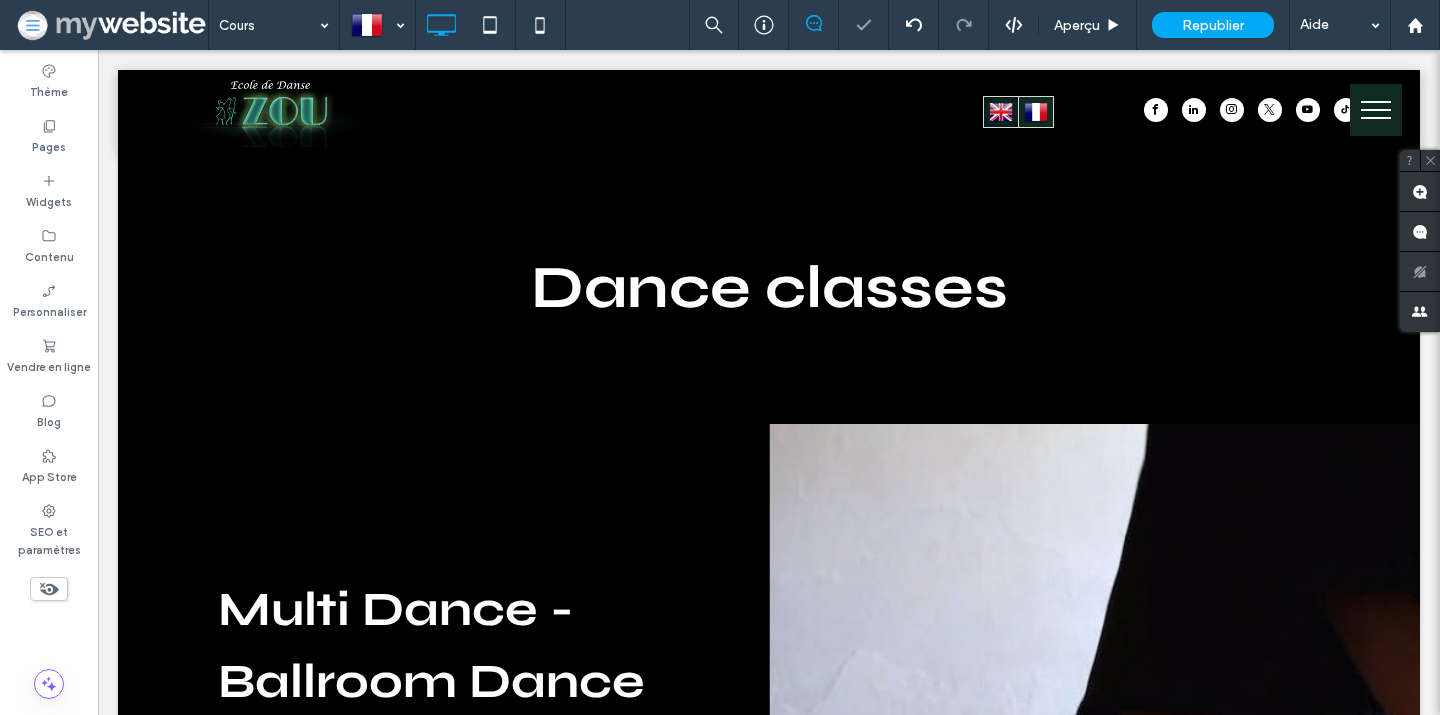 scroll, scrollTop: 0, scrollLeft: 0, axis: both 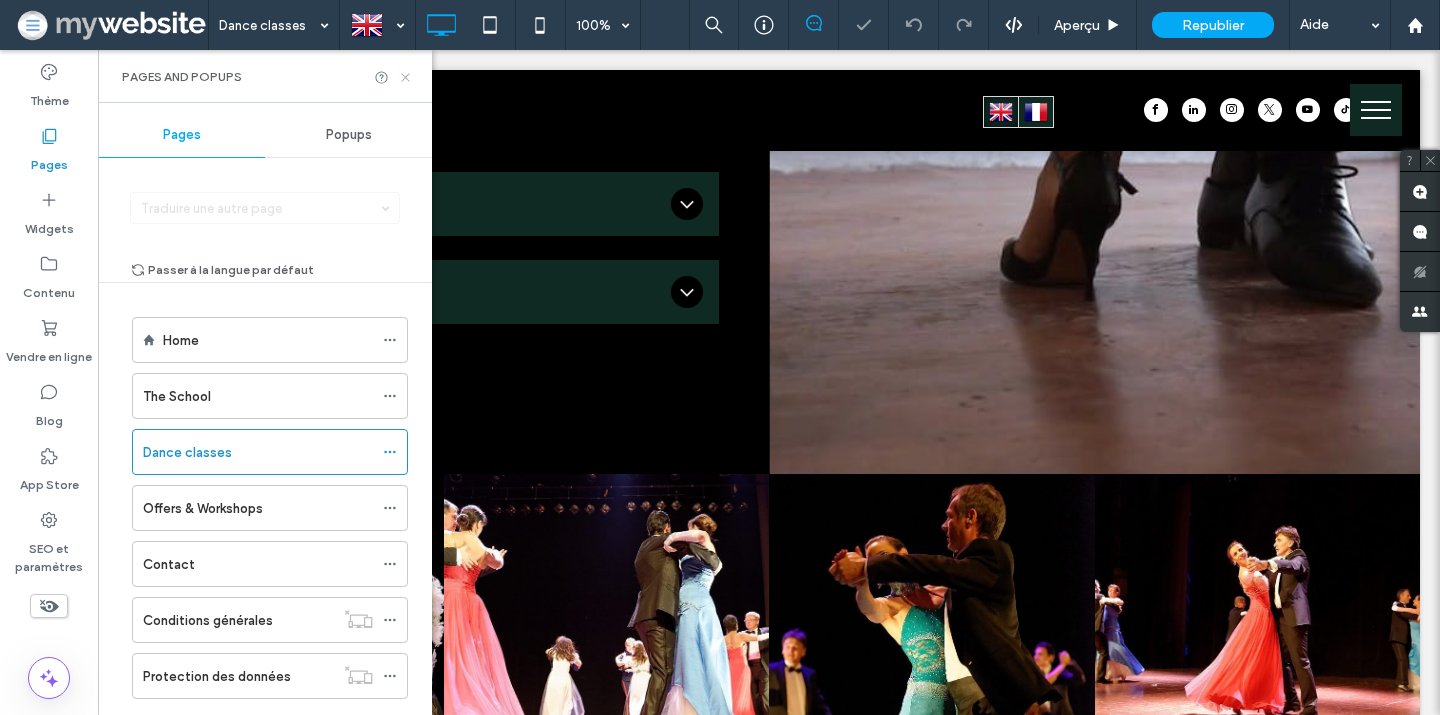 click 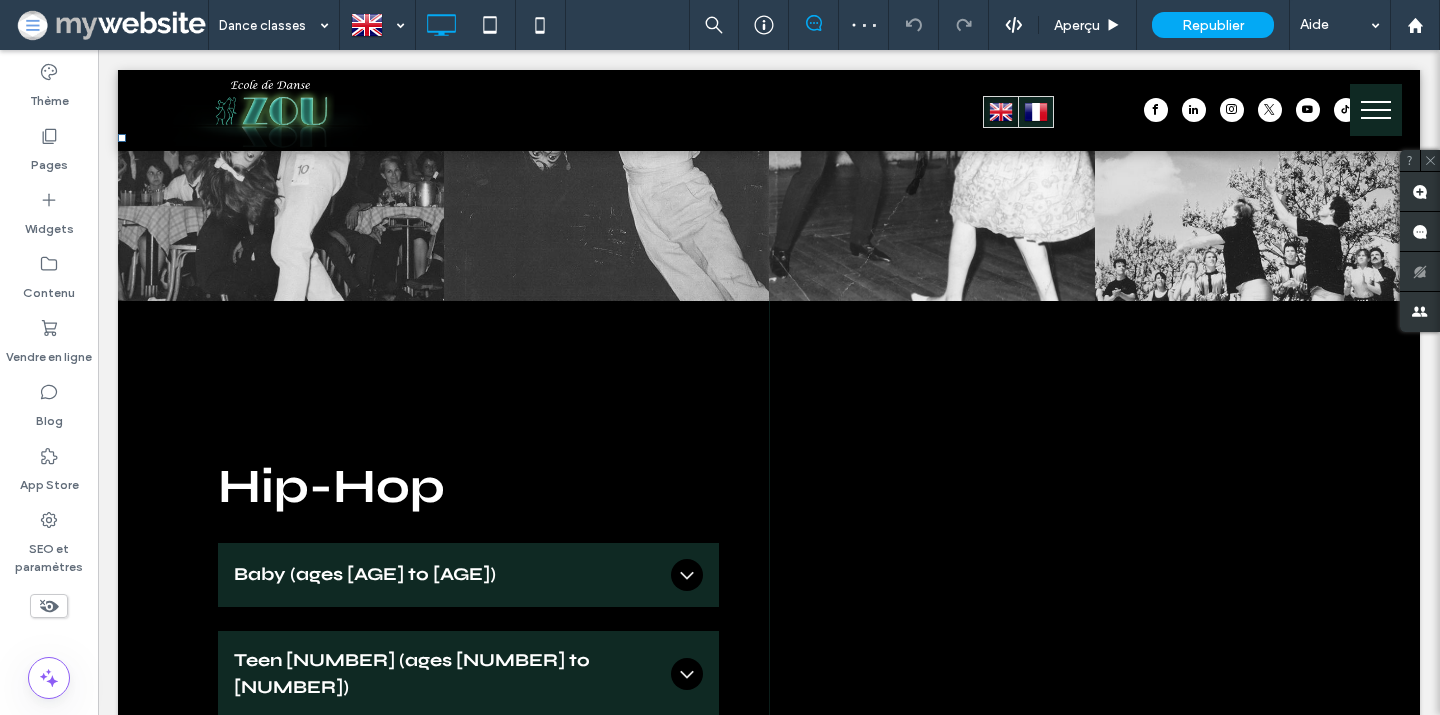 scroll, scrollTop: 2688, scrollLeft: 0, axis: vertical 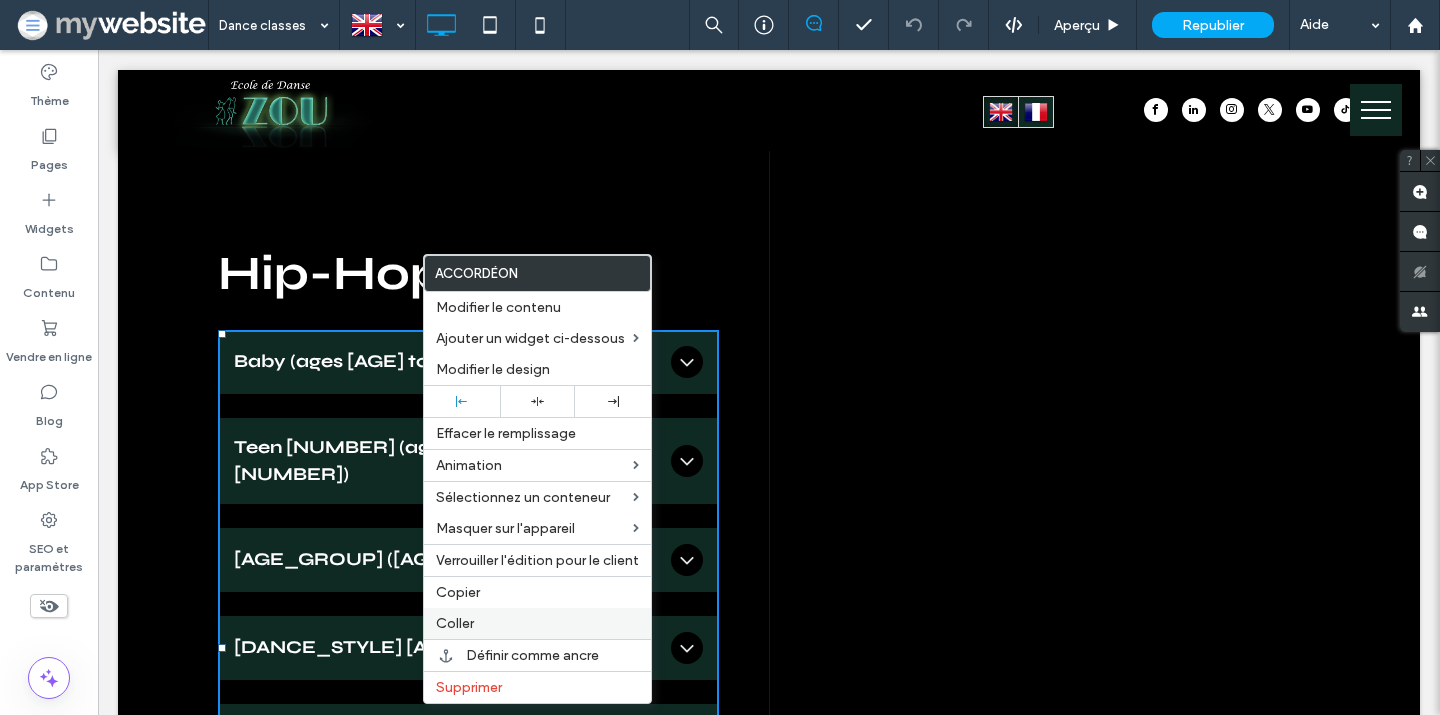click on "Coller" at bounding box center (537, 623) 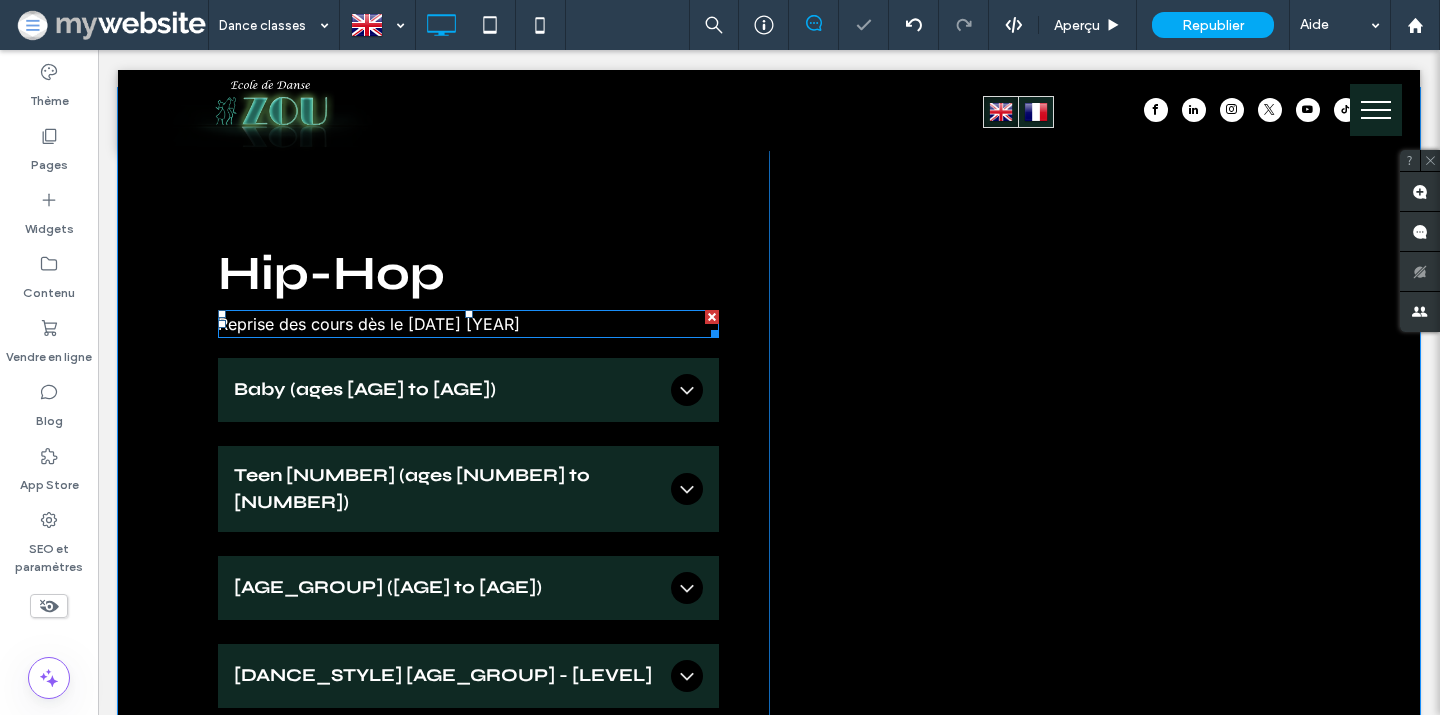 click on "Reprise des cours dès le 1er septembre 2025" at bounding box center [369, 324] 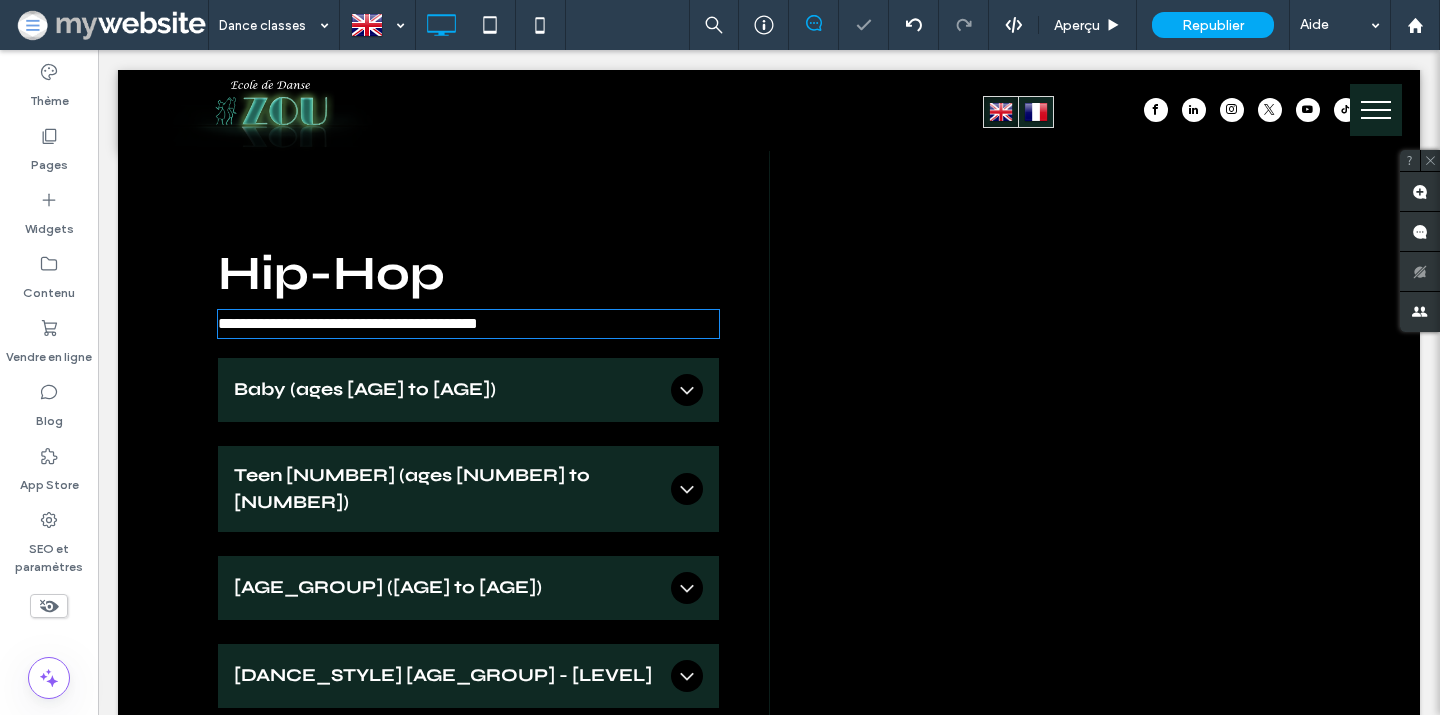 type on "*****" 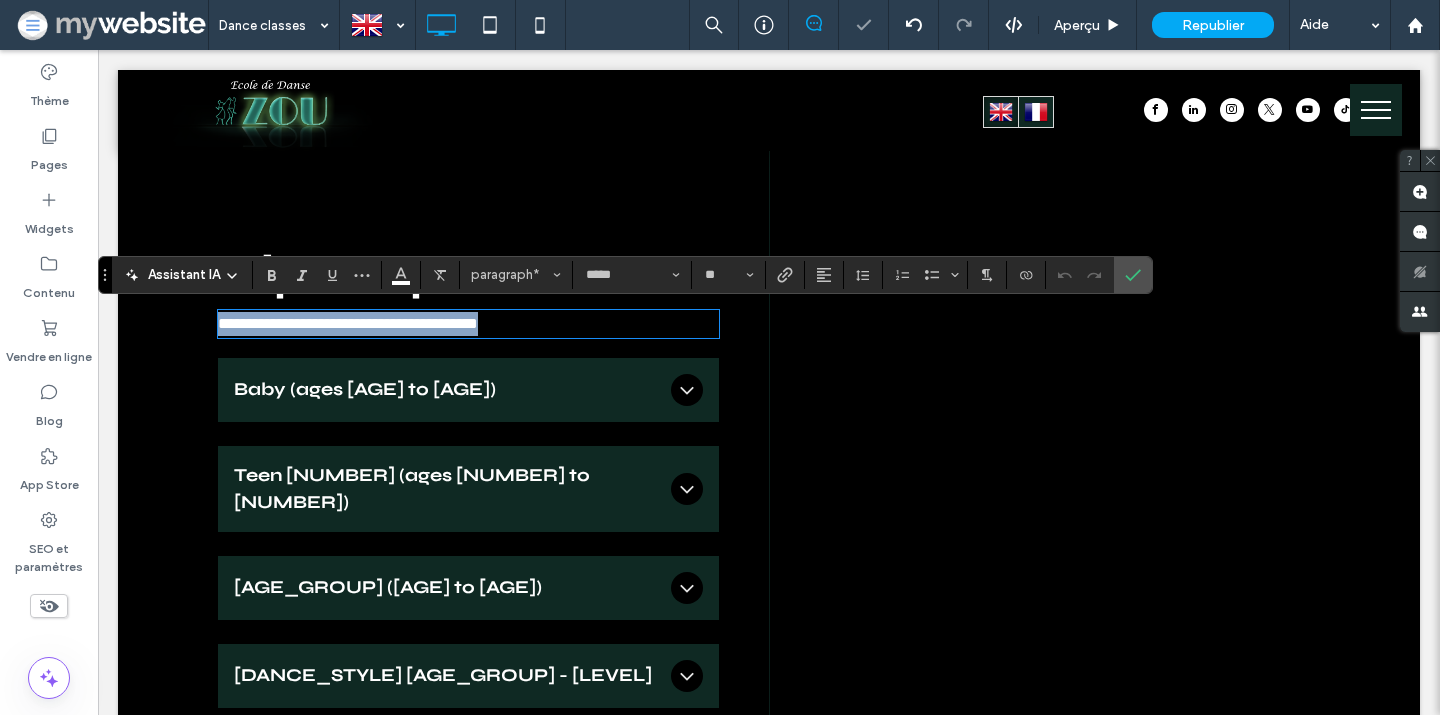 type on "**" 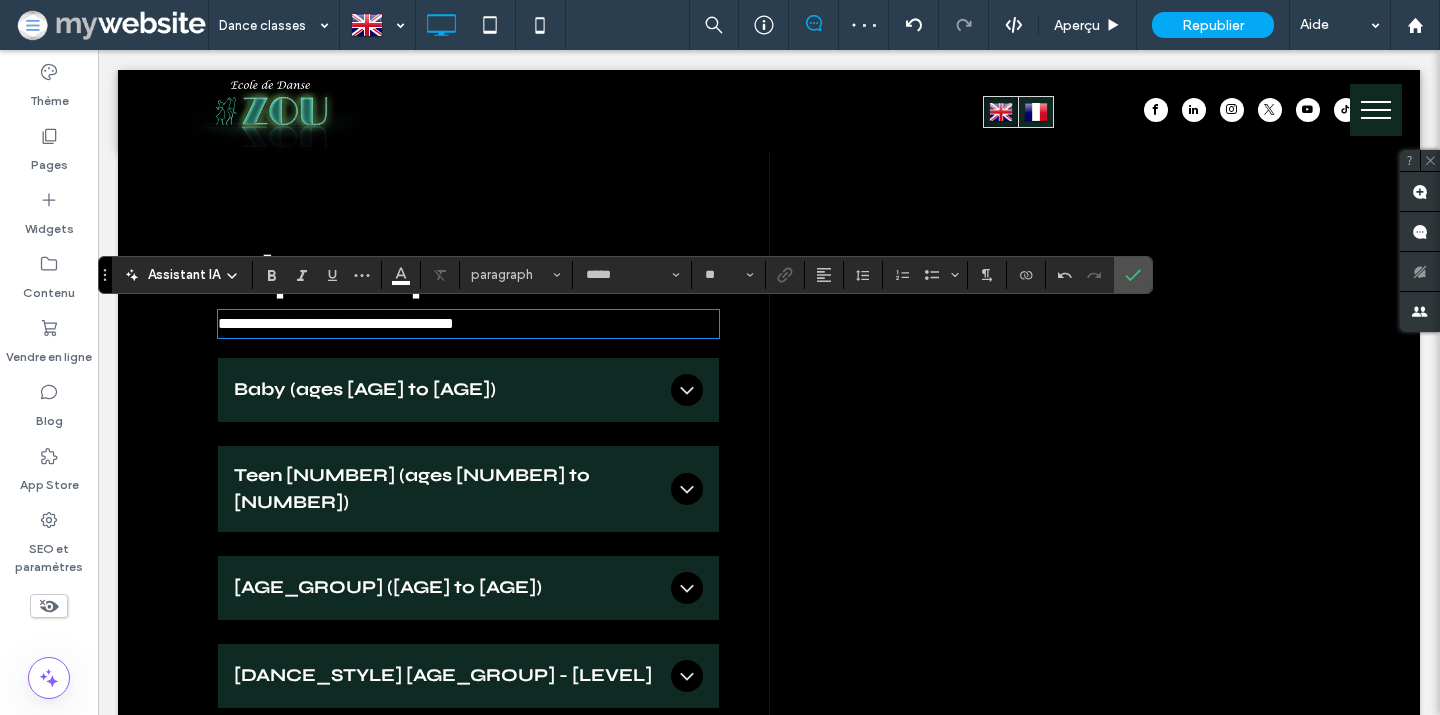 scroll, scrollTop: 0, scrollLeft: 0, axis: both 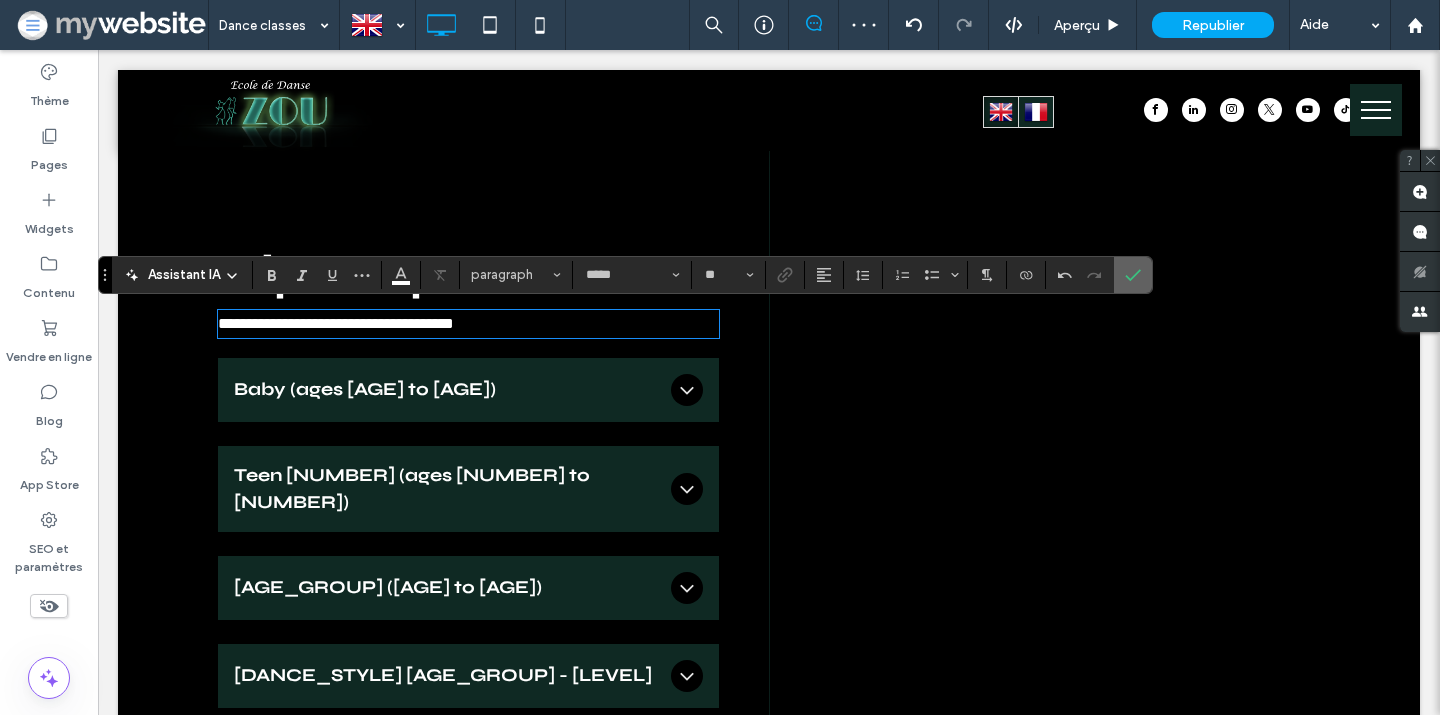 click 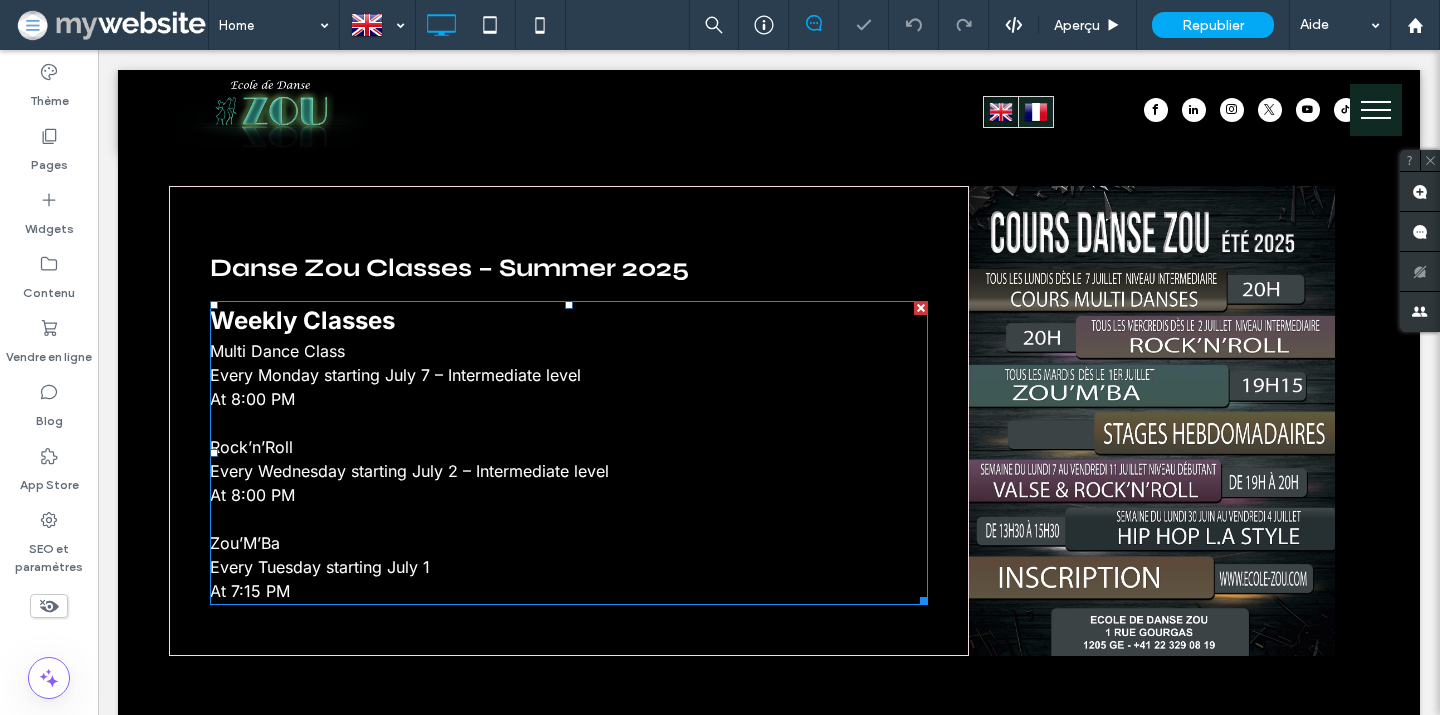 scroll, scrollTop: 696, scrollLeft: 0, axis: vertical 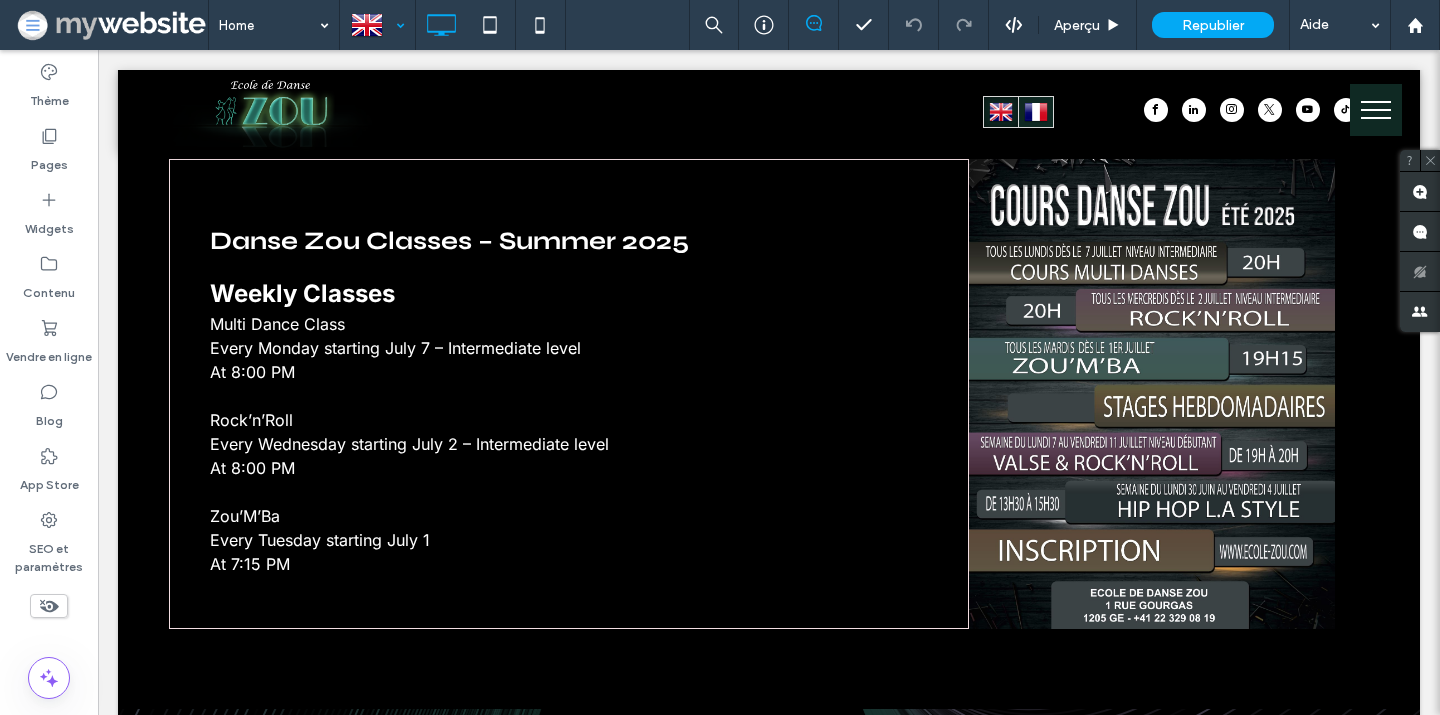 click at bounding box center (377, 25) 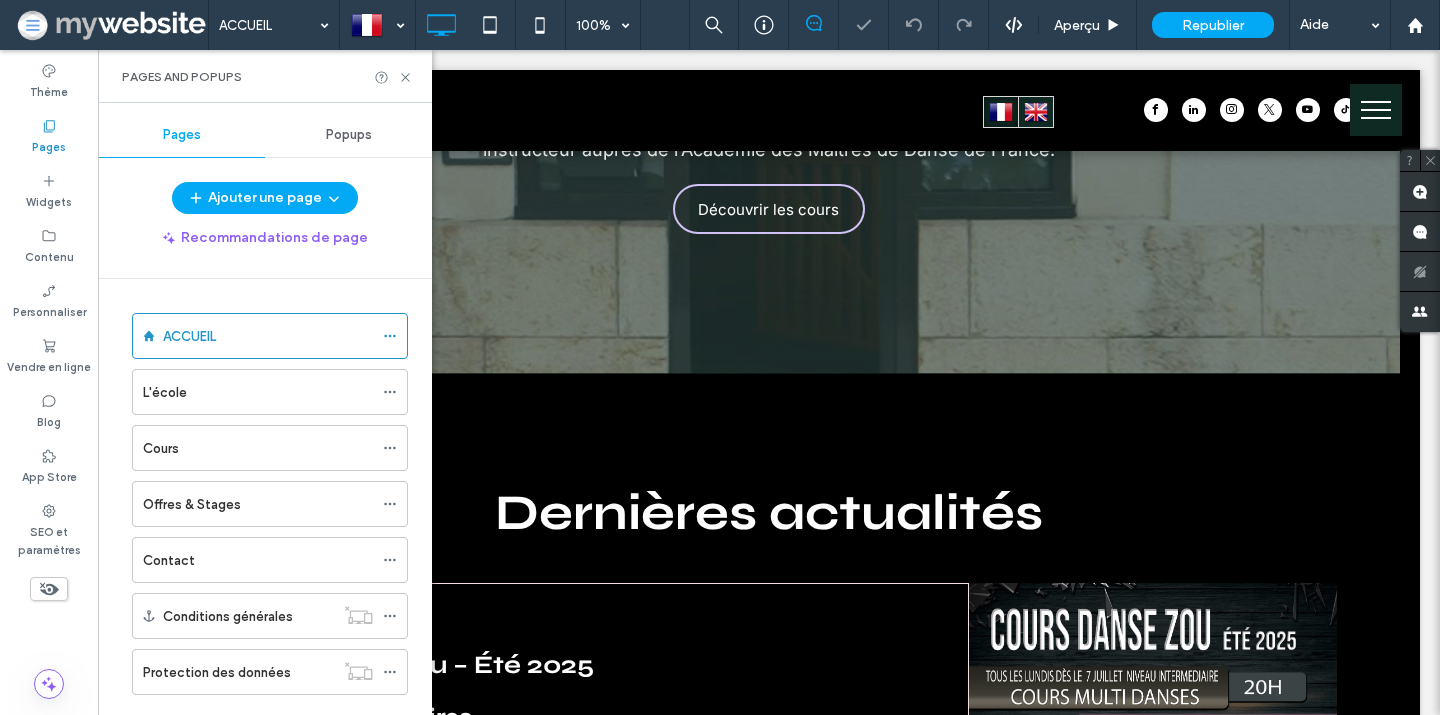 scroll, scrollTop: 364, scrollLeft: 0, axis: vertical 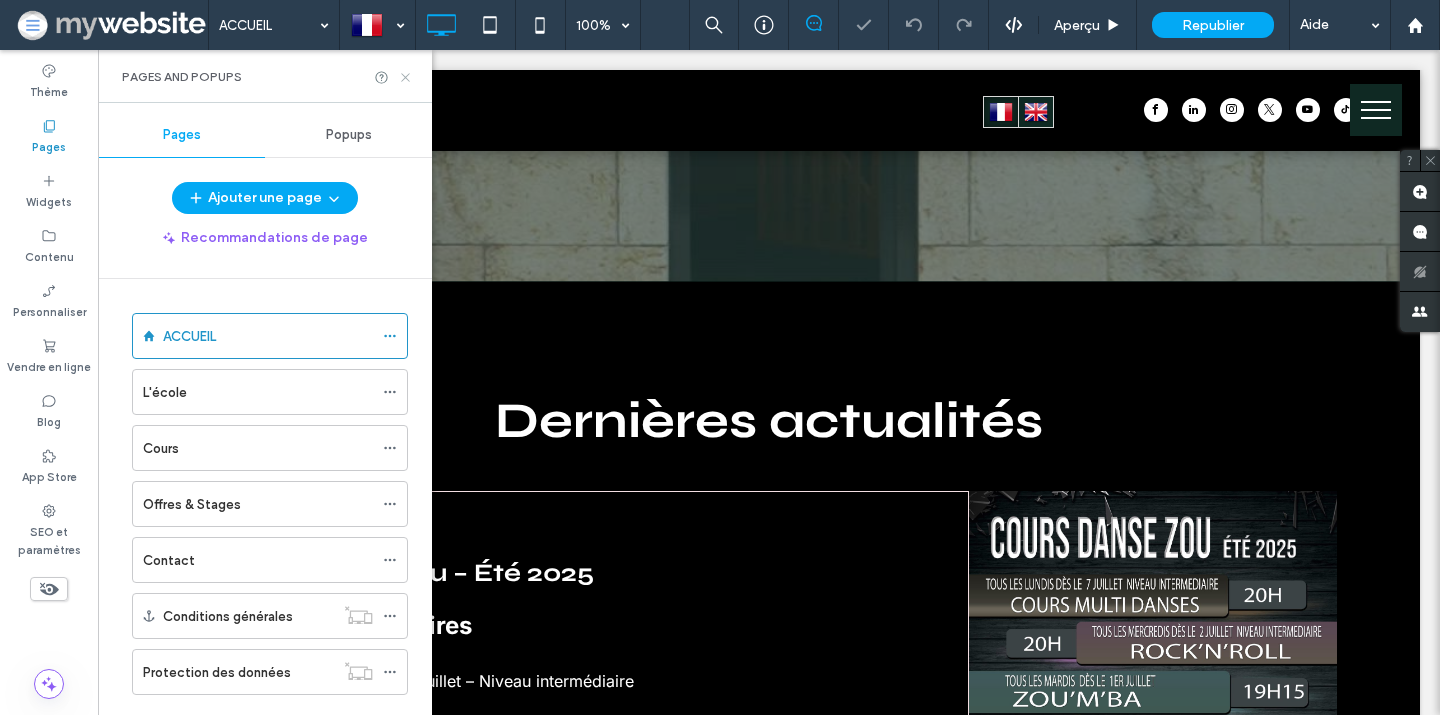 click 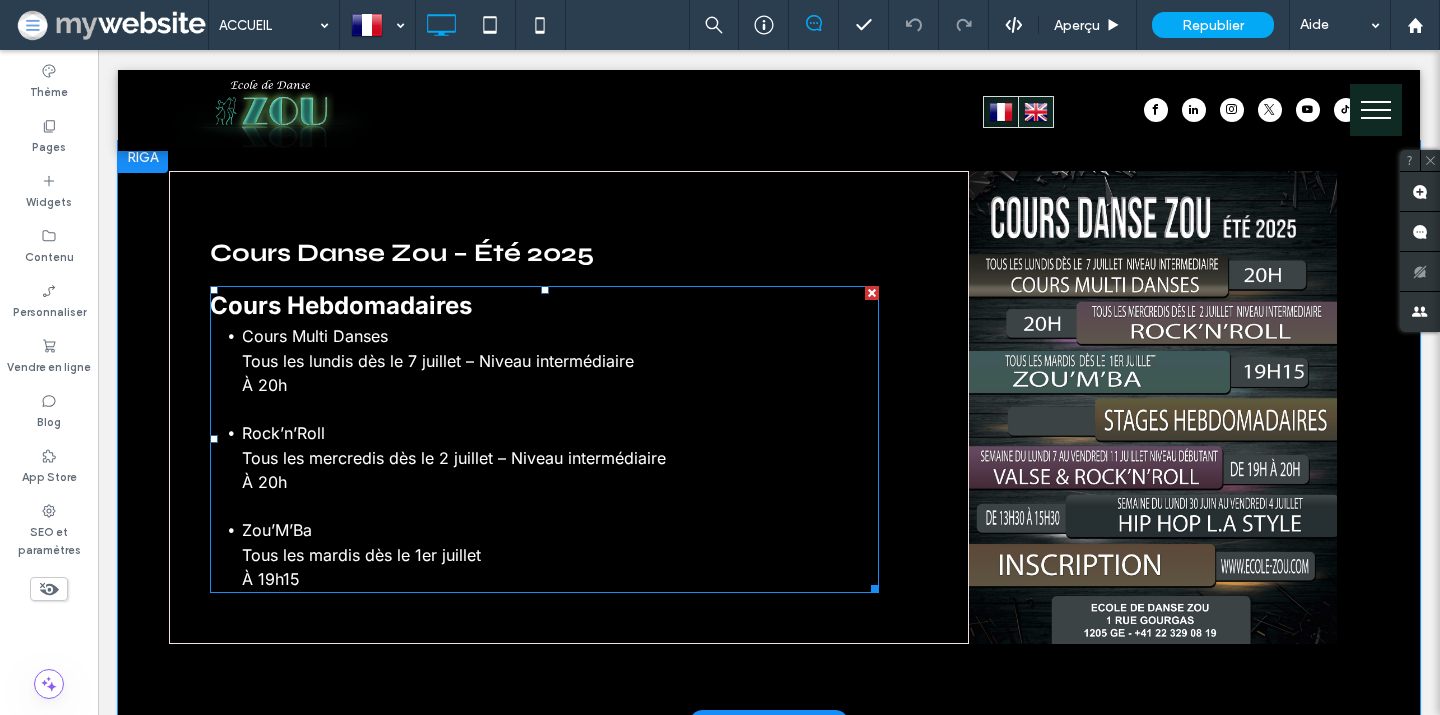 scroll, scrollTop: 678, scrollLeft: 0, axis: vertical 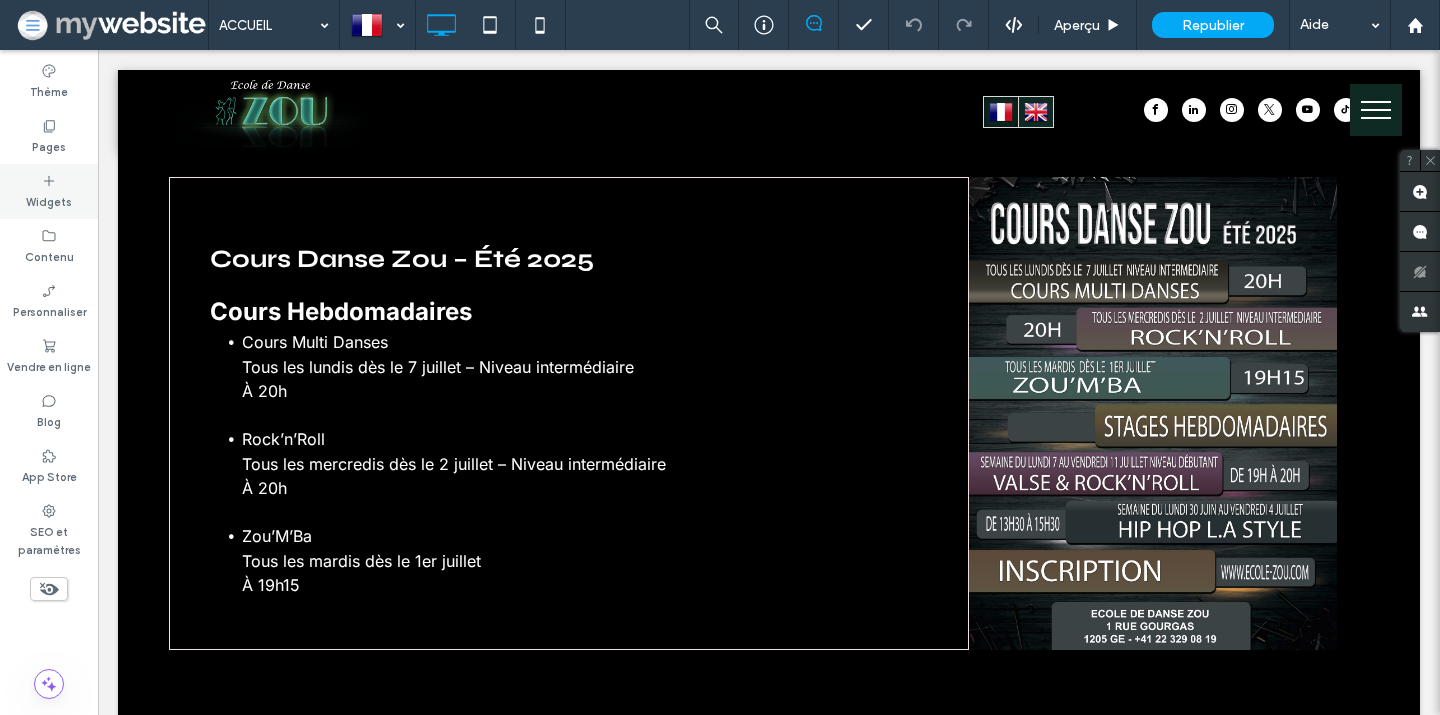 click on "Widgets" at bounding box center (49, 200) 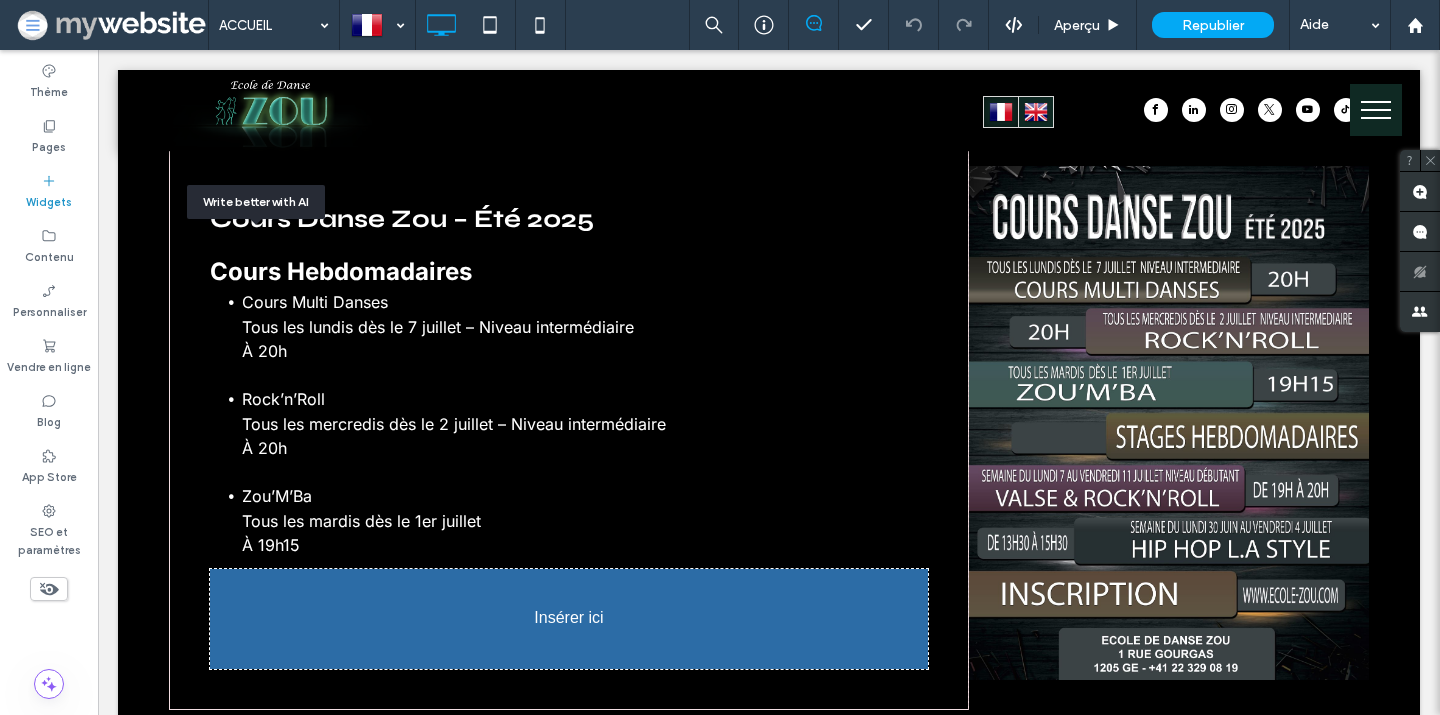 scroll, scrollTop: 758, scrollLeft: 0, axis: vertical 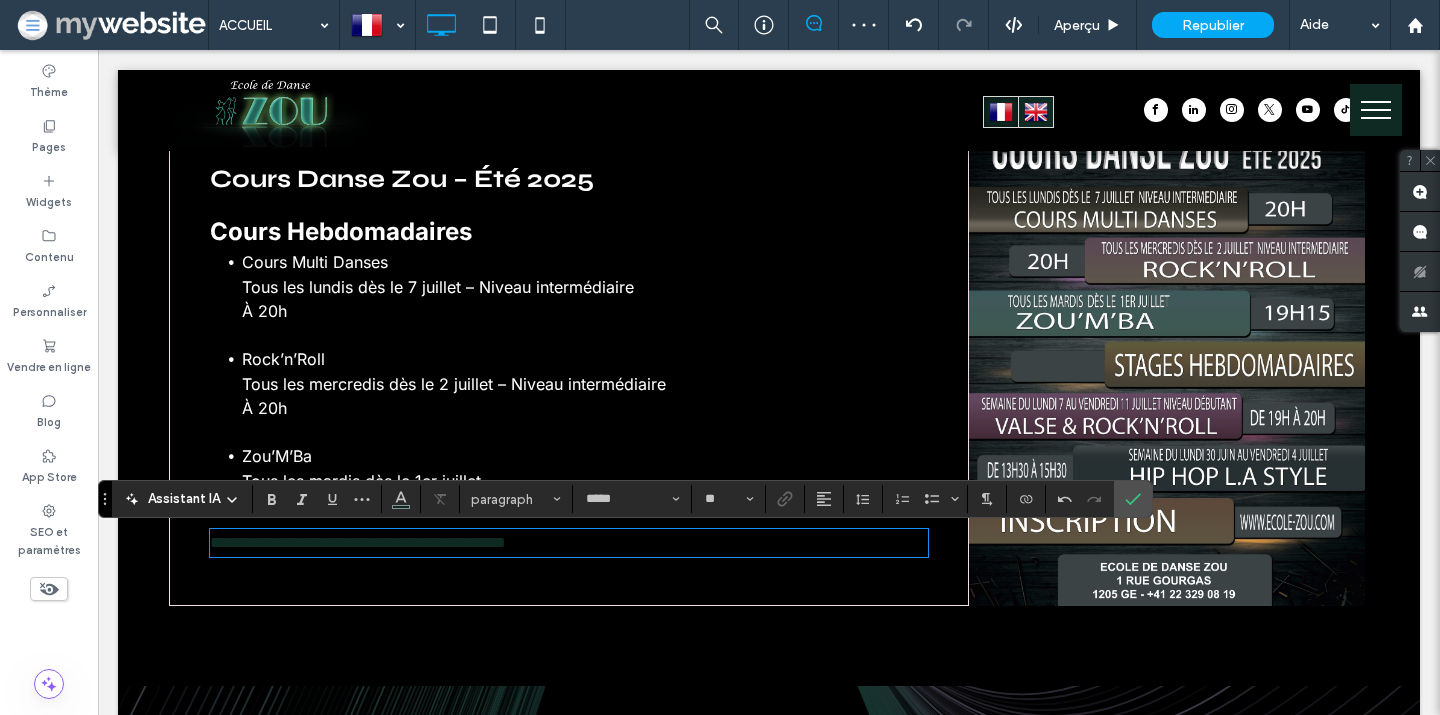 type on "**" 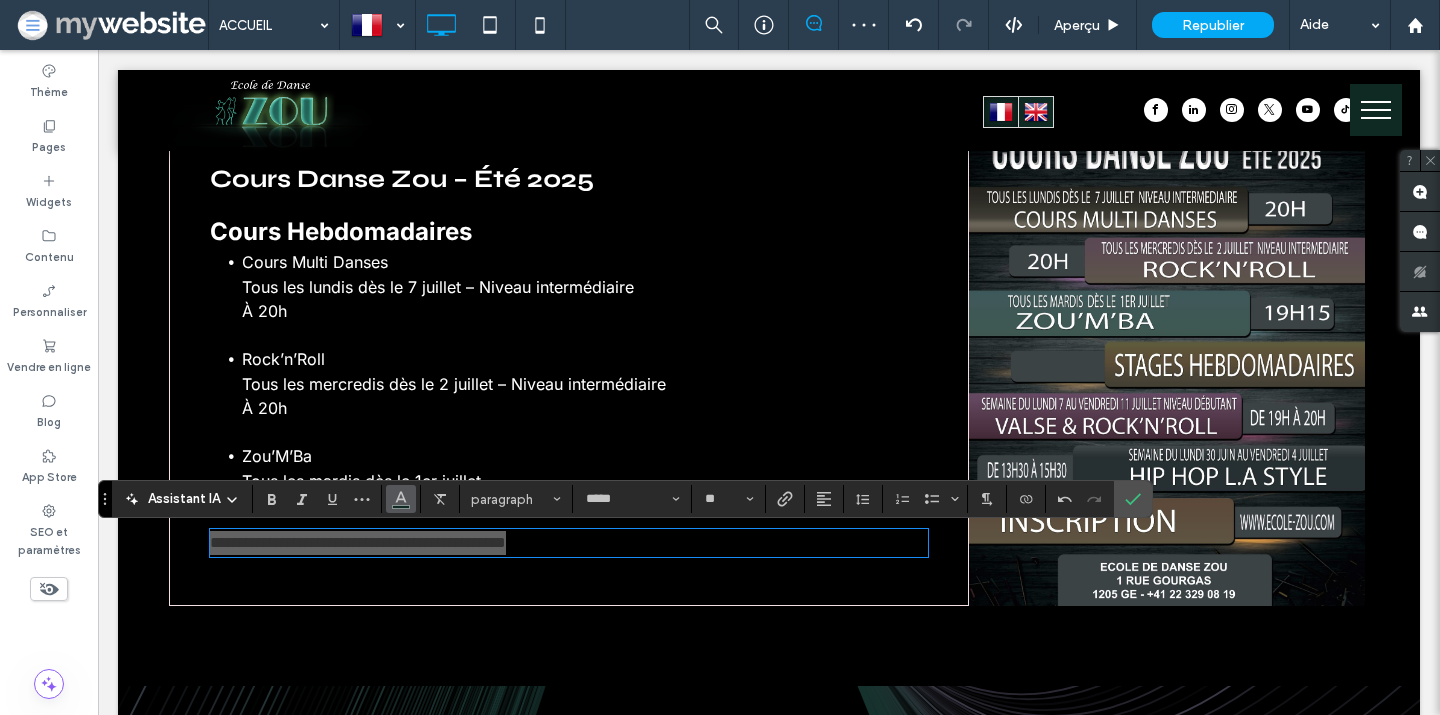 click 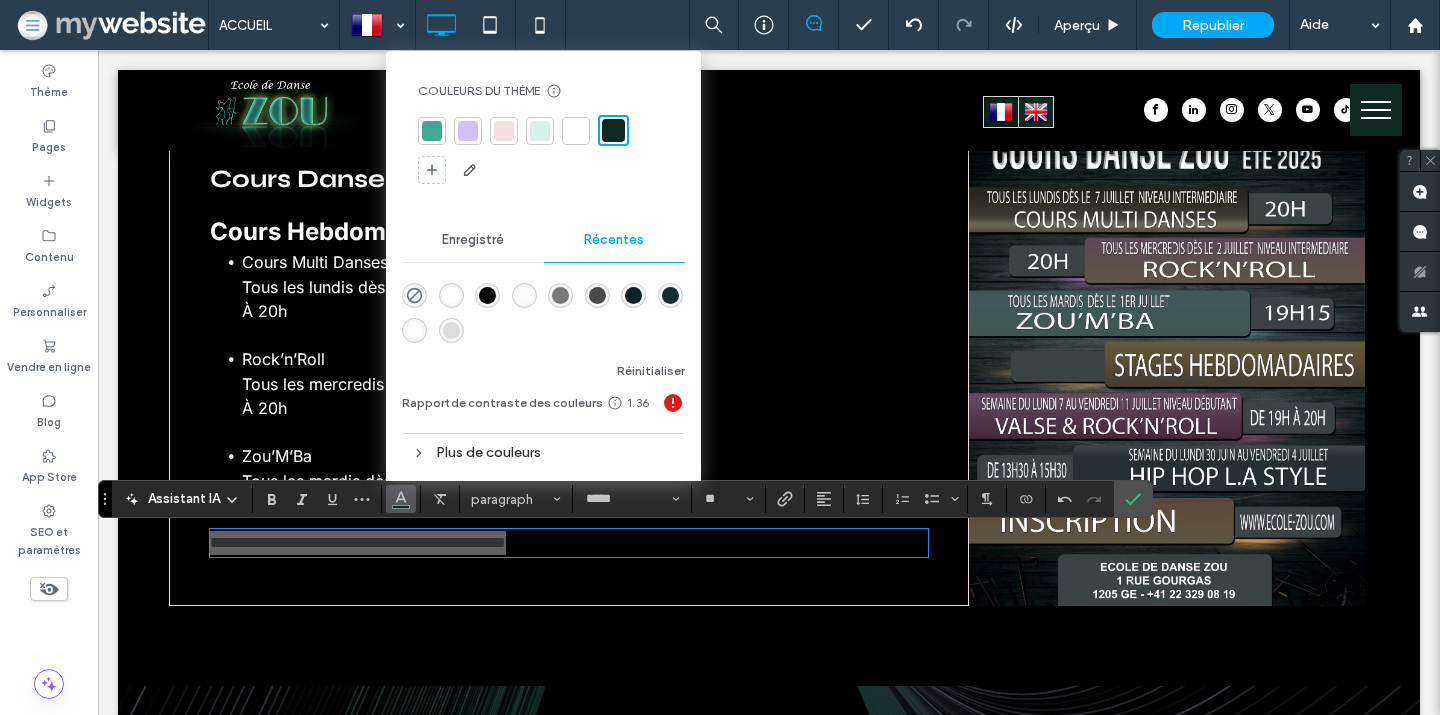 click at bounding box center (487, 295) 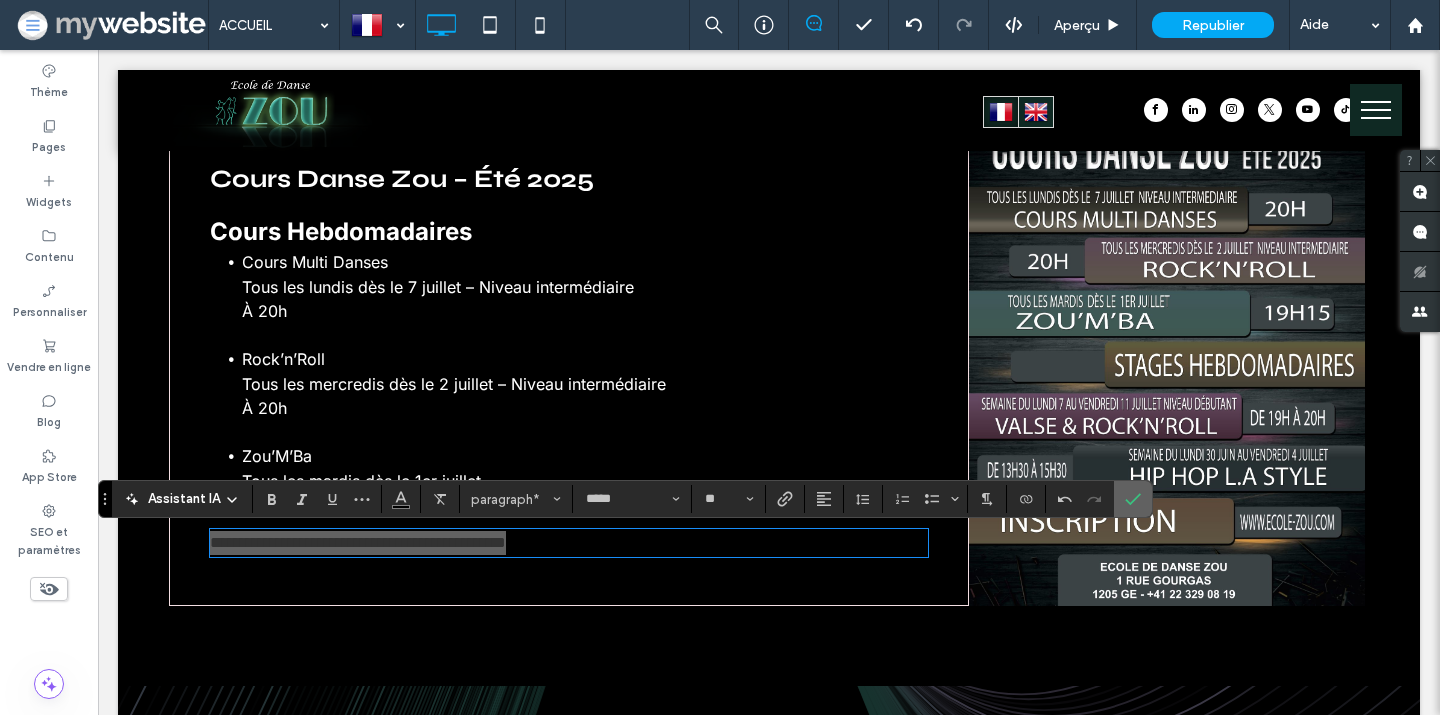 click at bounding box center [1133, 499] 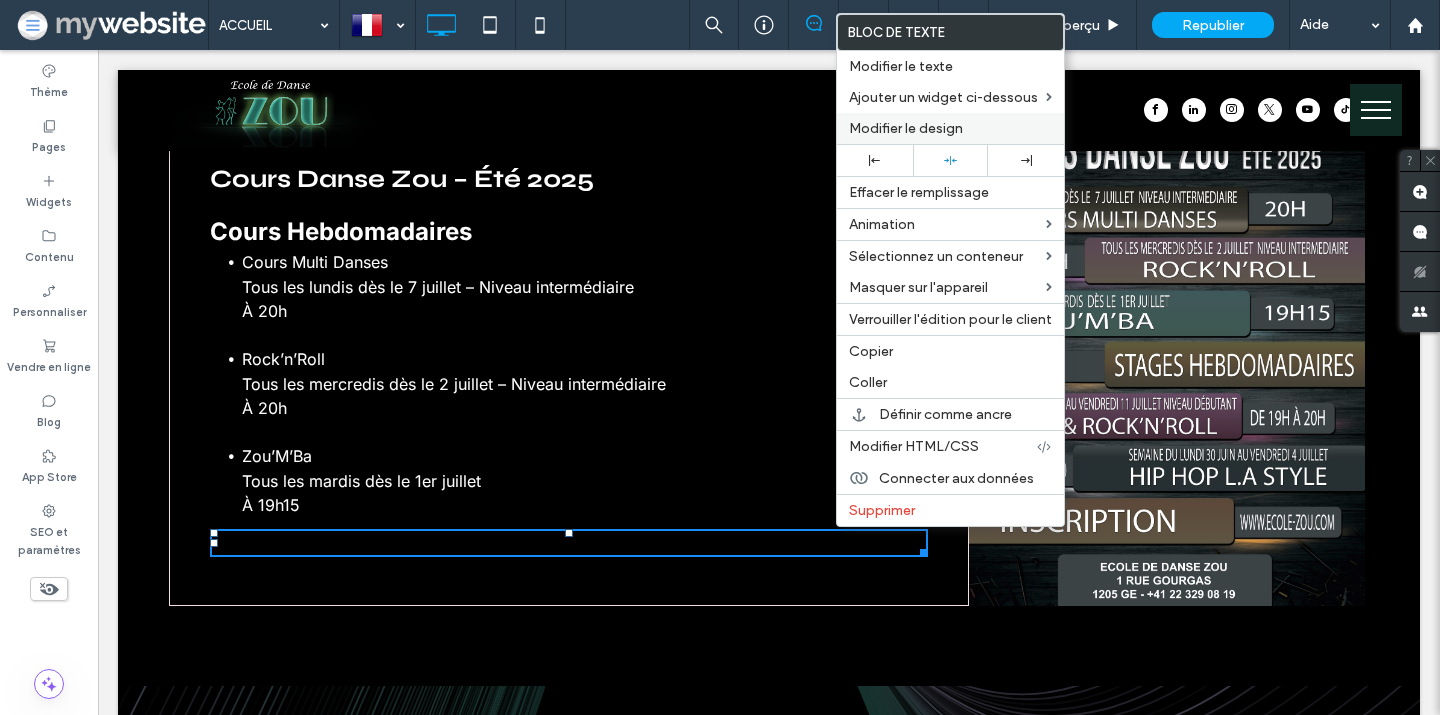 click on "Modifier le design" at bounding box center [906, 128] 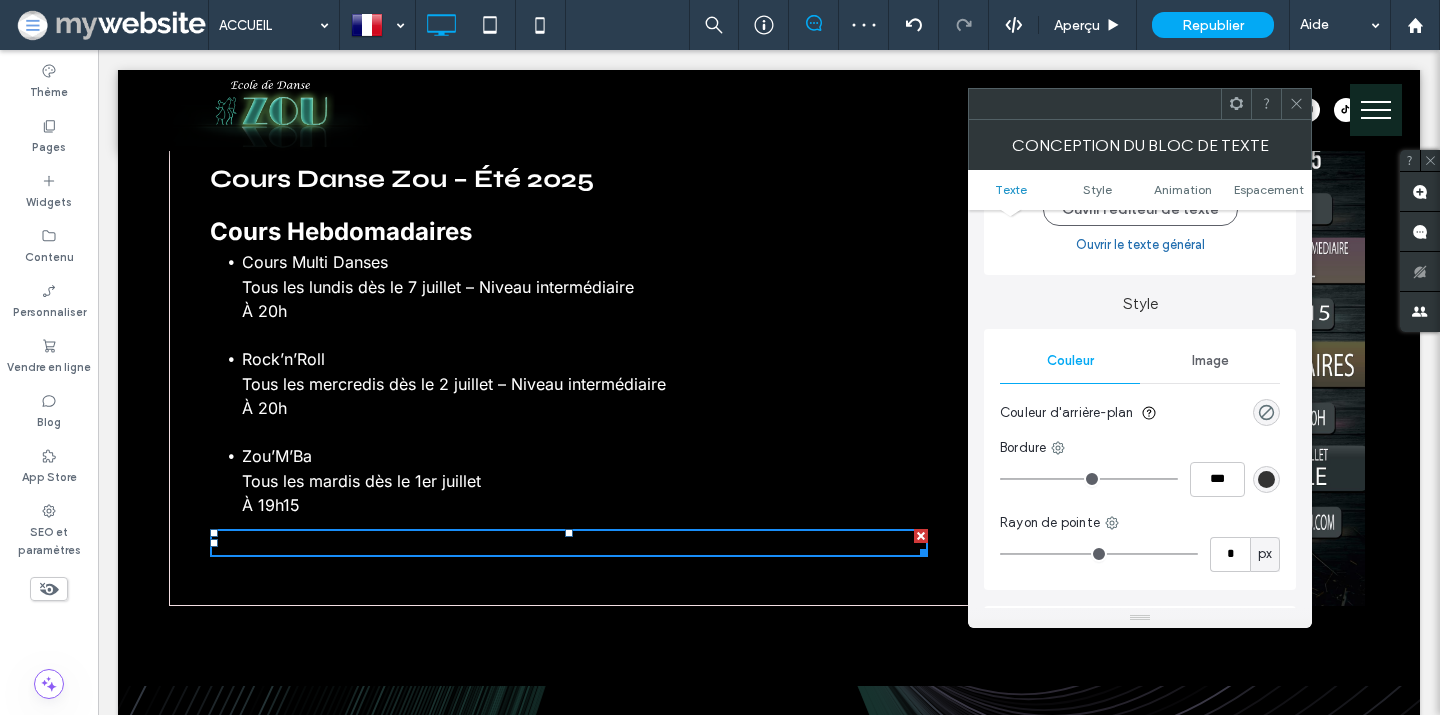 scroll, scrollTop: 180, scrollLeft: 0, axis: vertical 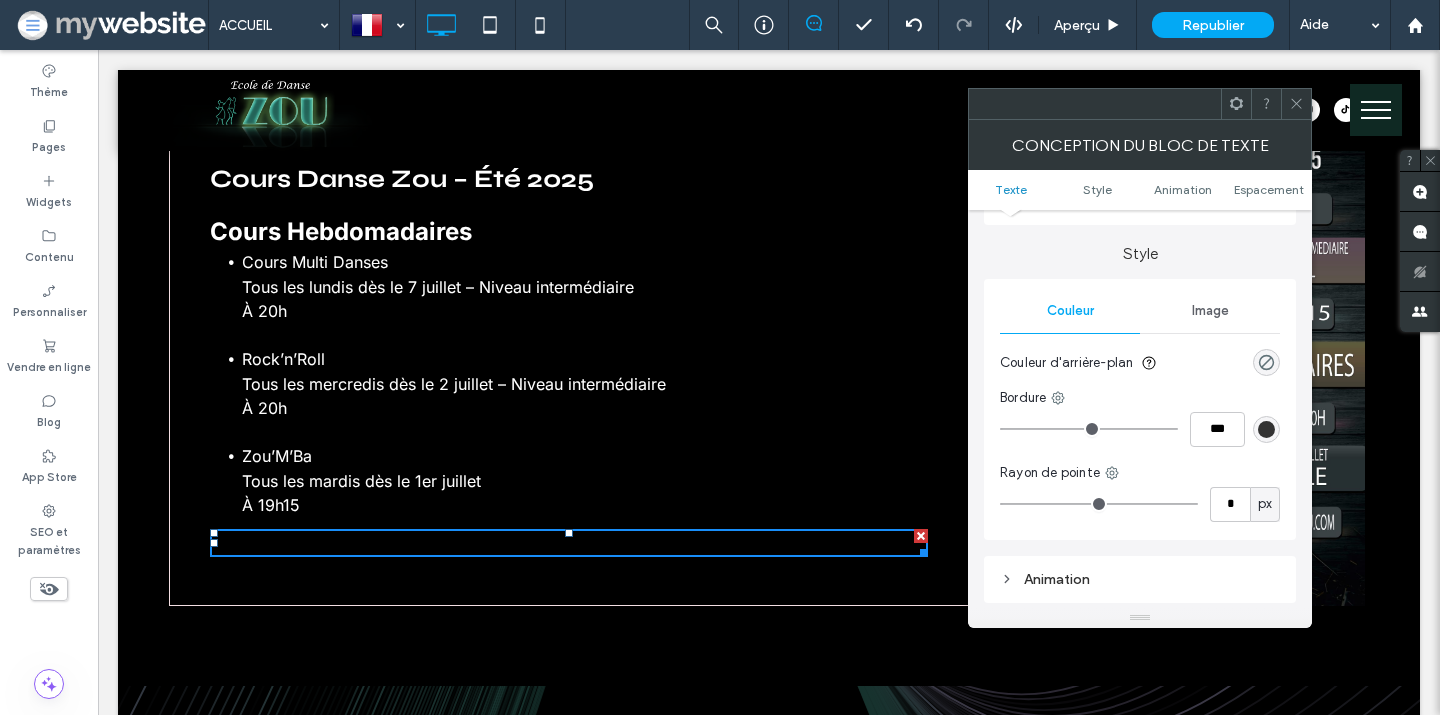 click at bounding box center (1266, 362) 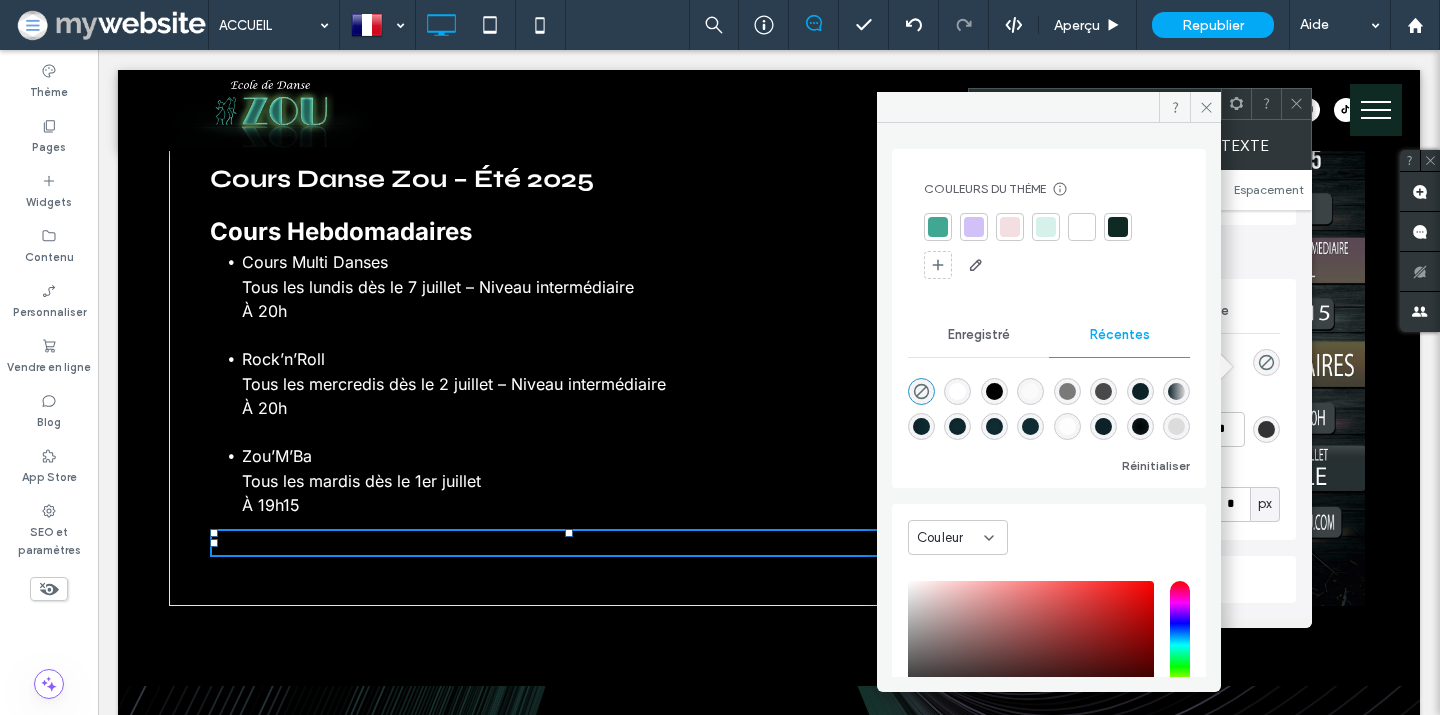 click at bounding box center (957, 391) 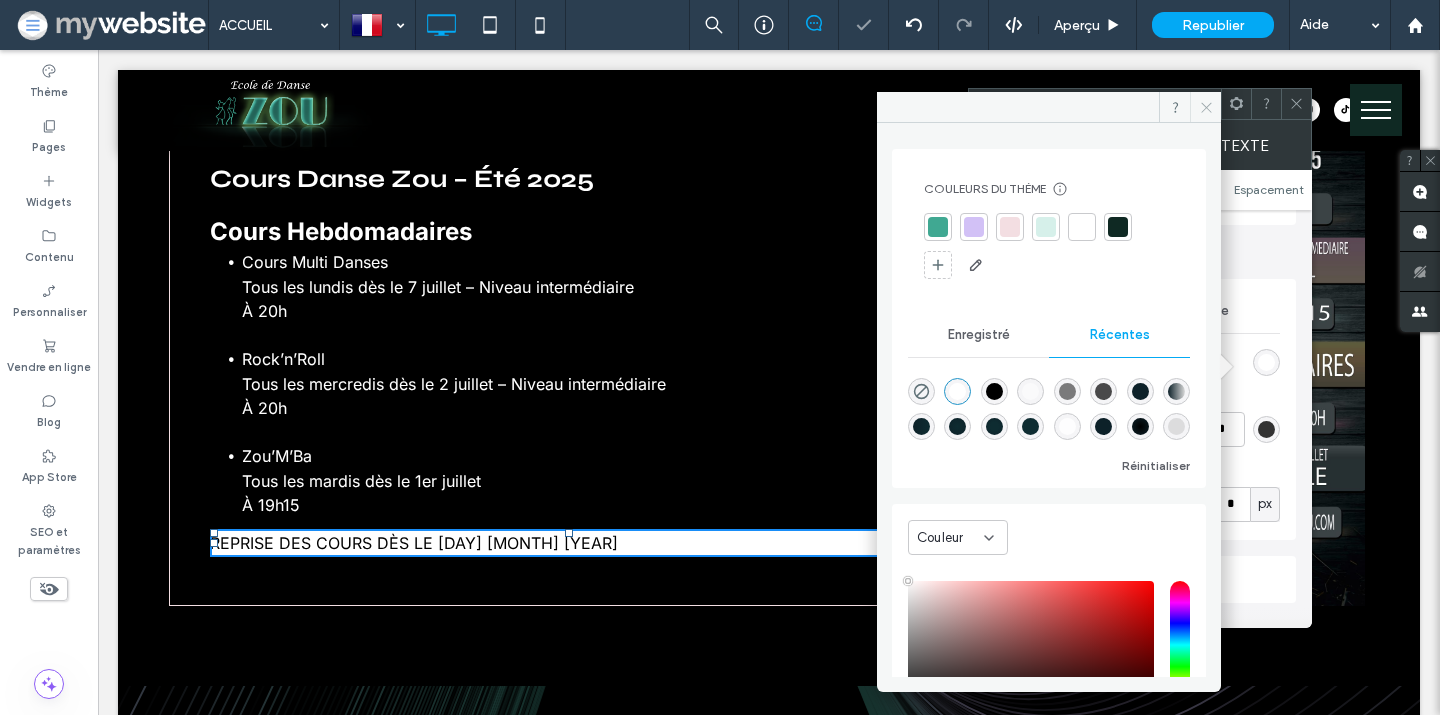 click 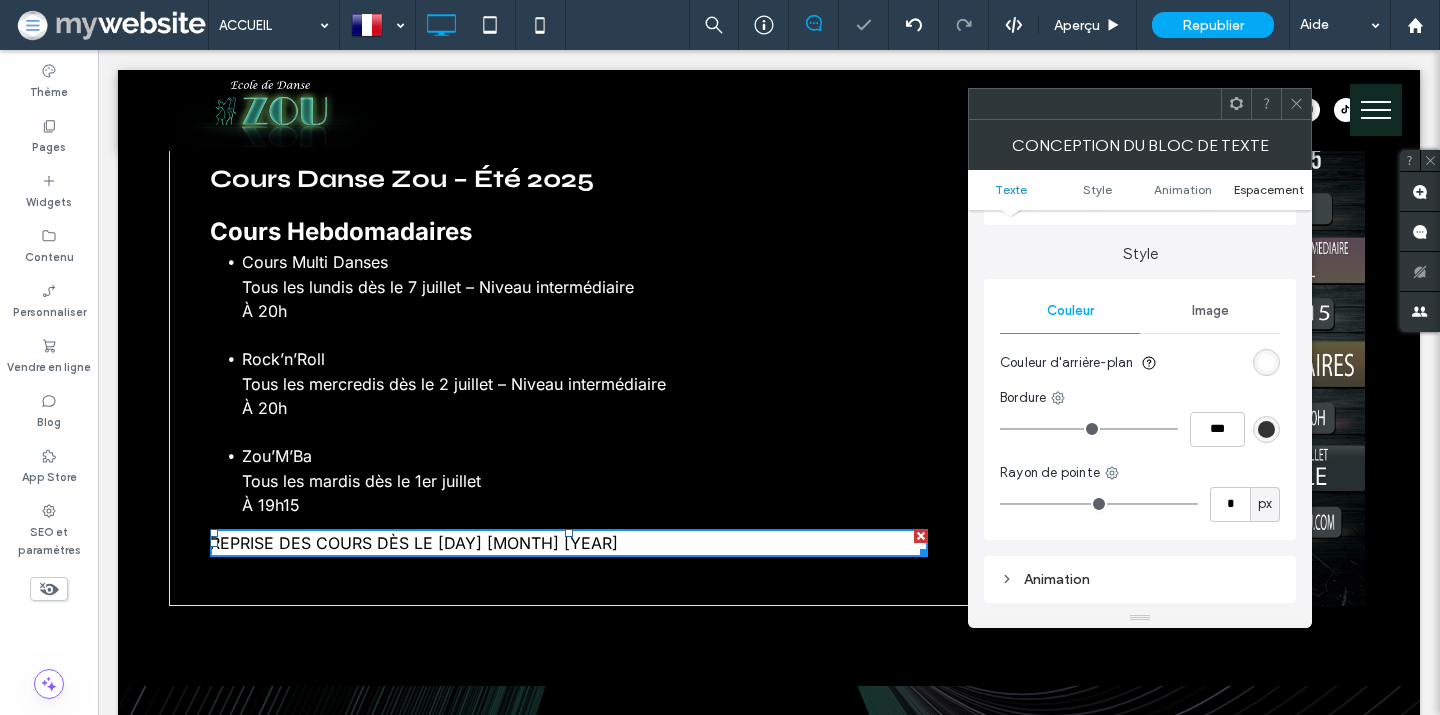 click on "Espacement" at bounding box center [1269, 189] 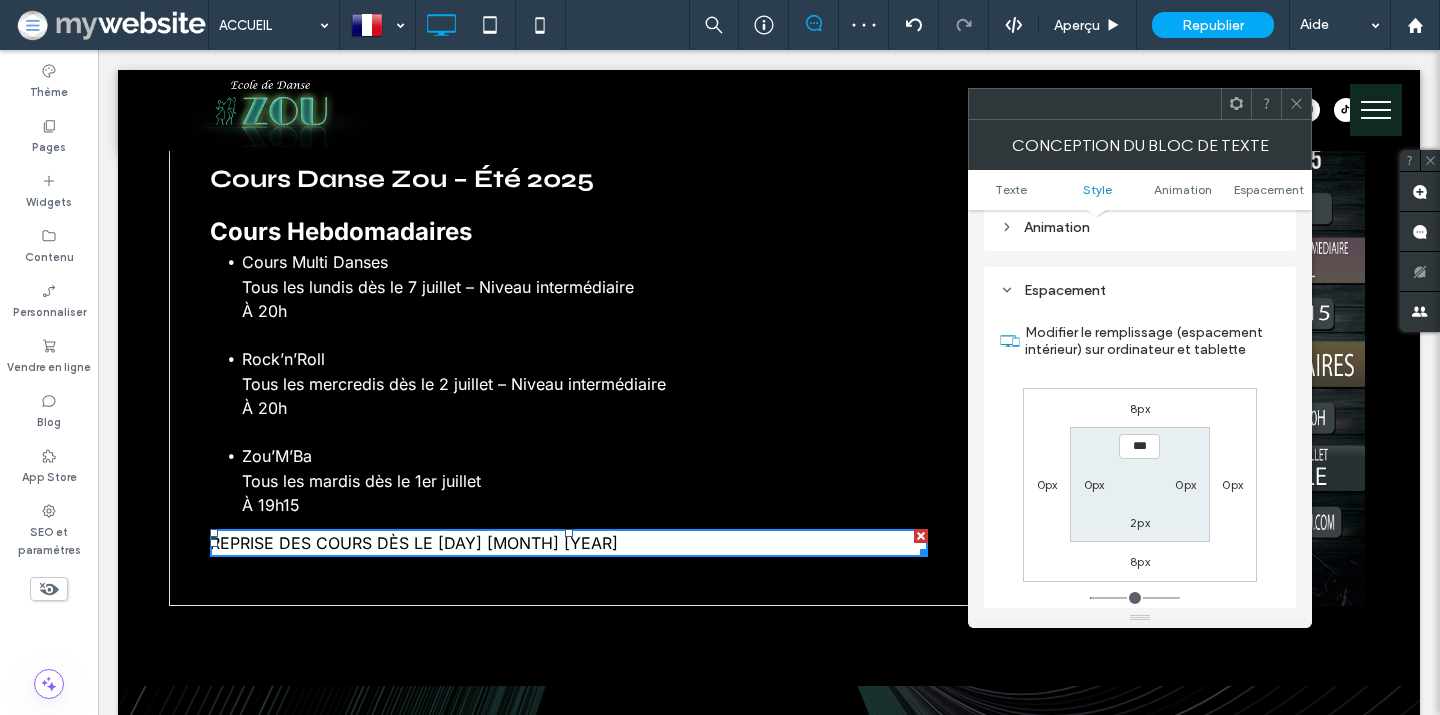 scroll, scrollTop: 574, scrollLeft: 0, axis: vertical 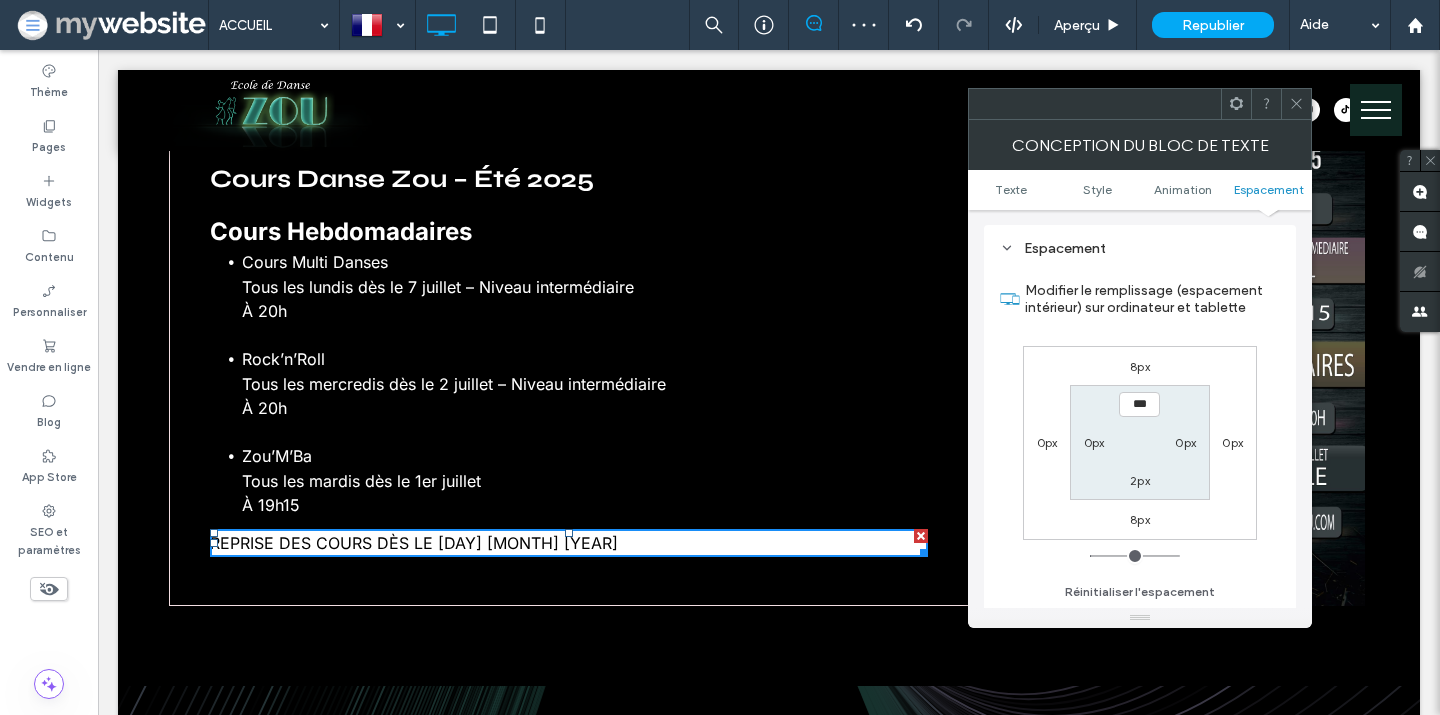 click on "0px" at bounding box center (1094, 442) 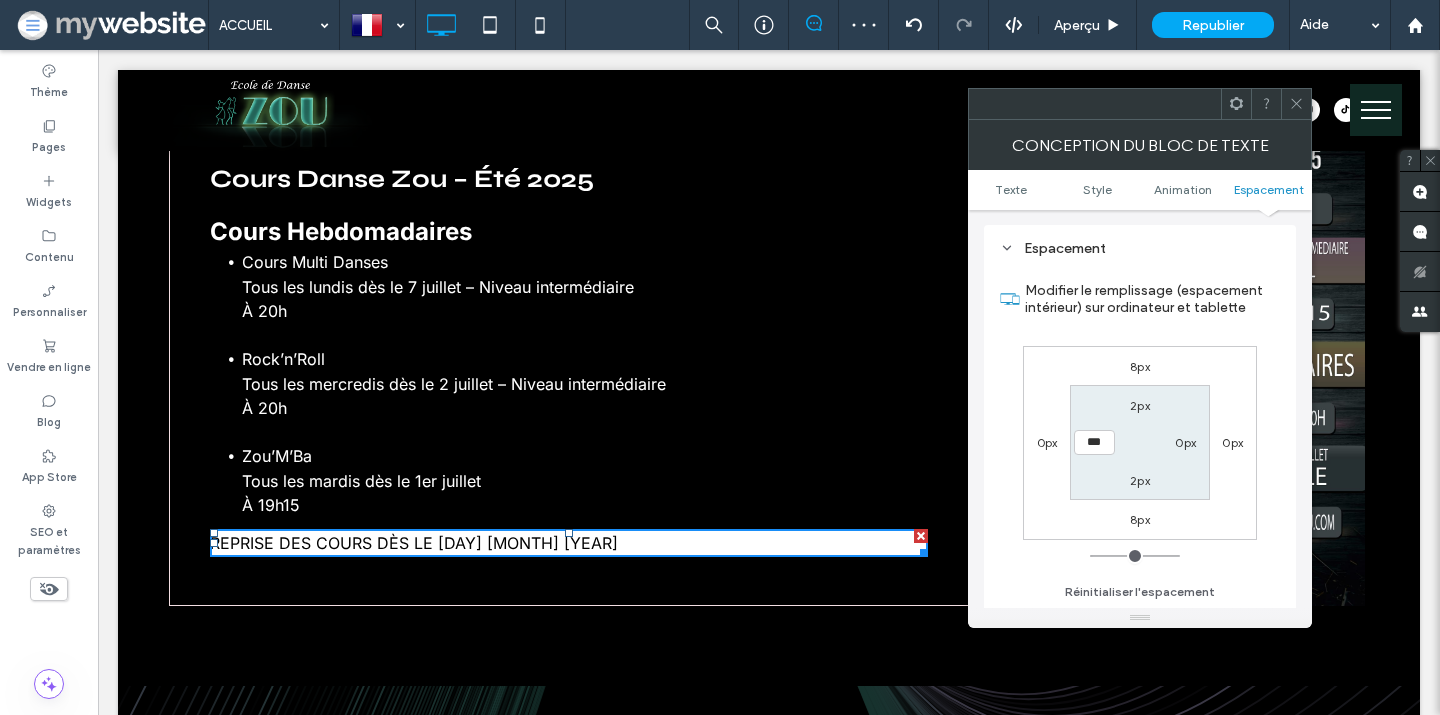 type on "*" 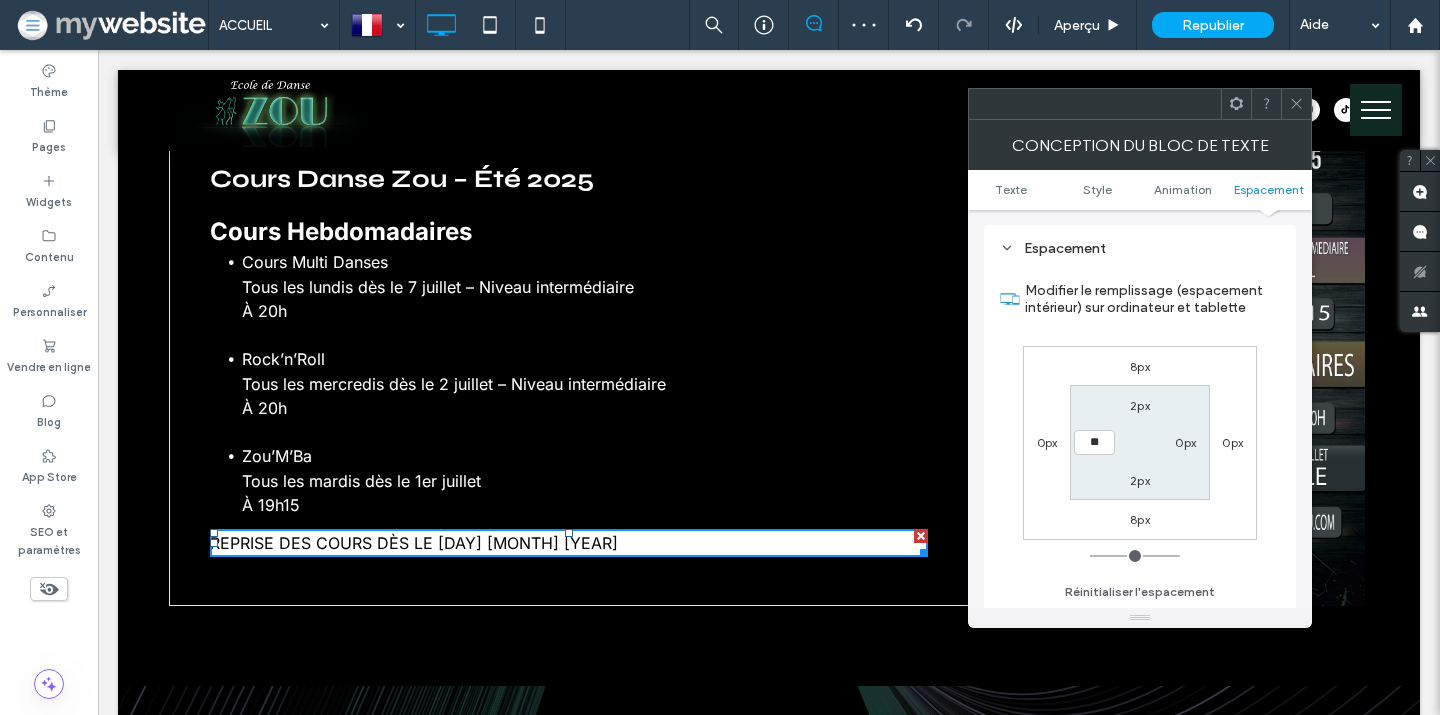 type on "**" 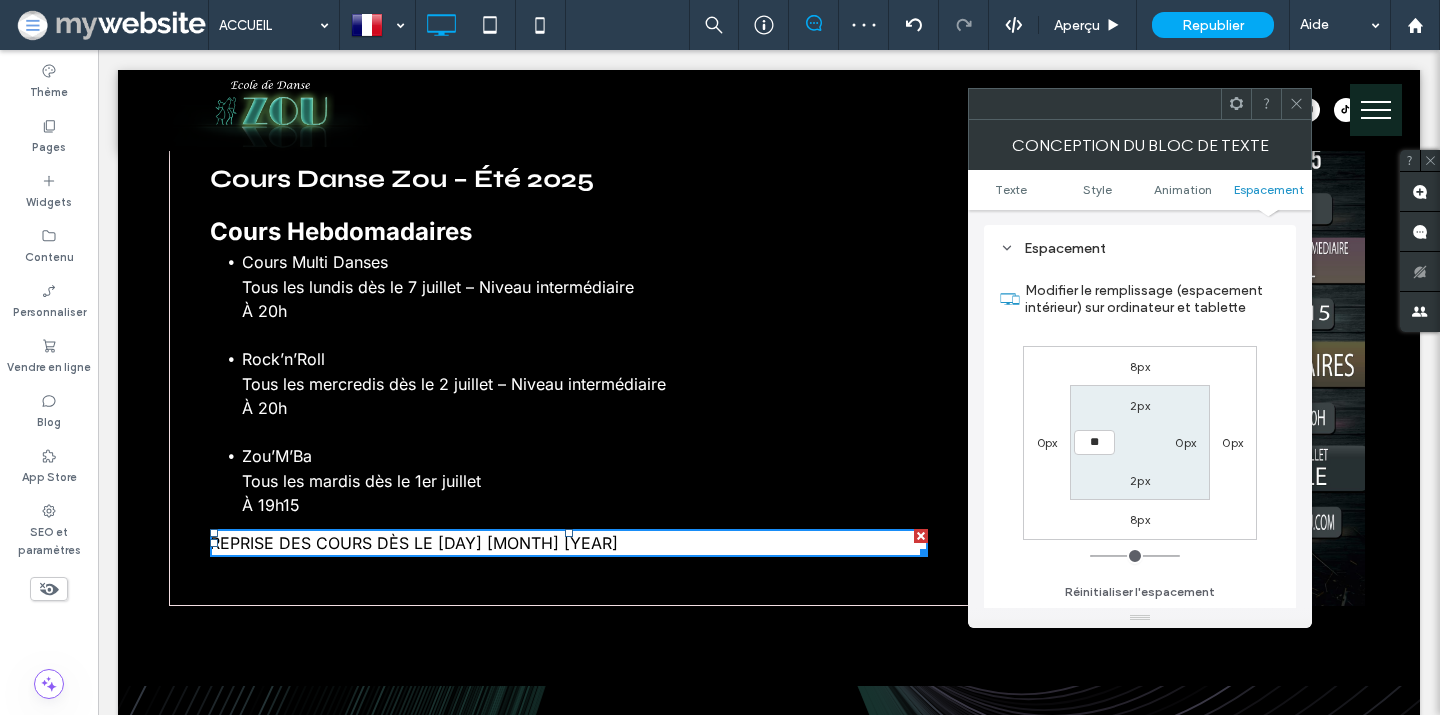type on "**" 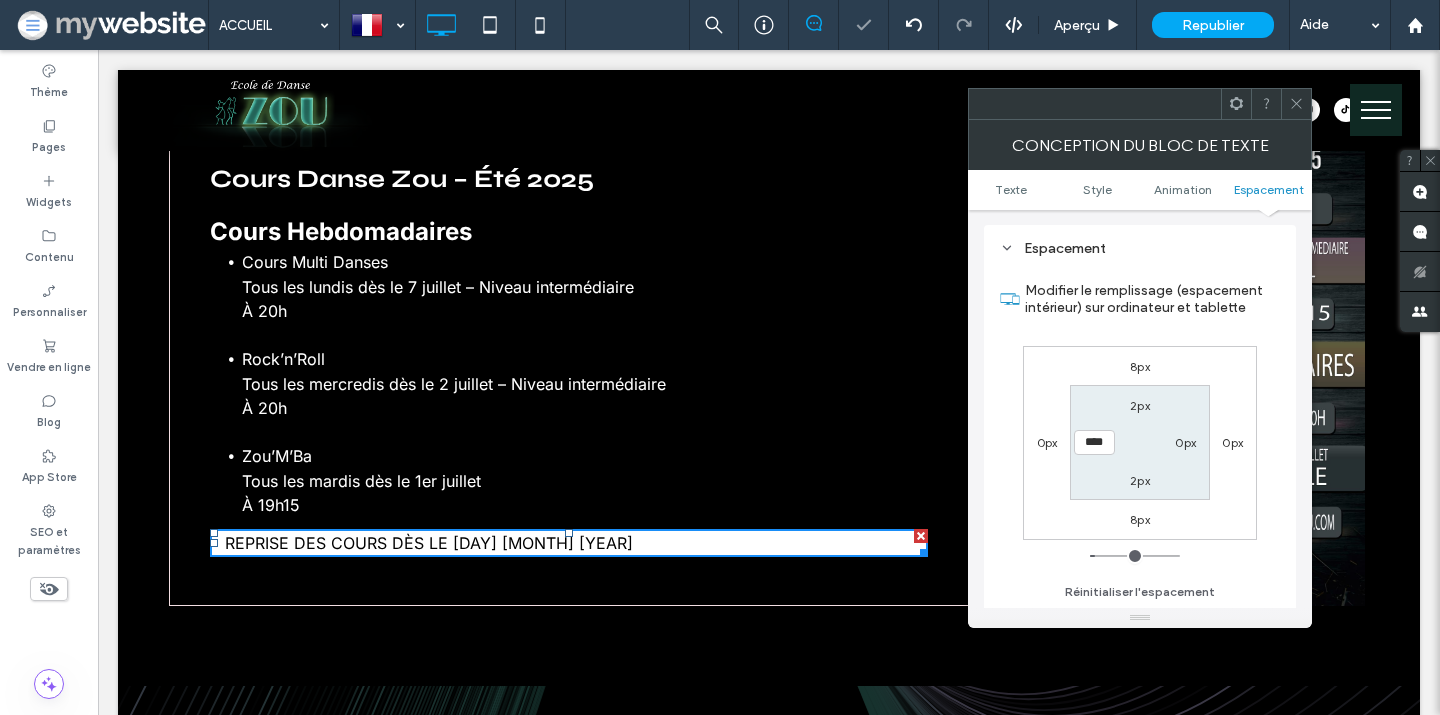 click on "2px" at bounding box center (1140, 405) 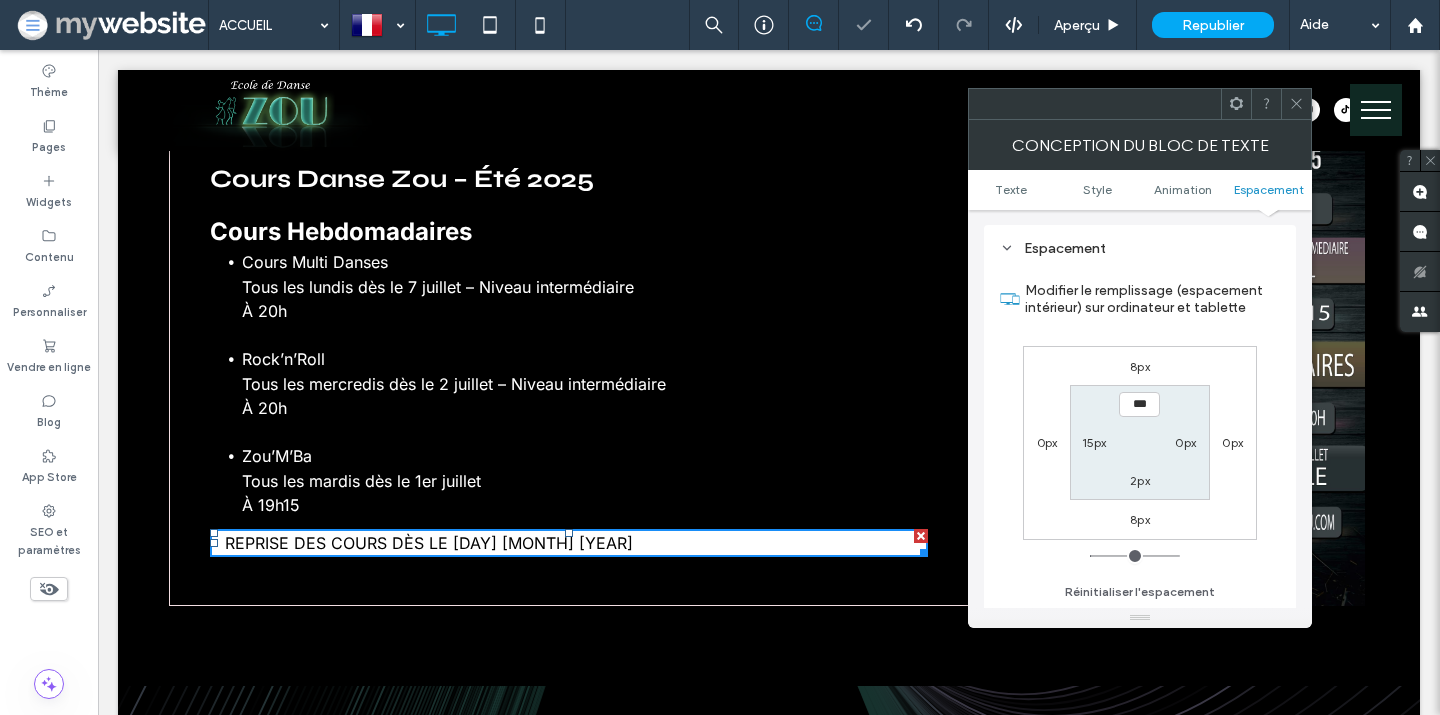 type on "*" 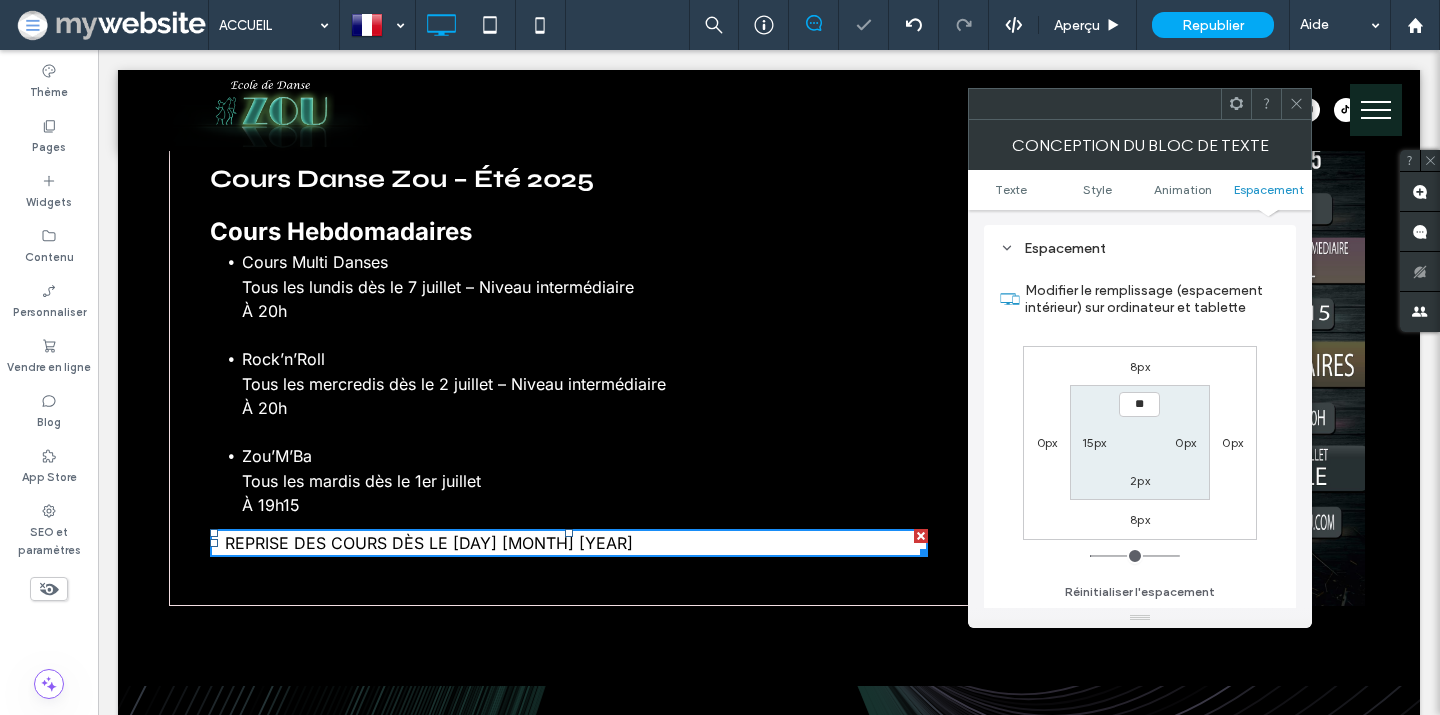 type on "**" 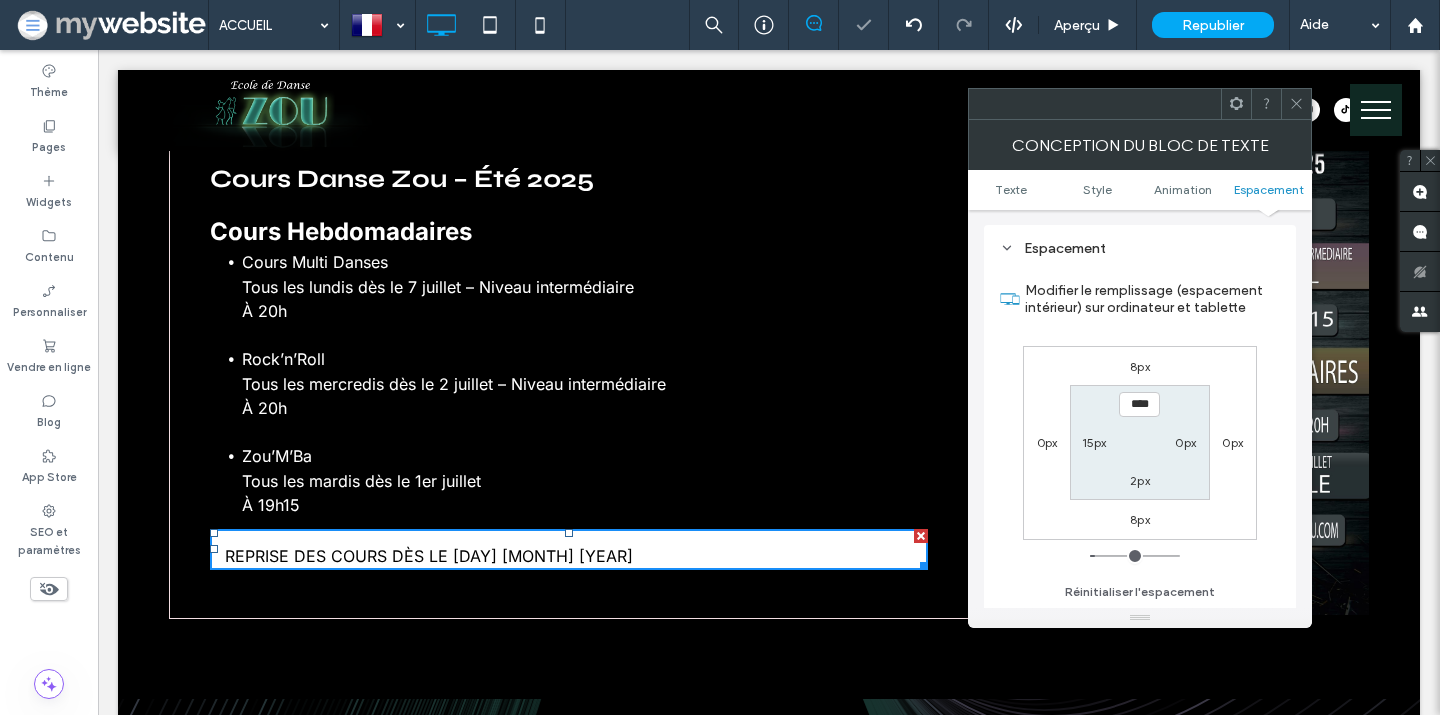 click on "0px" at bounding box center [1185, 442] 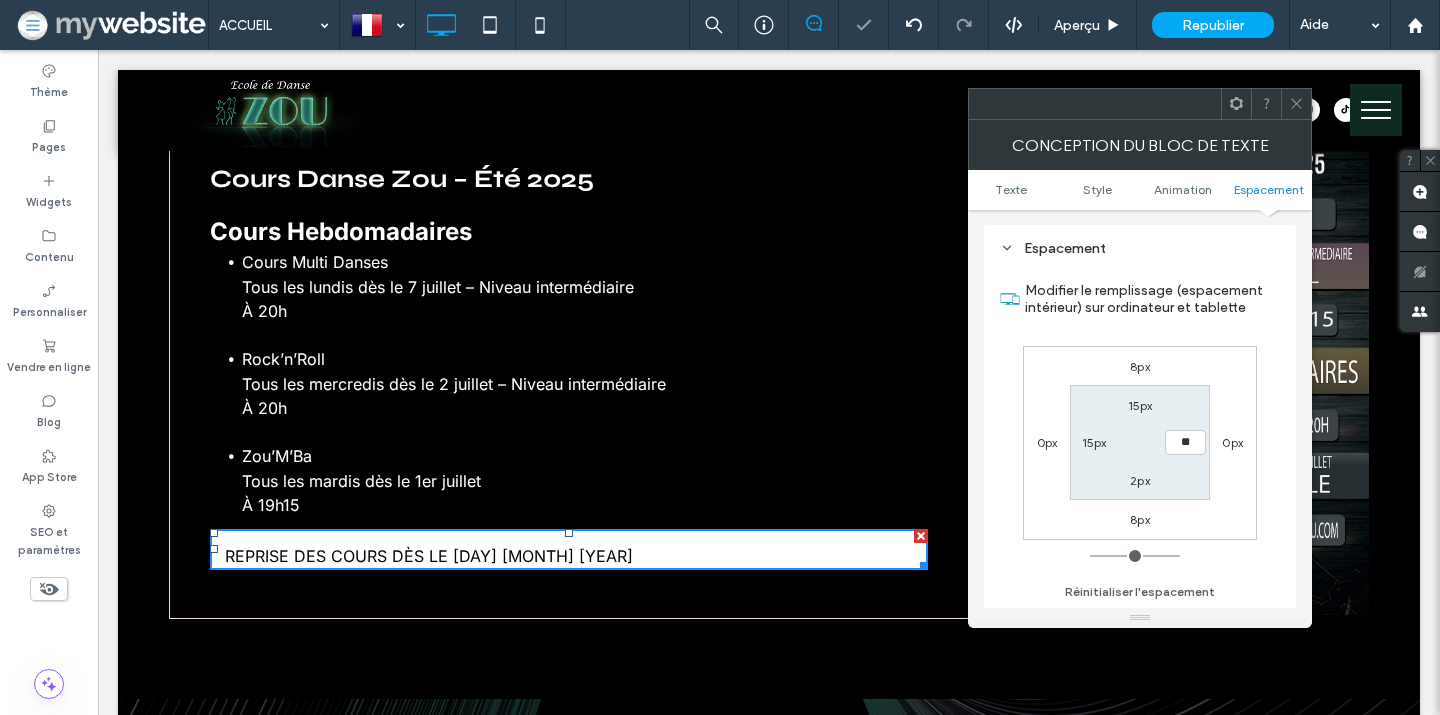 type on "**" 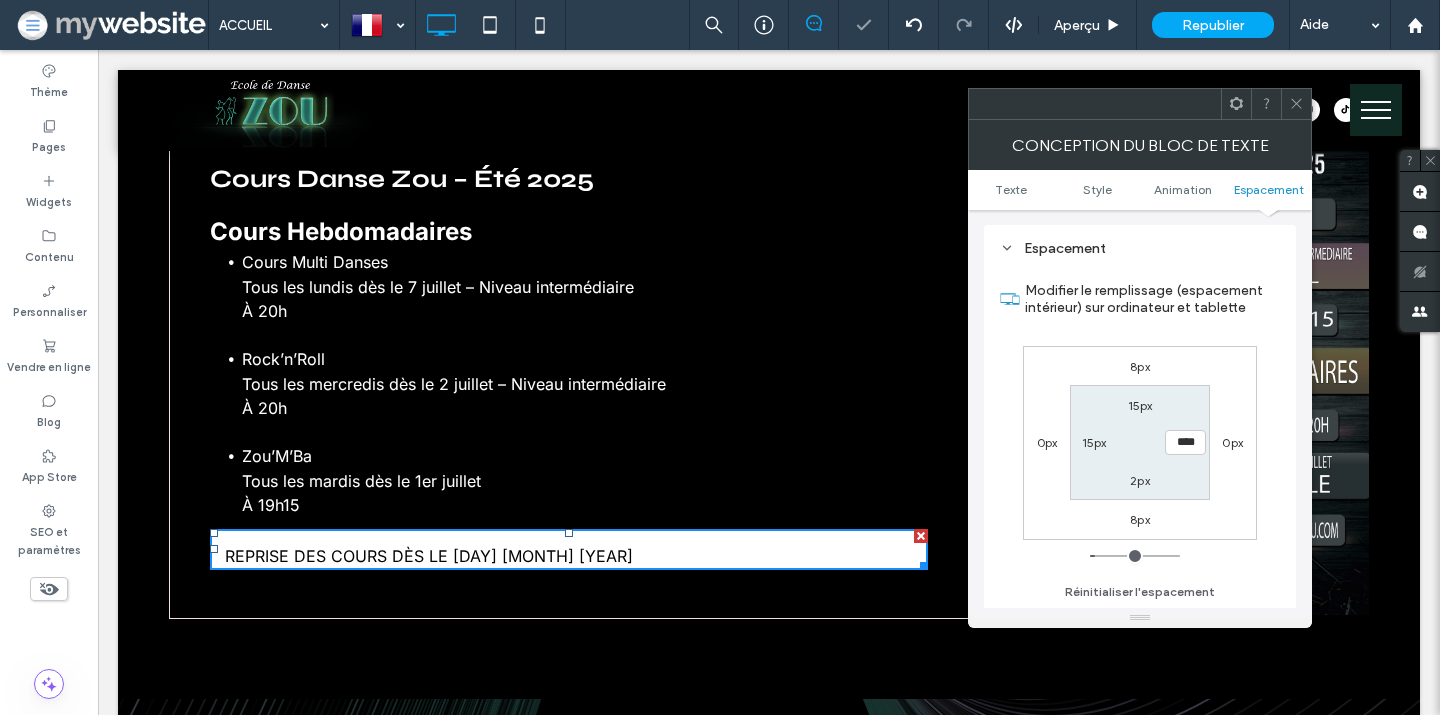 click on "2px" at bounding box center [1140, 480] 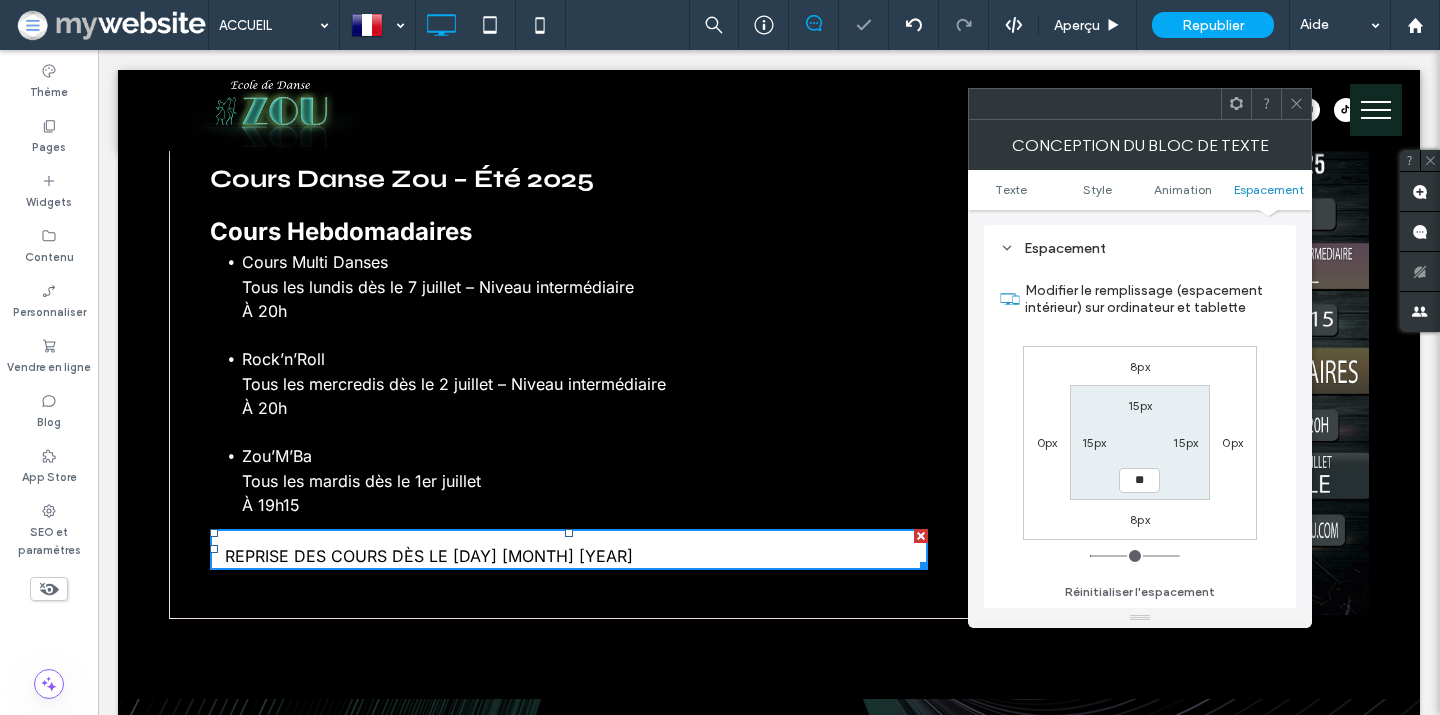 type on "**" 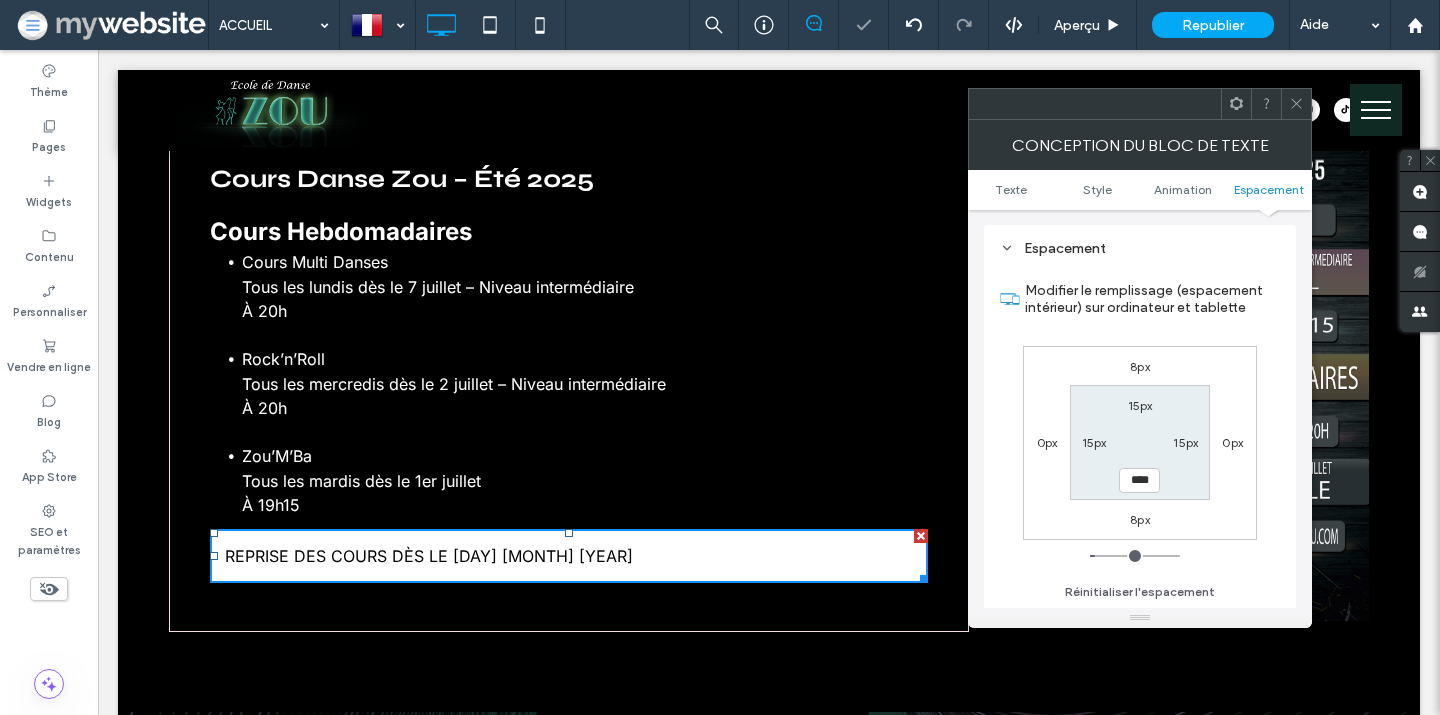 click 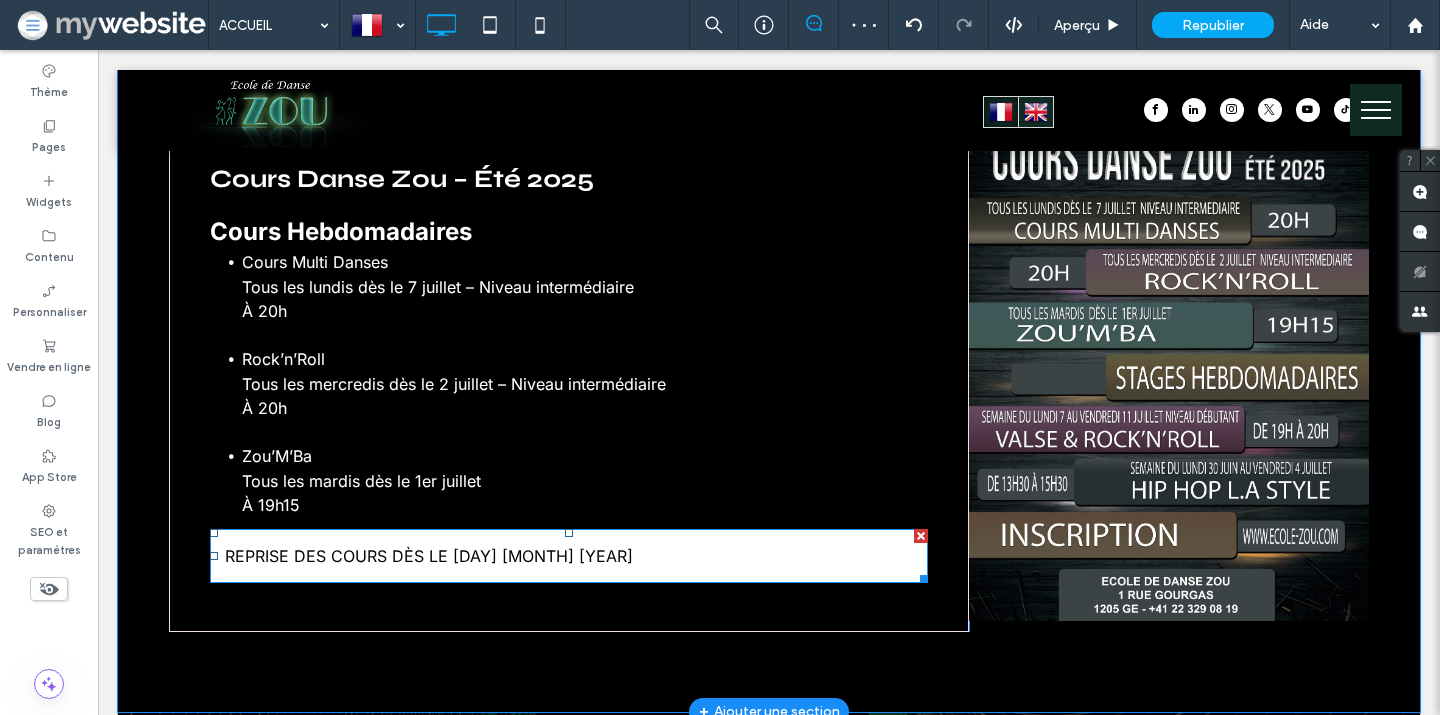 click on "REPRISE DES COURS DÈS LE LUNDI 1ER SEPTEMBRE 2025" at bounding box center (429, 556) 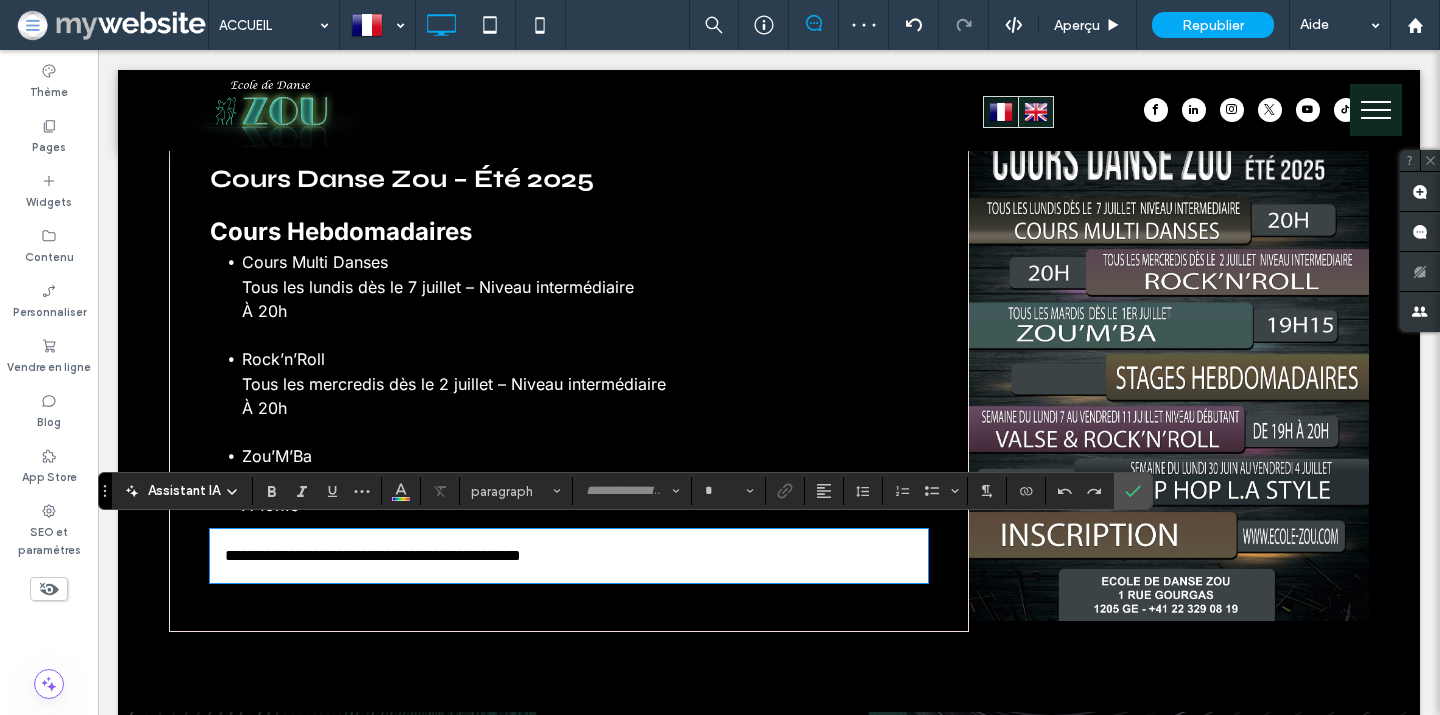 type on "*****" 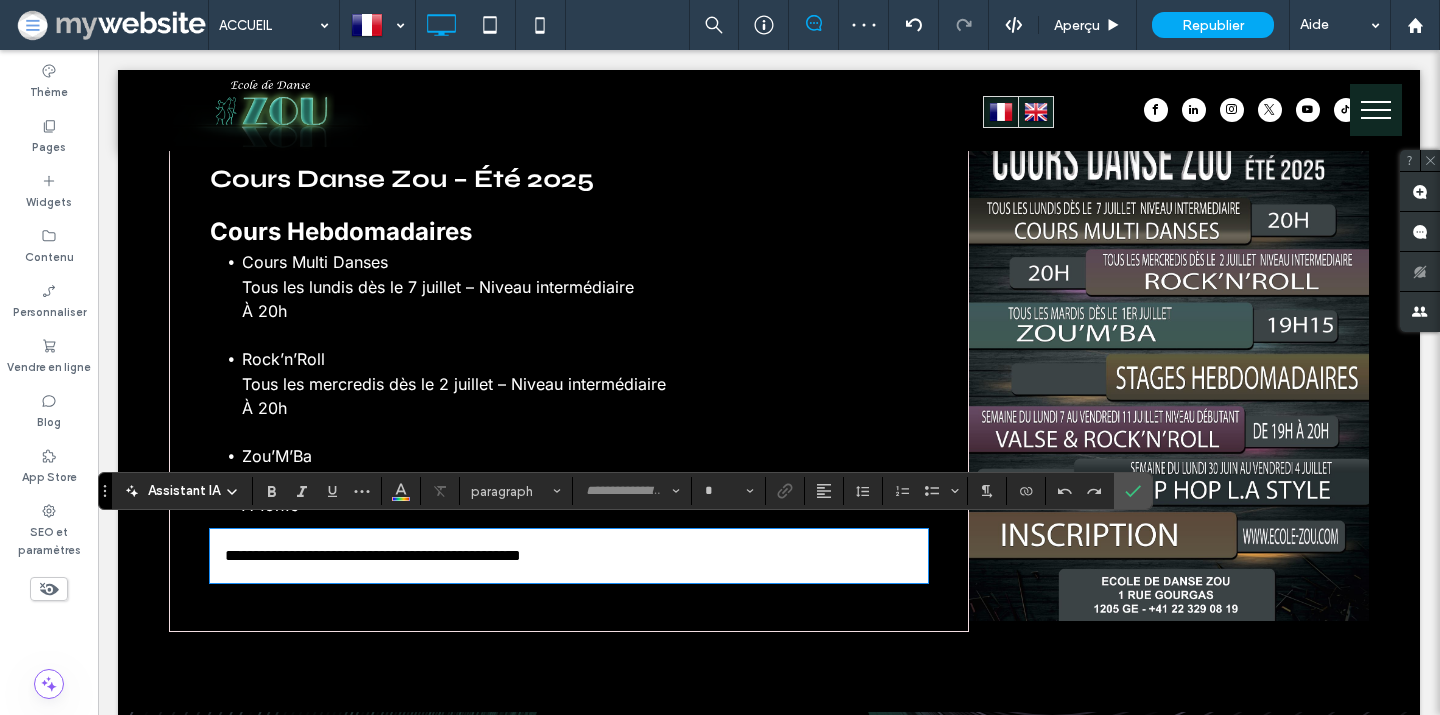 type on "**" 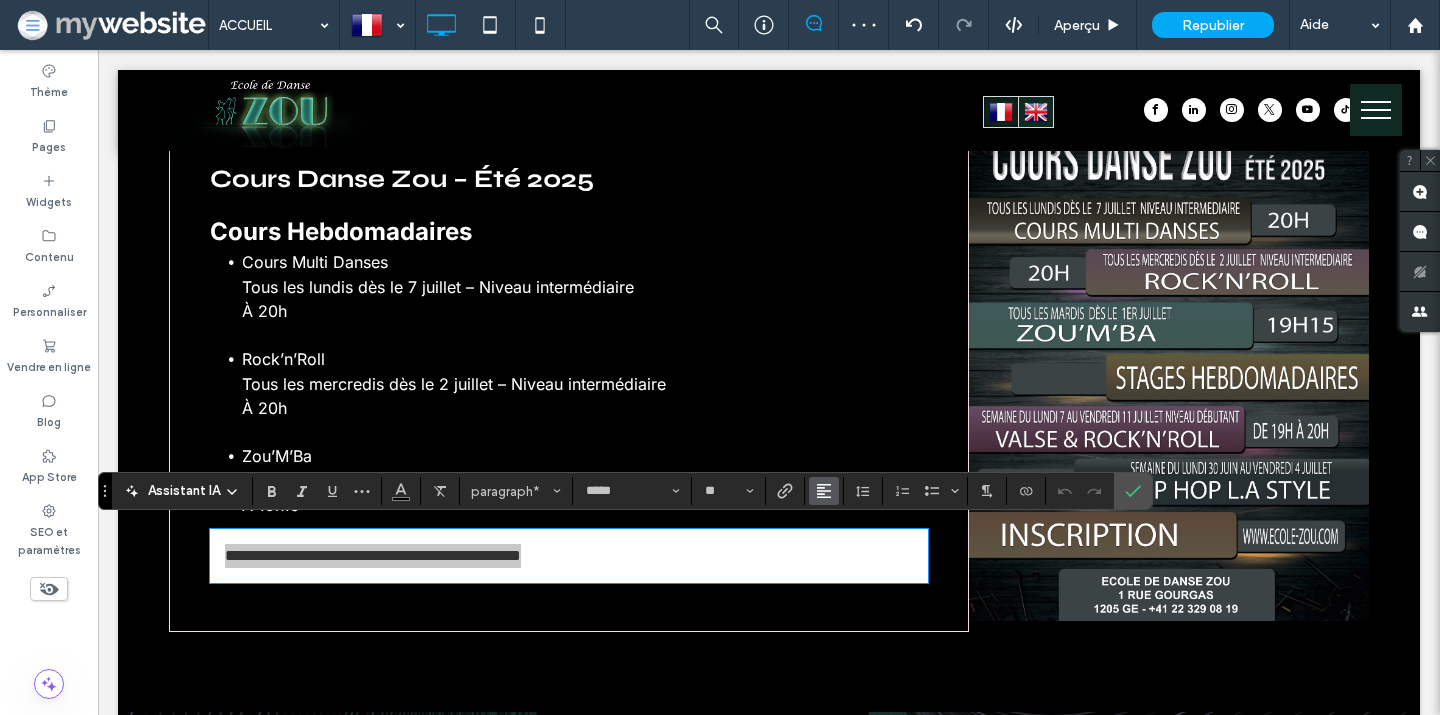 click 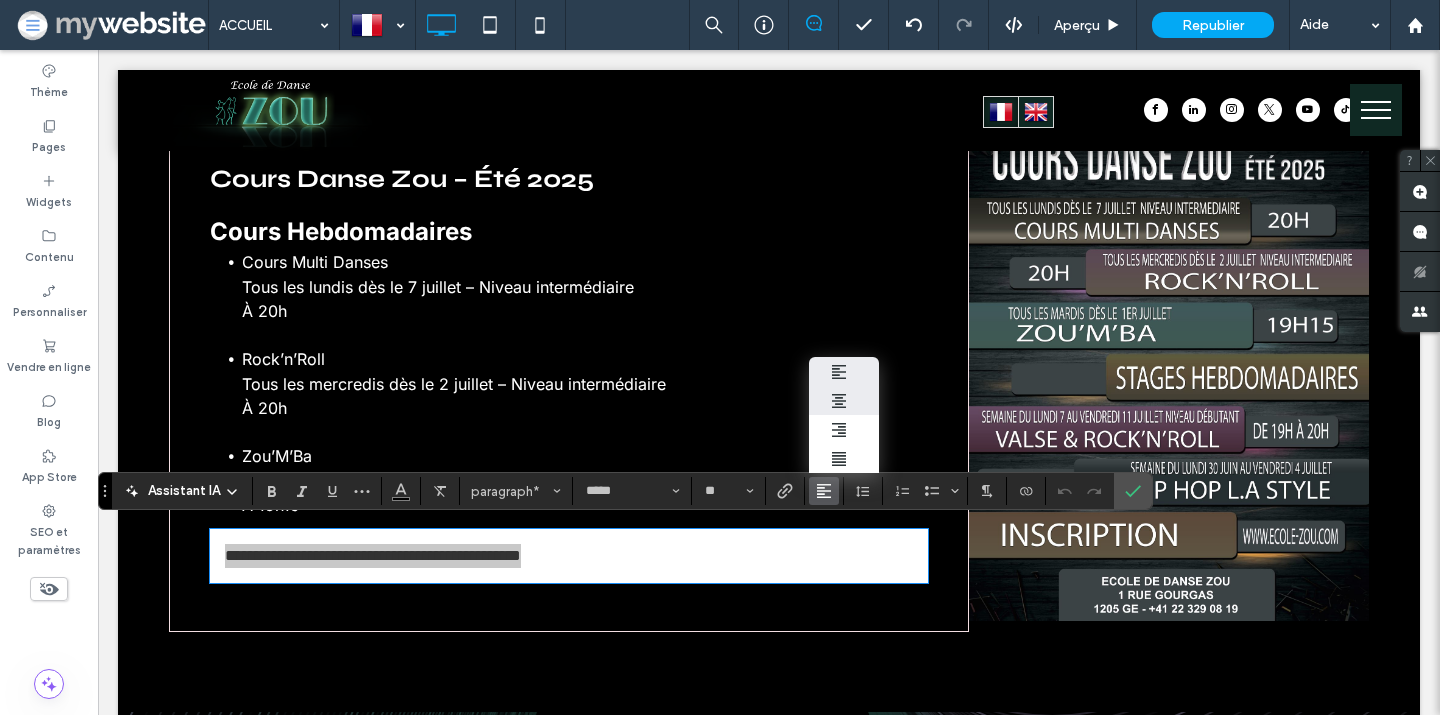 click at bounding box center [844, 400] 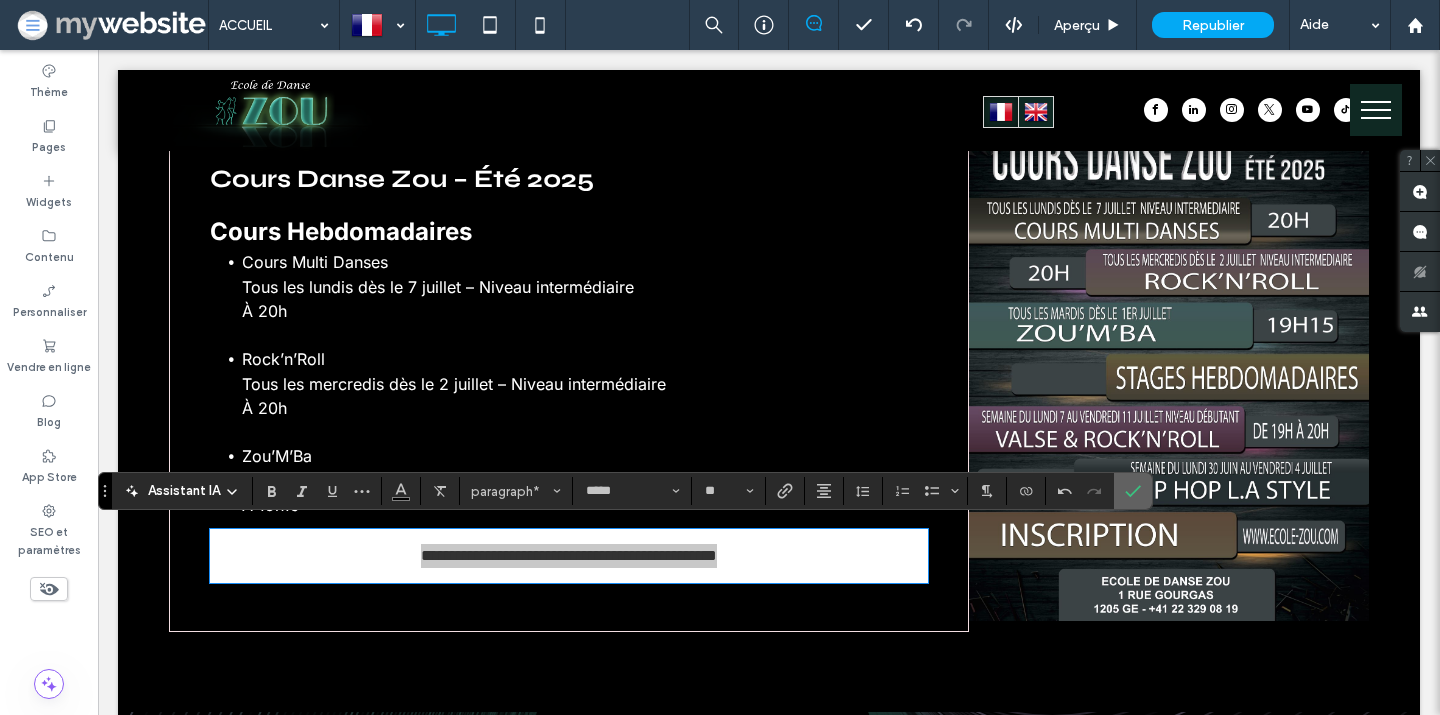 click 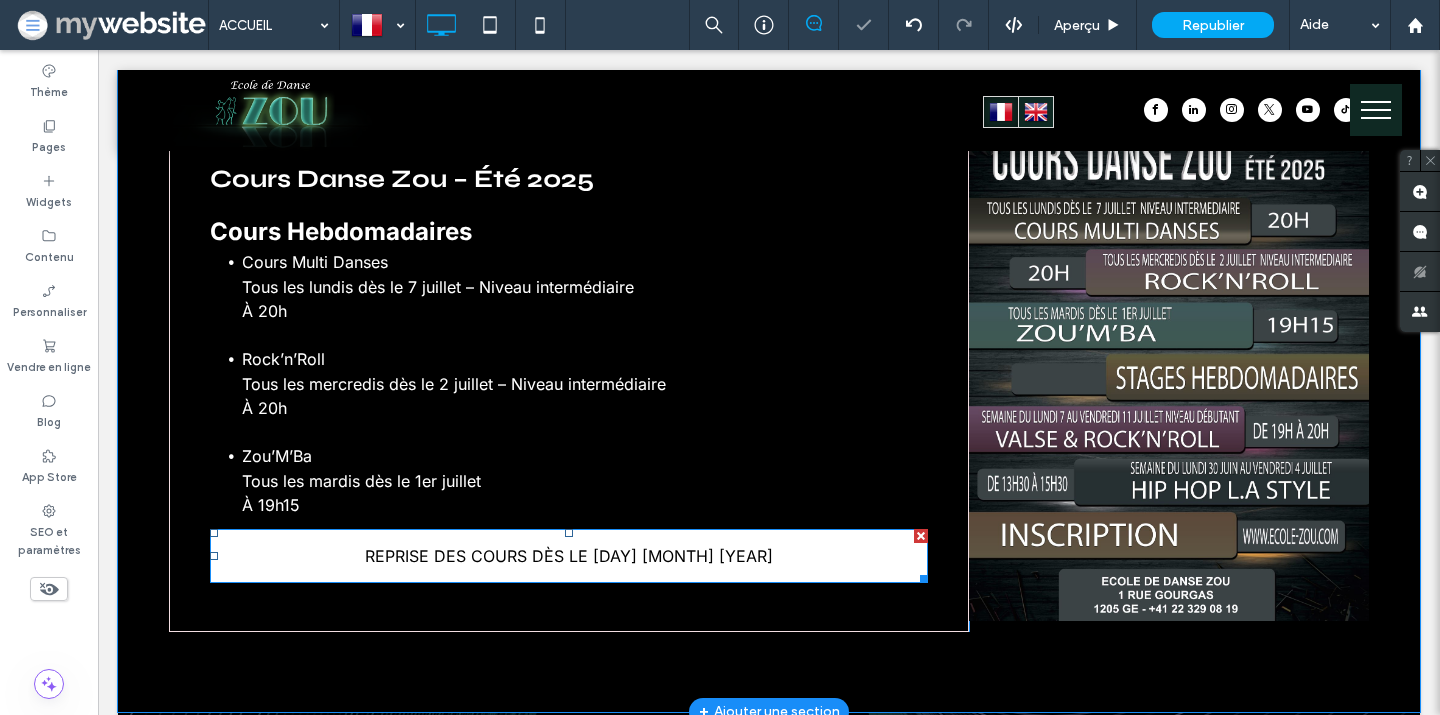 click on "REPRISE DES COURS DÈS LE LUNDI 1ER SEPTEMBRE 2025" at bounding box center (569, 556) 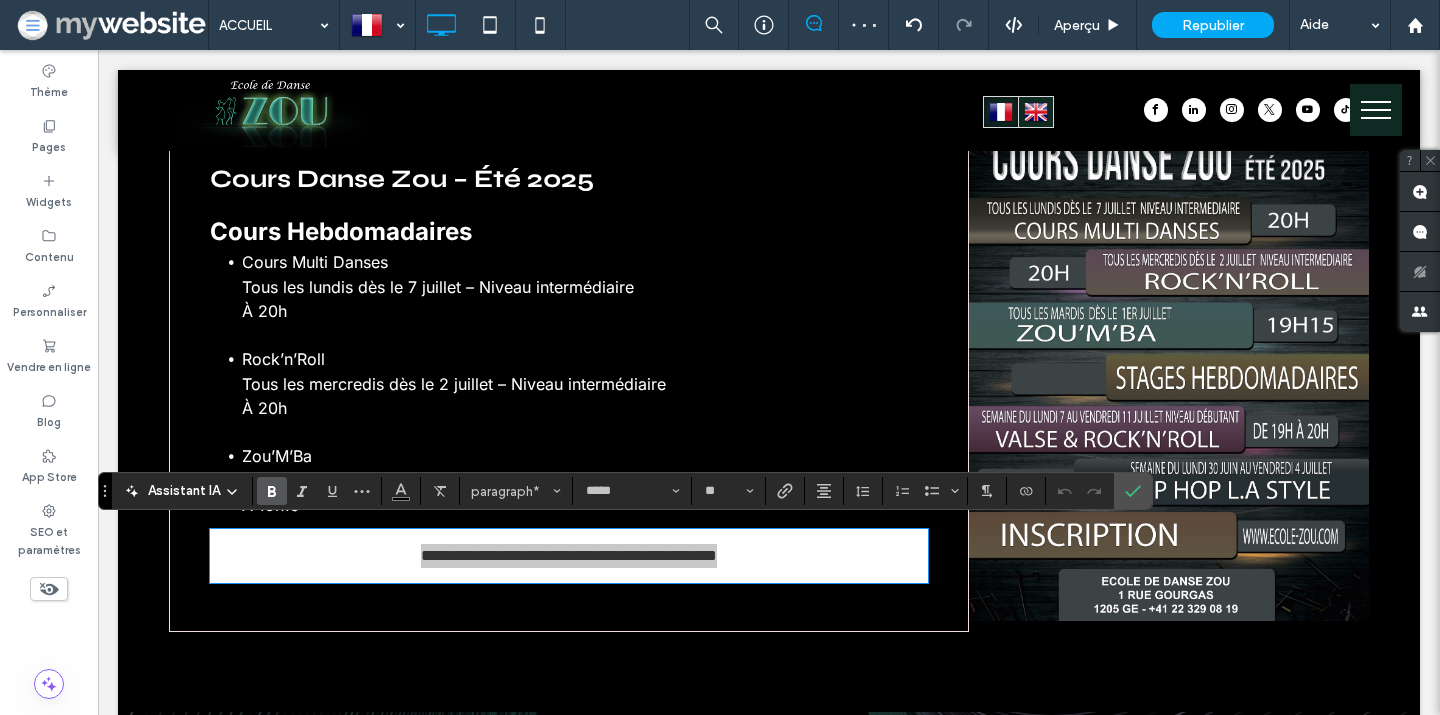 click at bounding box center [272, 491] 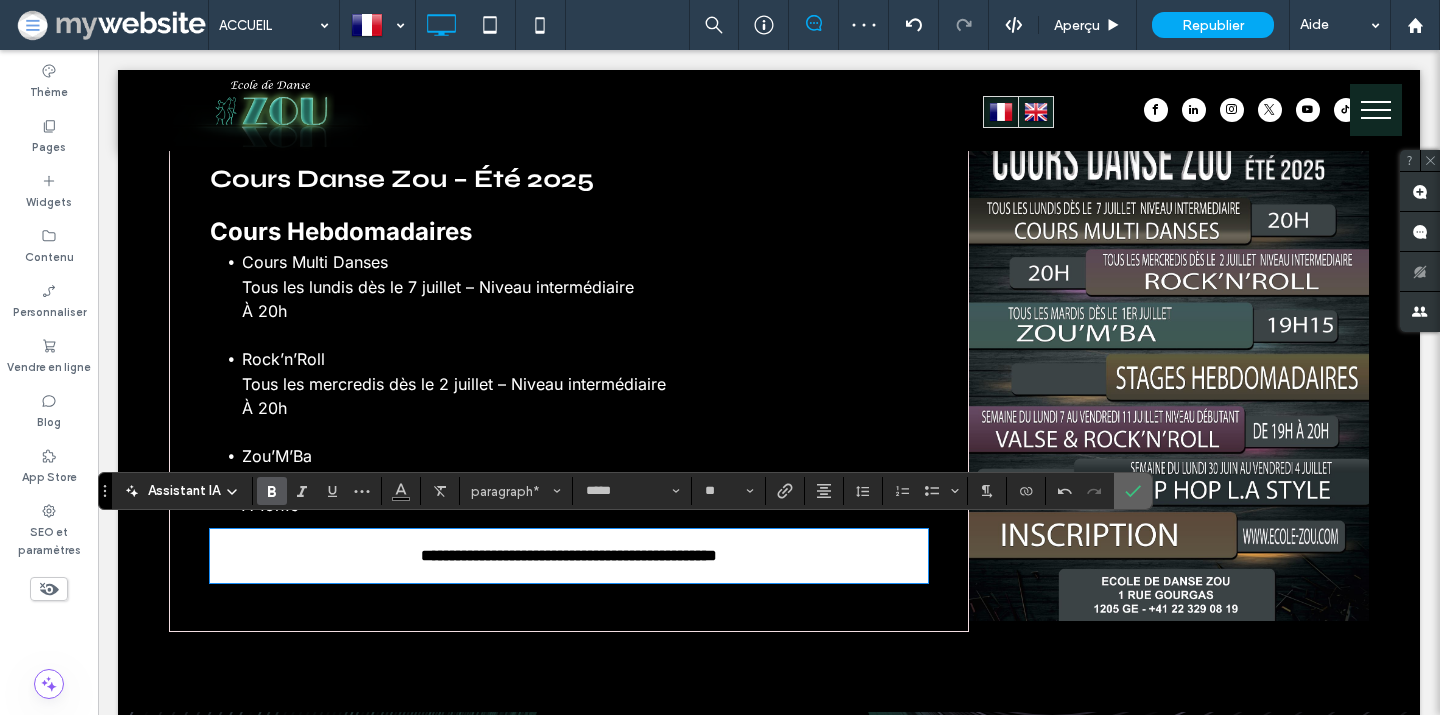 click 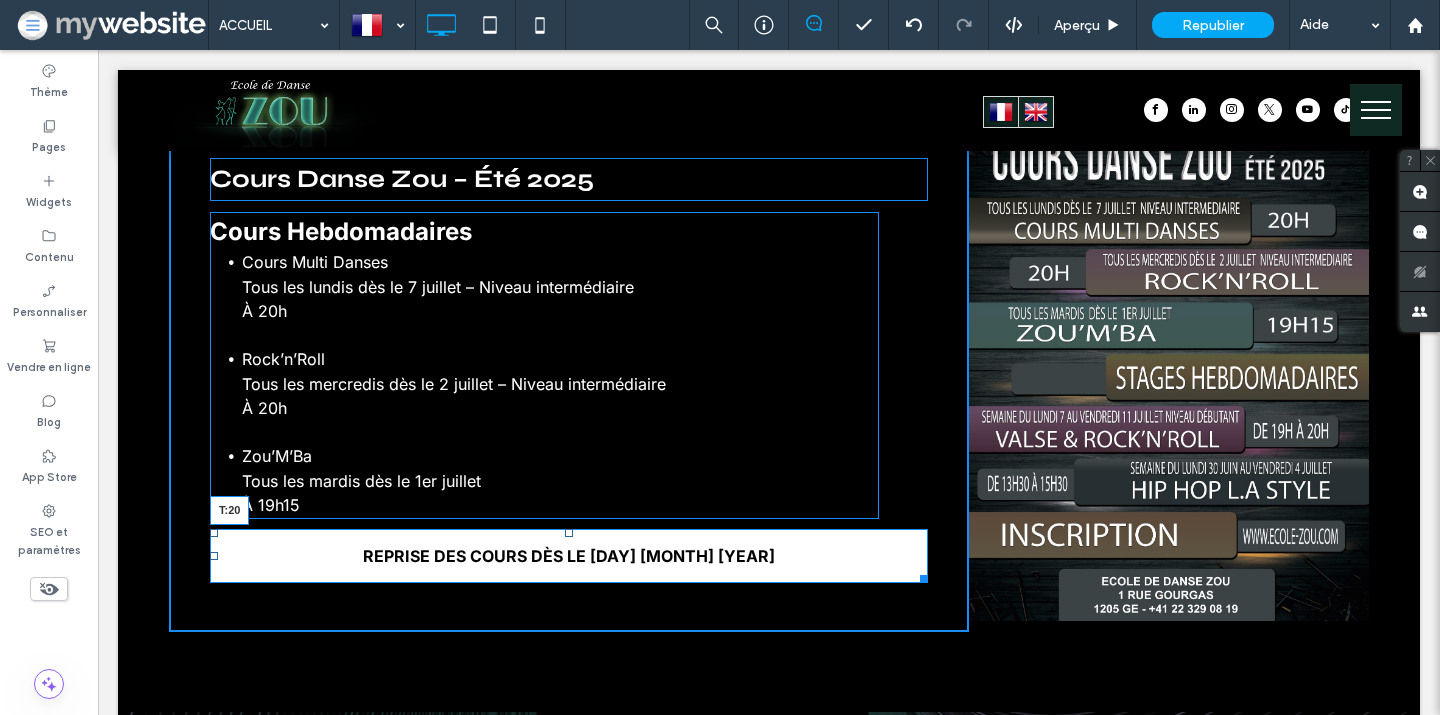 drag, startPoint x: 568, startPoint y: 529, endPoint x: 567, endPoint y: 541, distance: 12.0415945 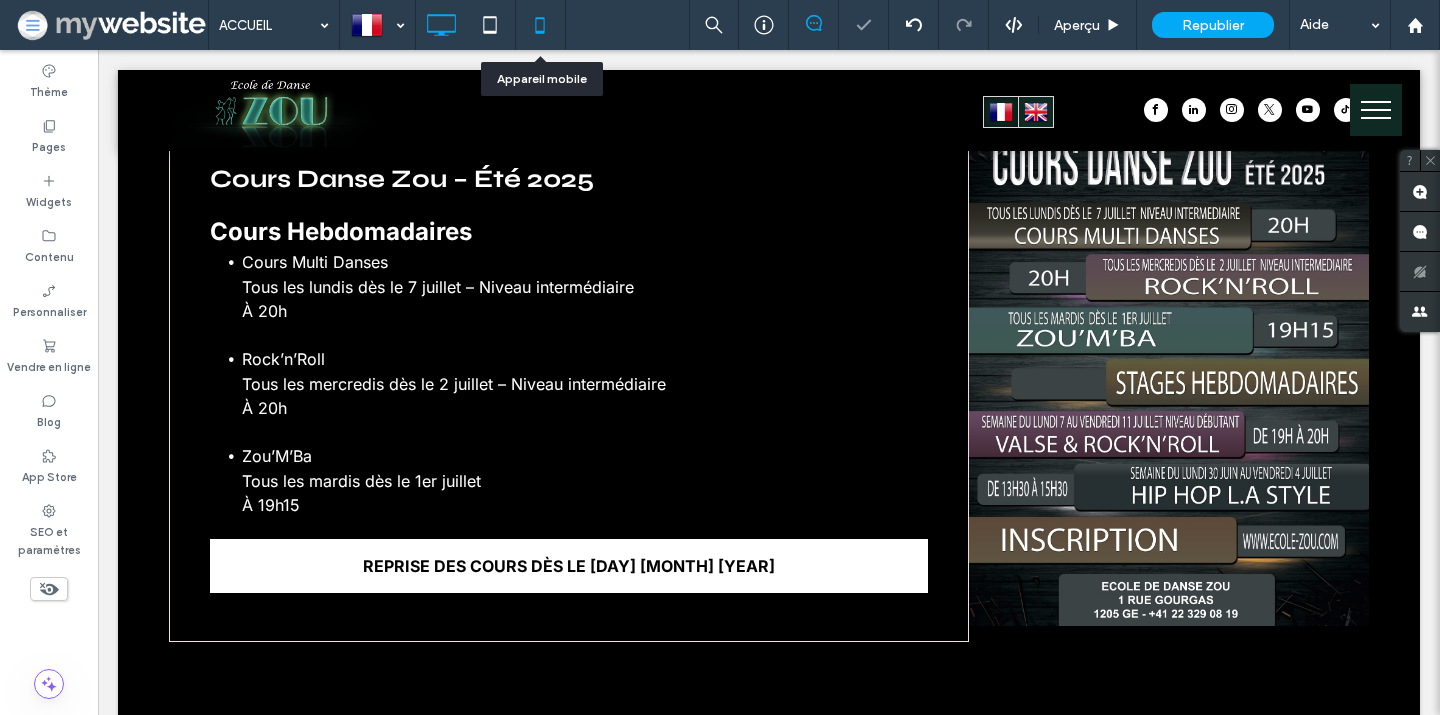 click 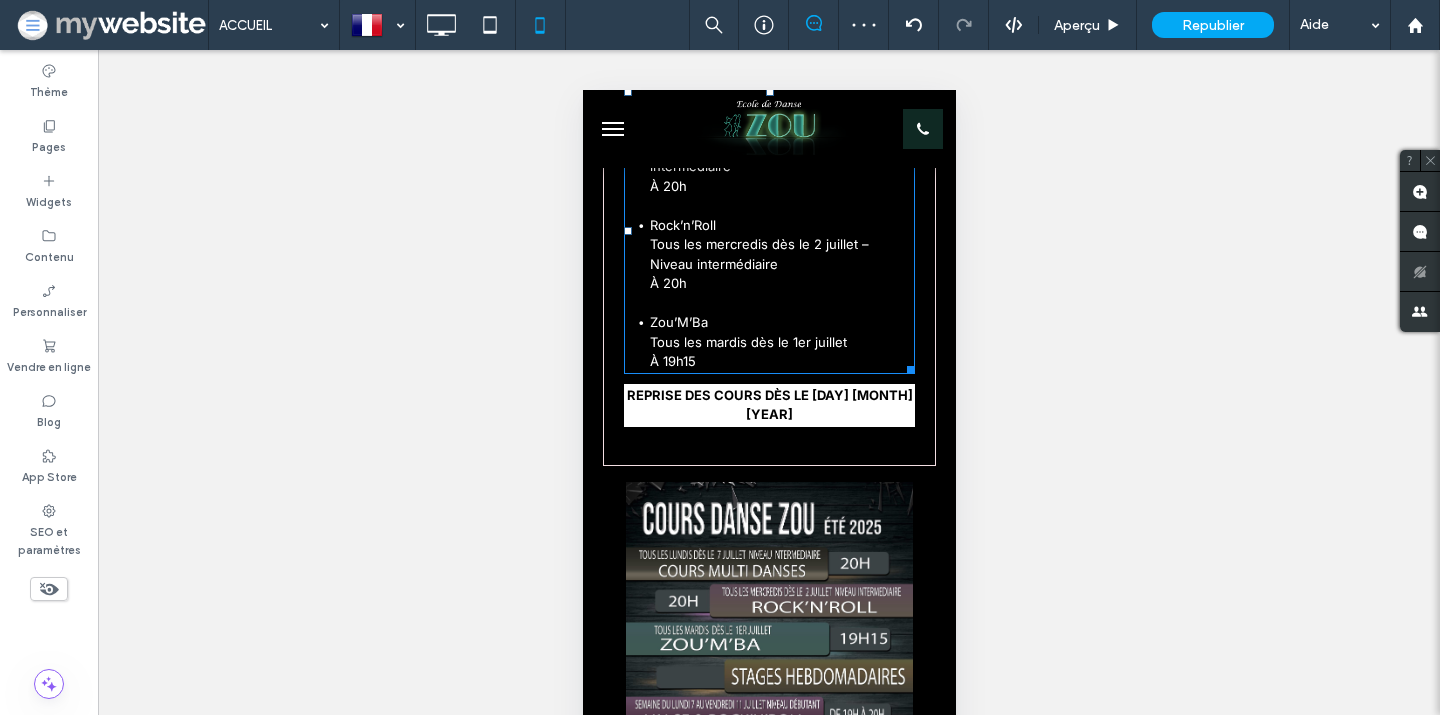 scroll, scrollTop: 941, scrollLeft: 0, axis: vertical 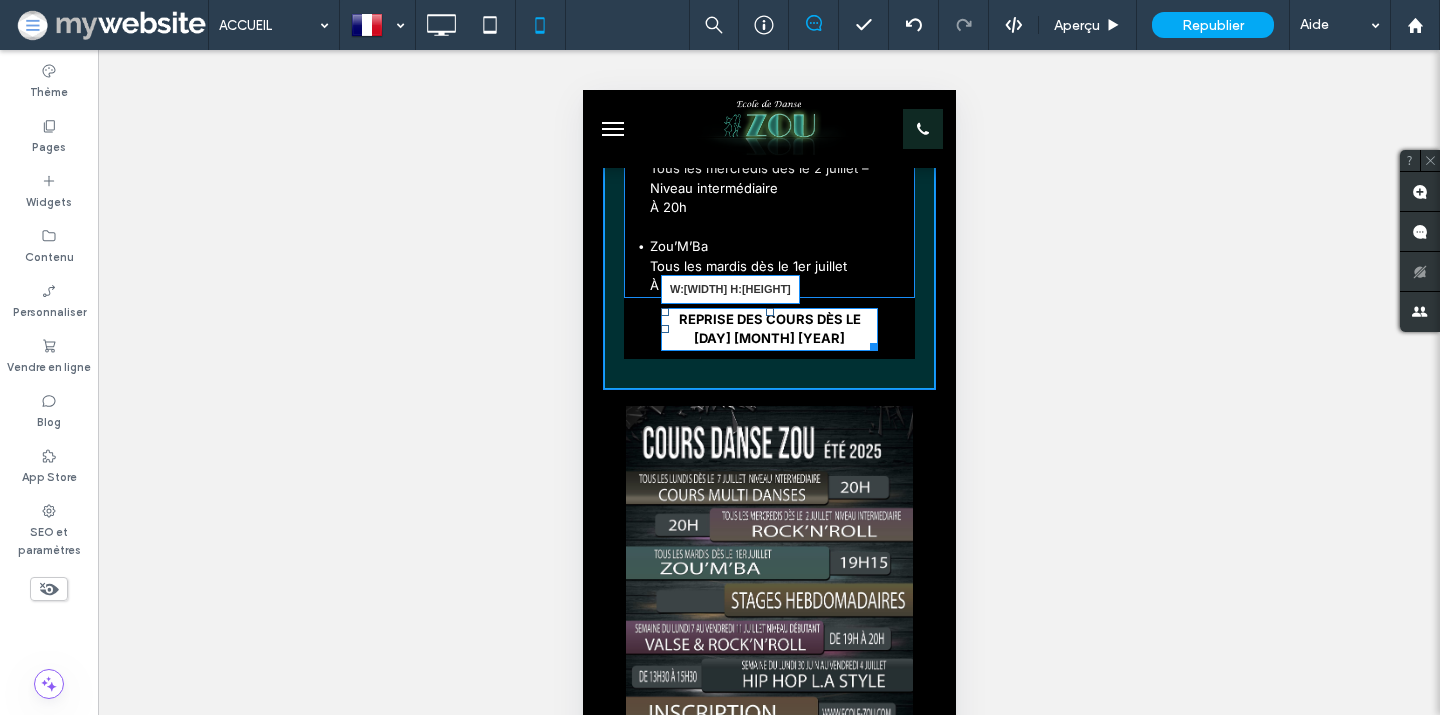 drag, startPoint x: 907, startPoint y: 346, endPoint x: 870, endPoint y: 344, distance: 37.054016 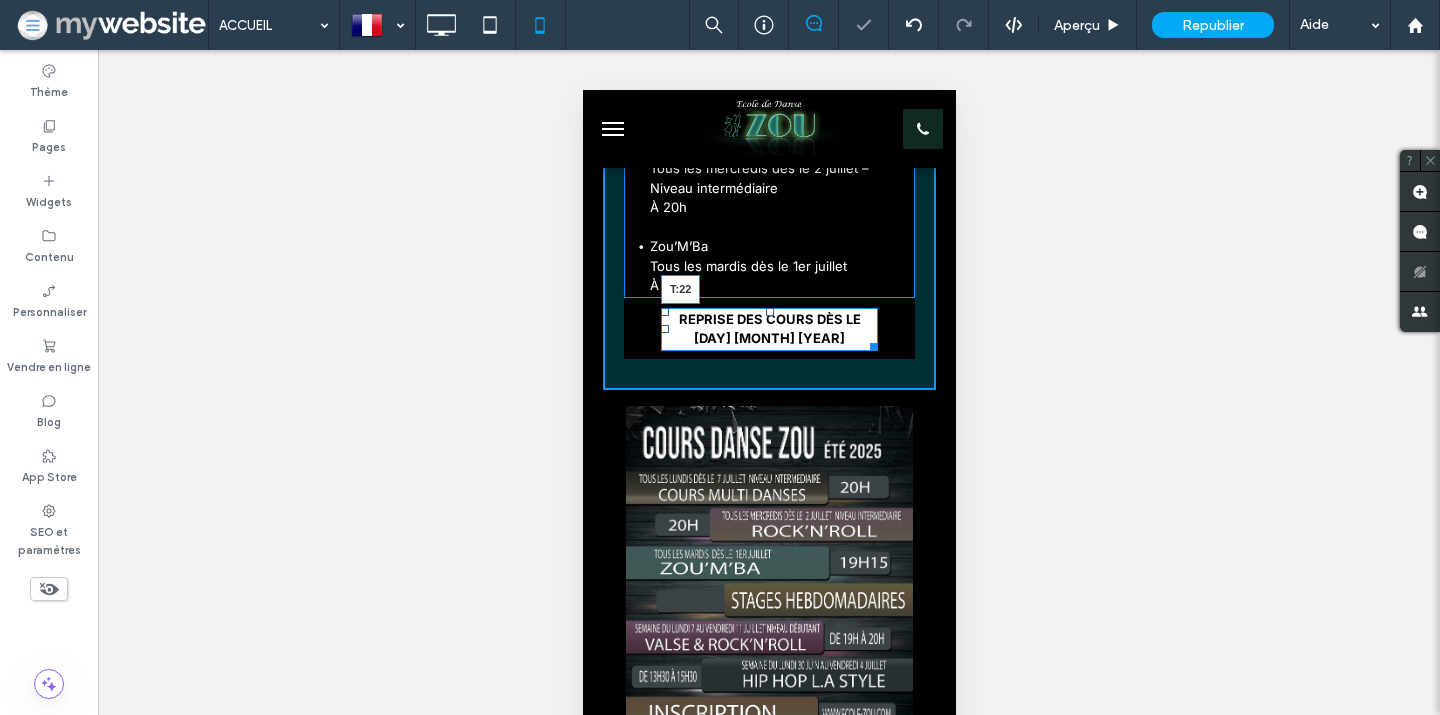 drag, startPoint x: 765, startPoint y: 310, endPoint x: 765, endPoint y: 324, distance: 14 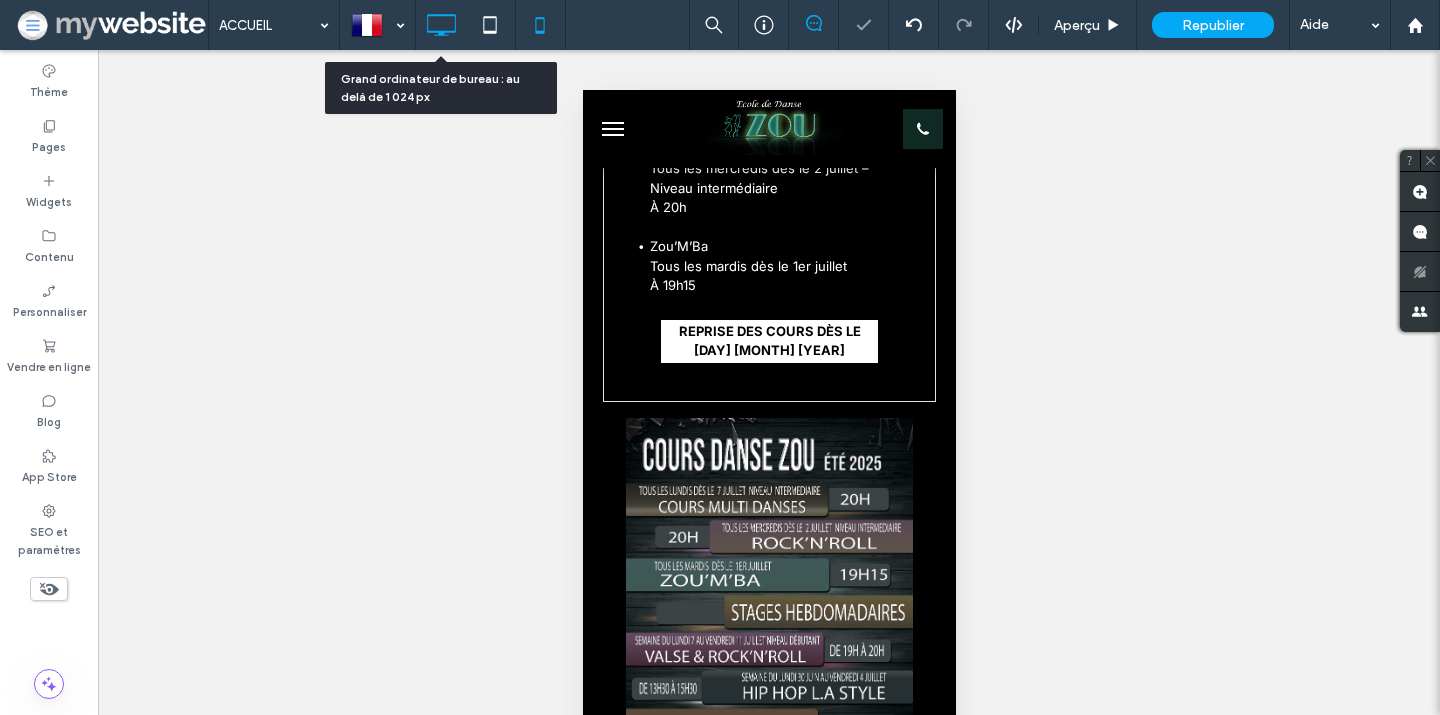 click 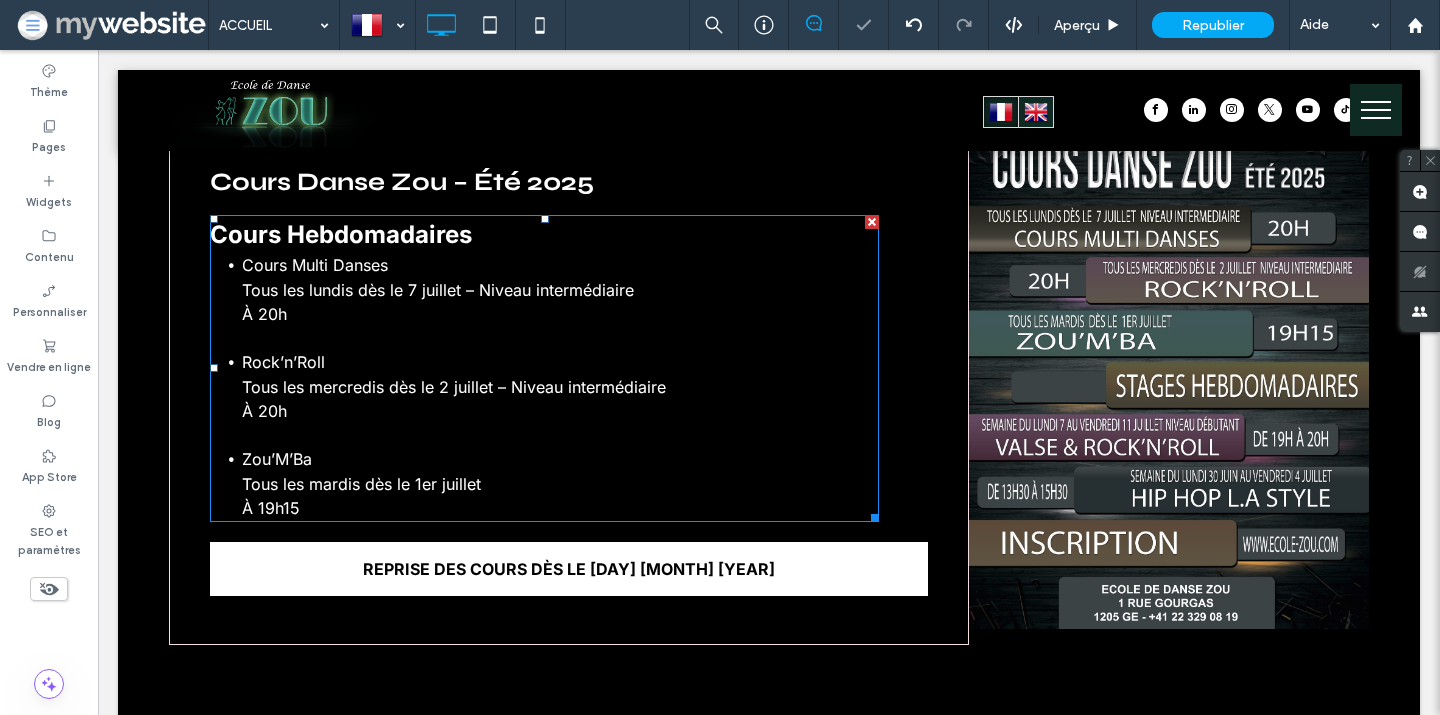 scroll, scrollTop: 867, scrollLeft: 0, axis: vertical 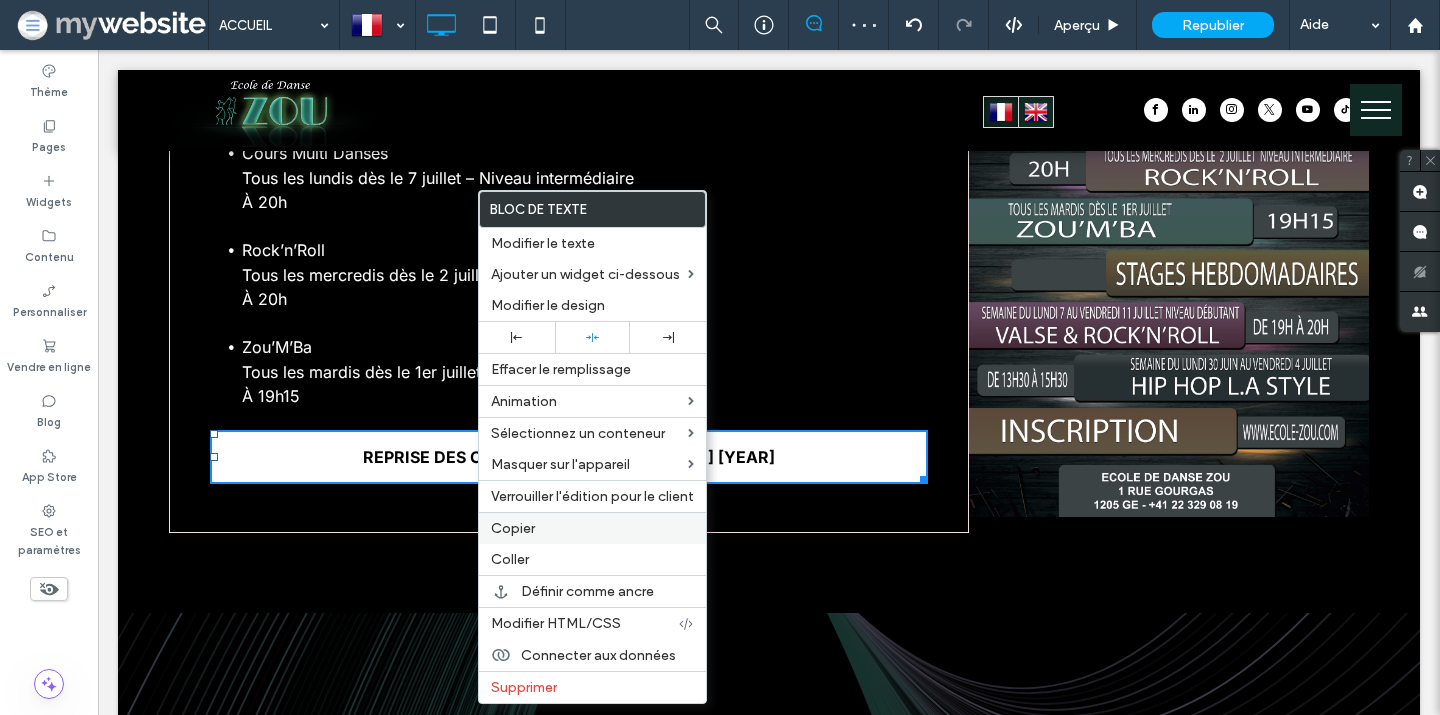 click on "Copier" at bounding box center [592, 528] 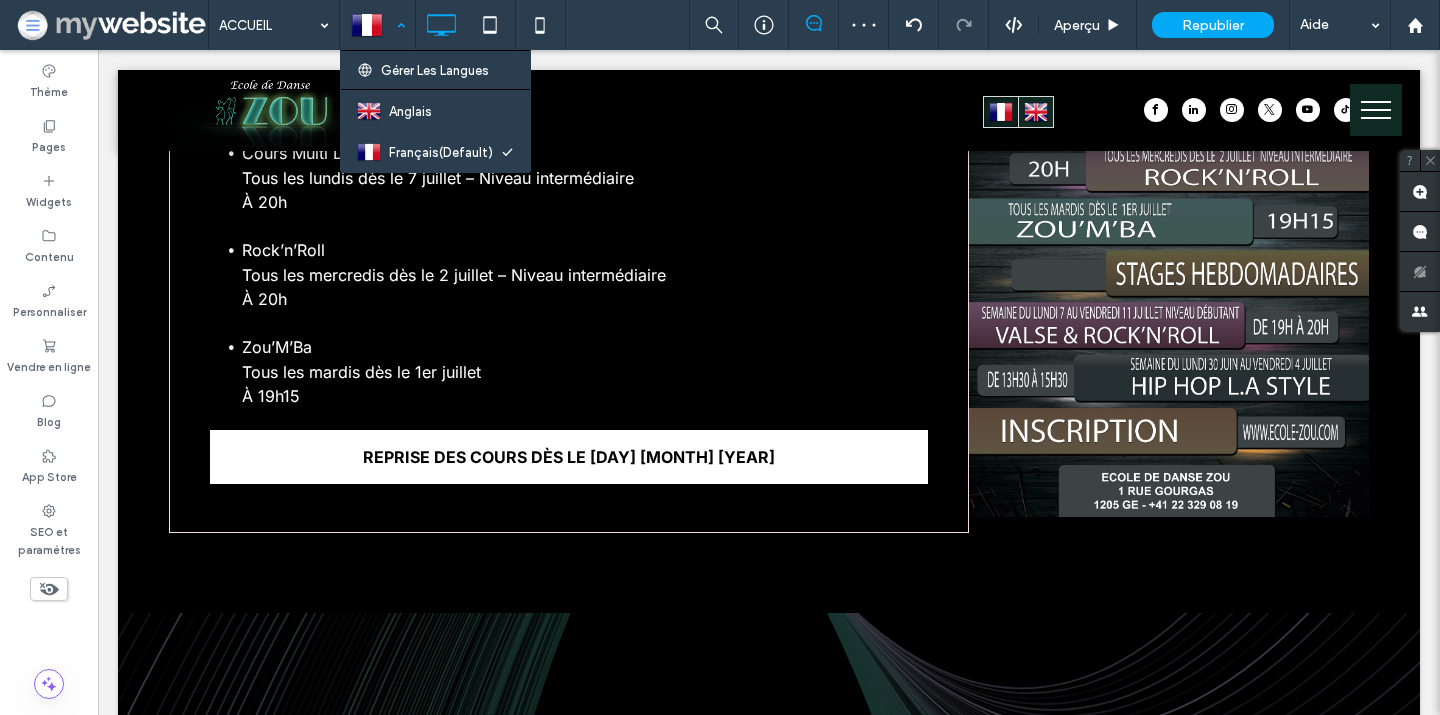 click at bounding box center (377, 25) 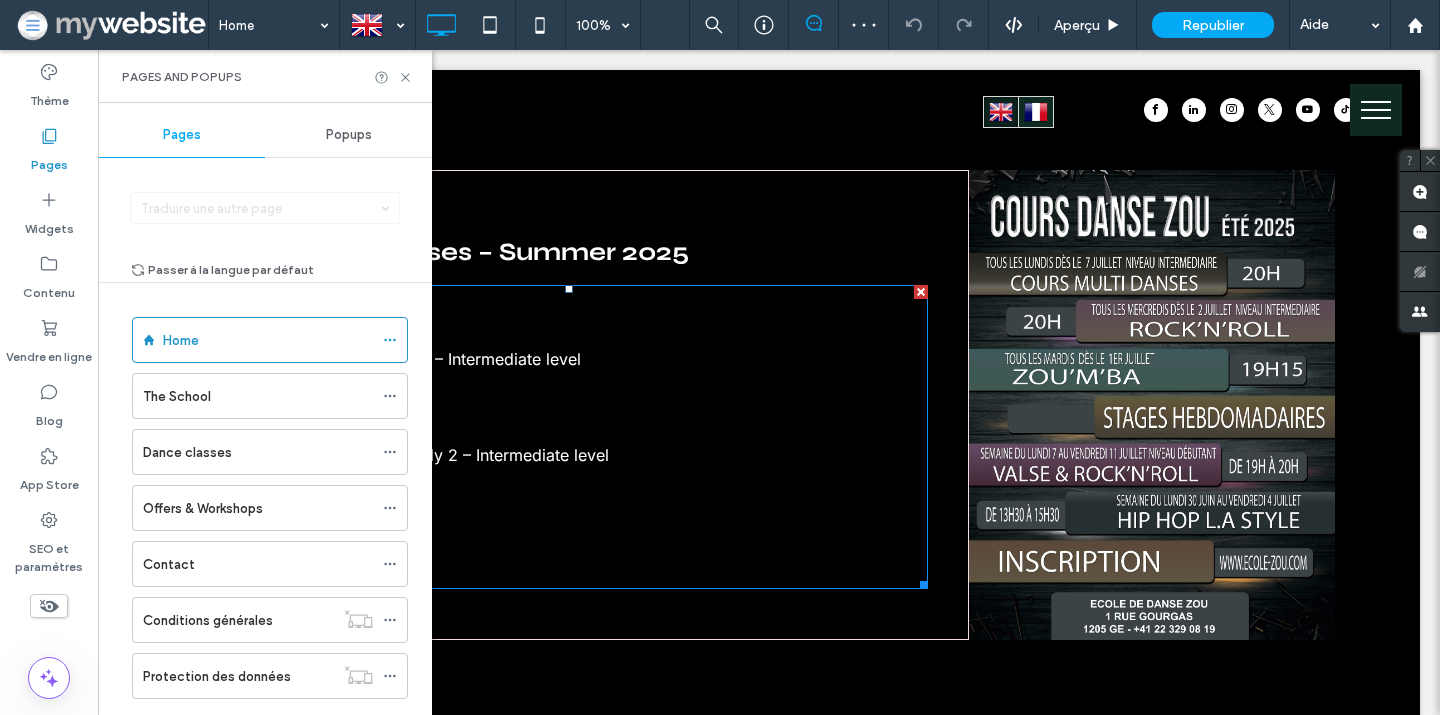 scroll, scrollTop: 686, scrollLeft: 0, axis: vertical 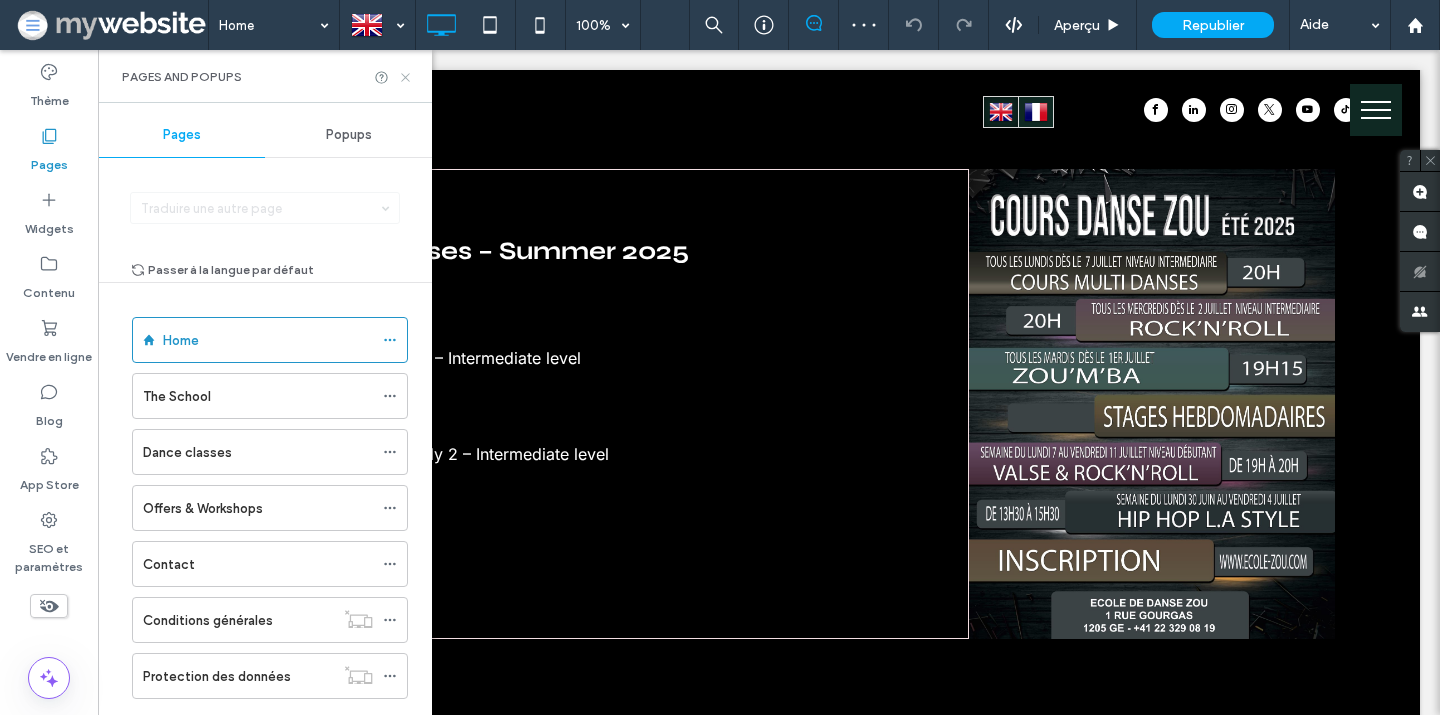 click 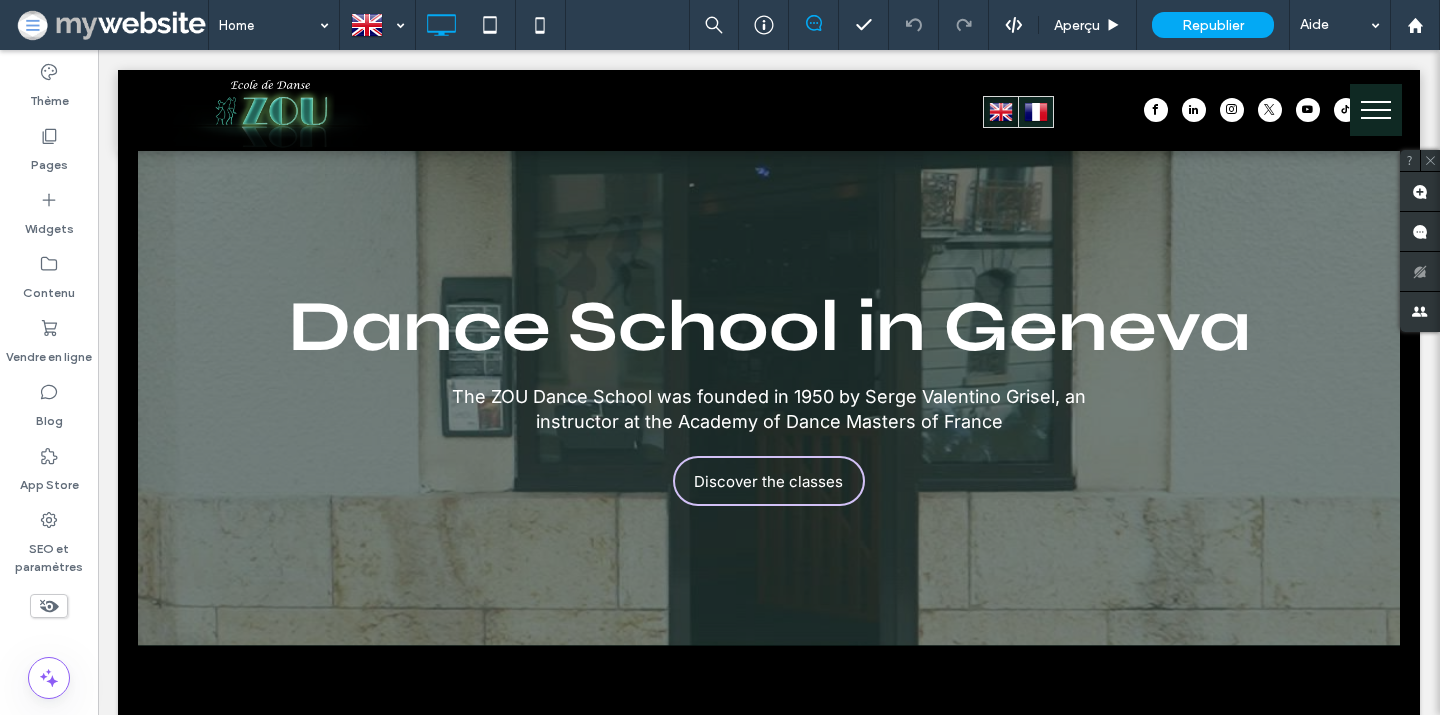 scroll, scrollTop: 686, scrollLeft: 0, axis: vertical 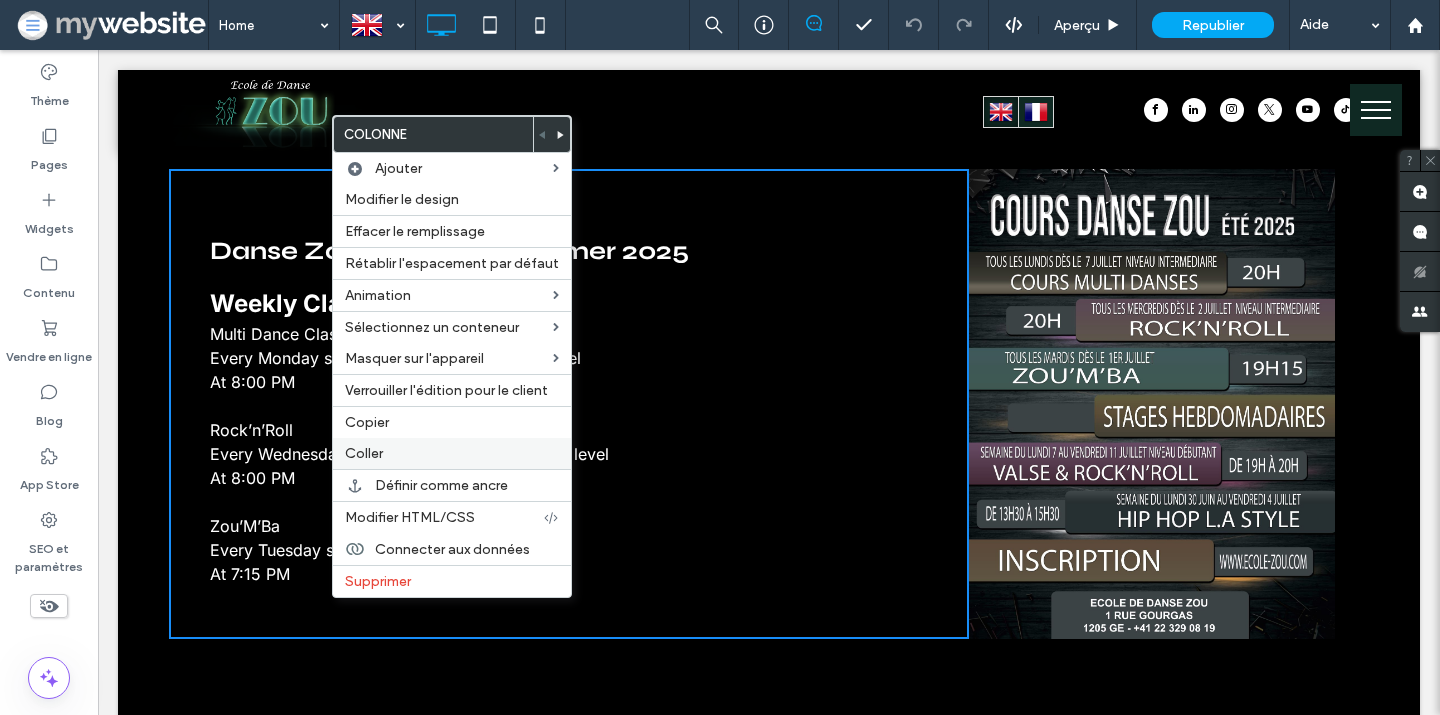 click on "Coller" at bounding box center (364, 453) 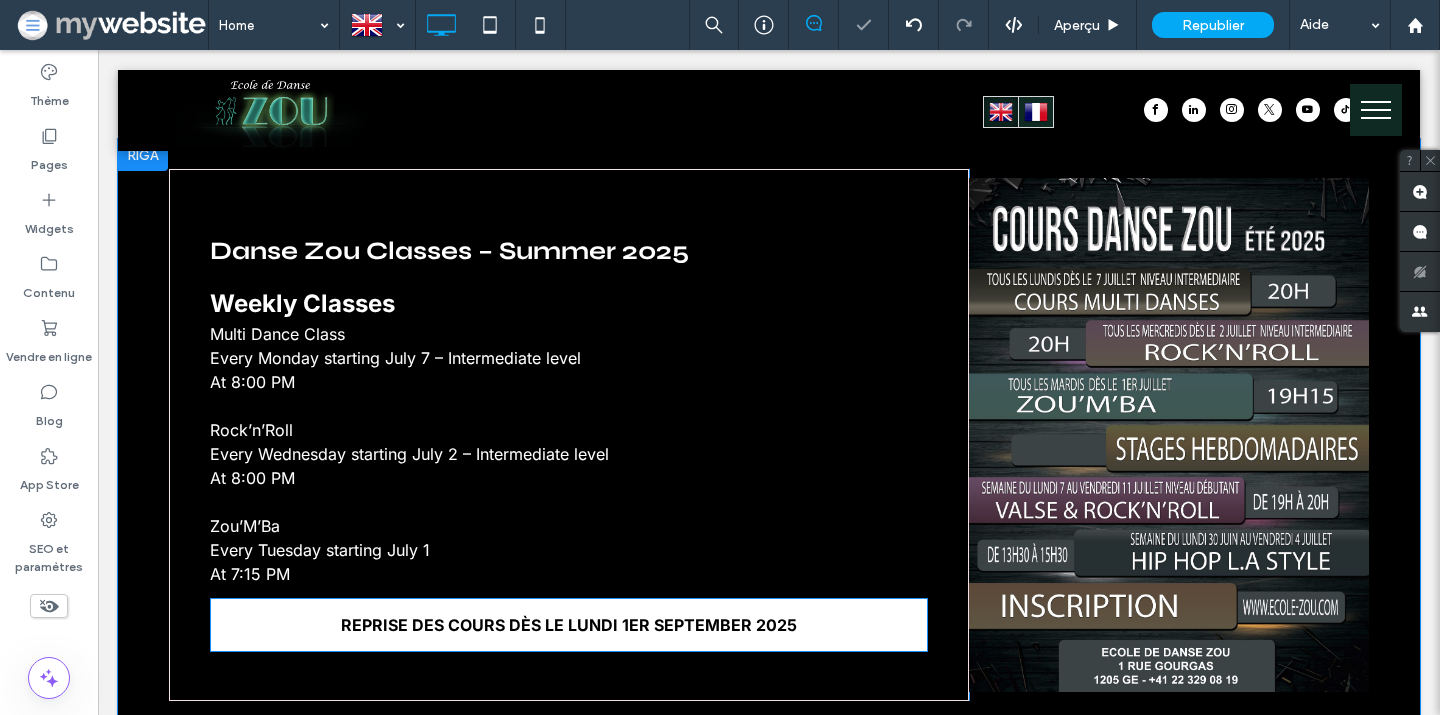 click on "REPRISE DES COURS DÈS LE LUNDI 1ER SEPTEMBRE 2025" at bounding box center (569, 625) 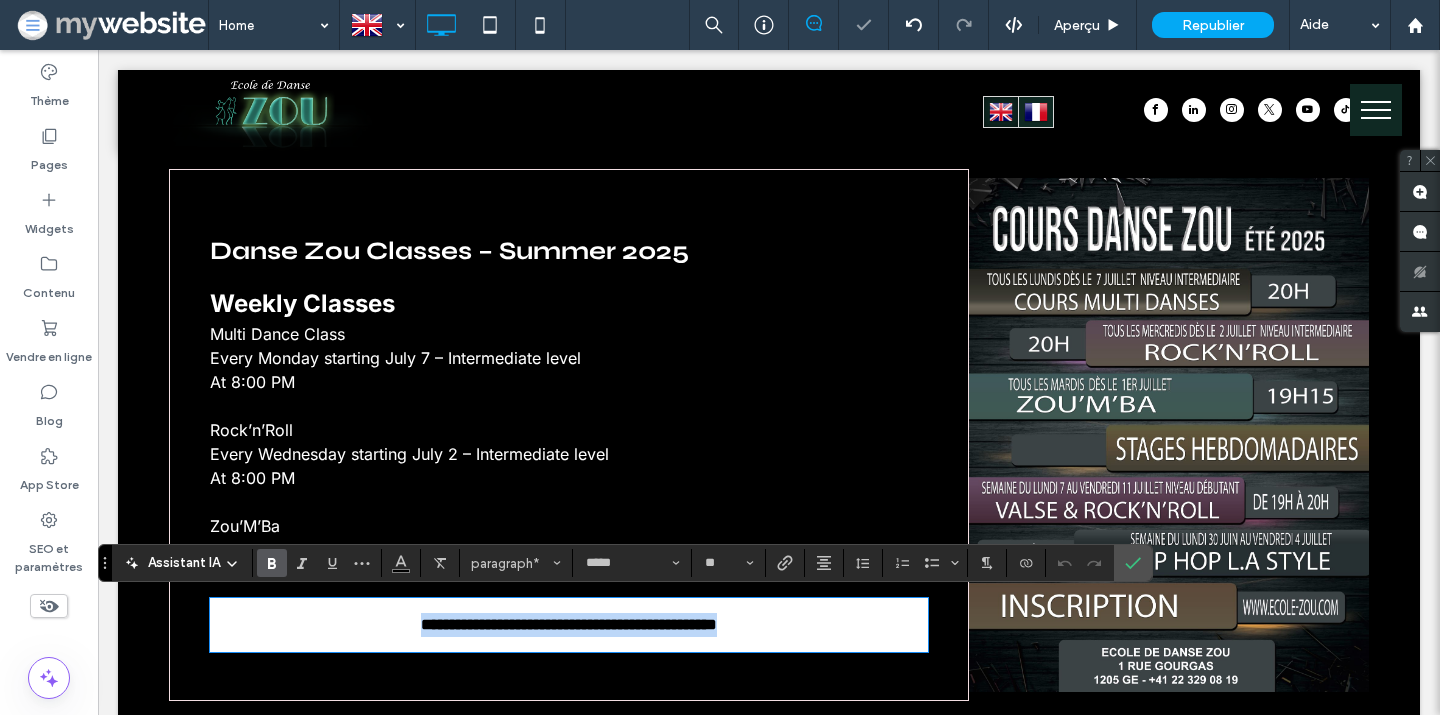 copy on "**********" 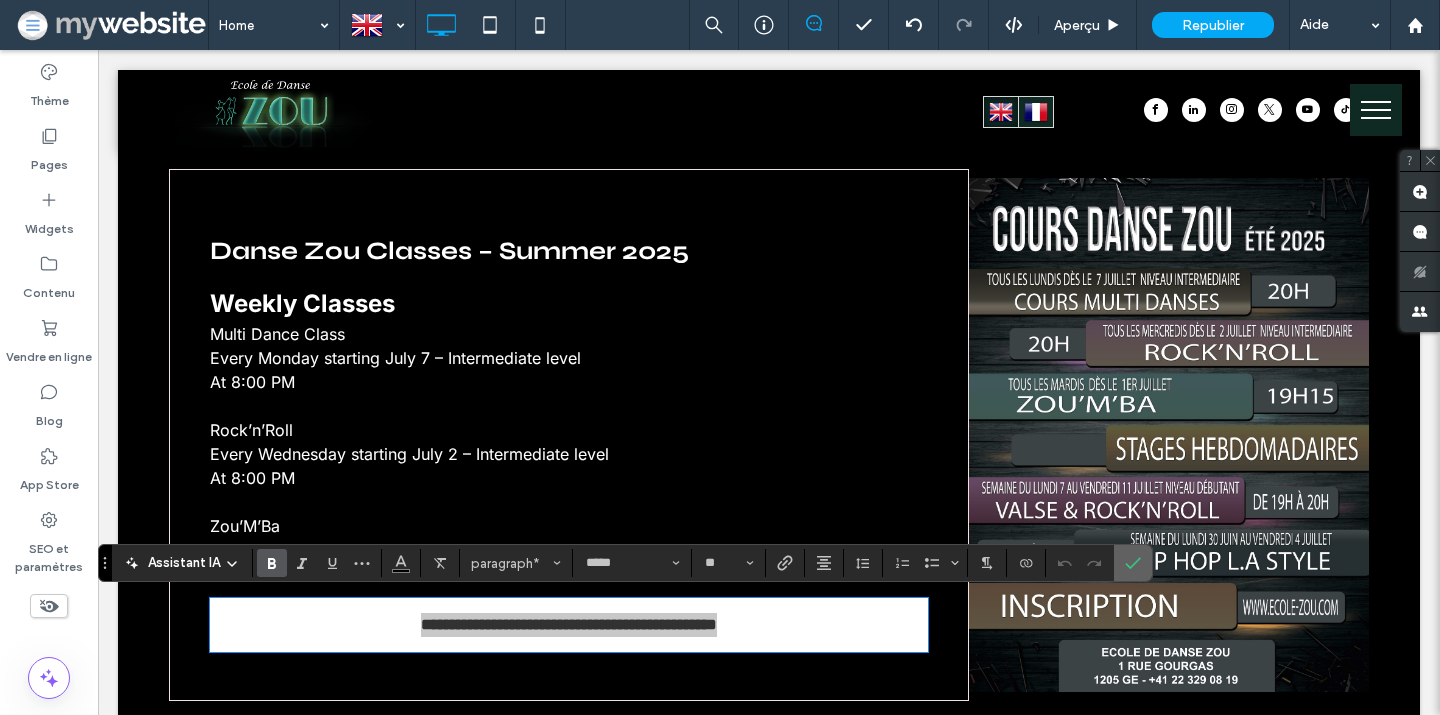 click at bounding box center [1133, 563] 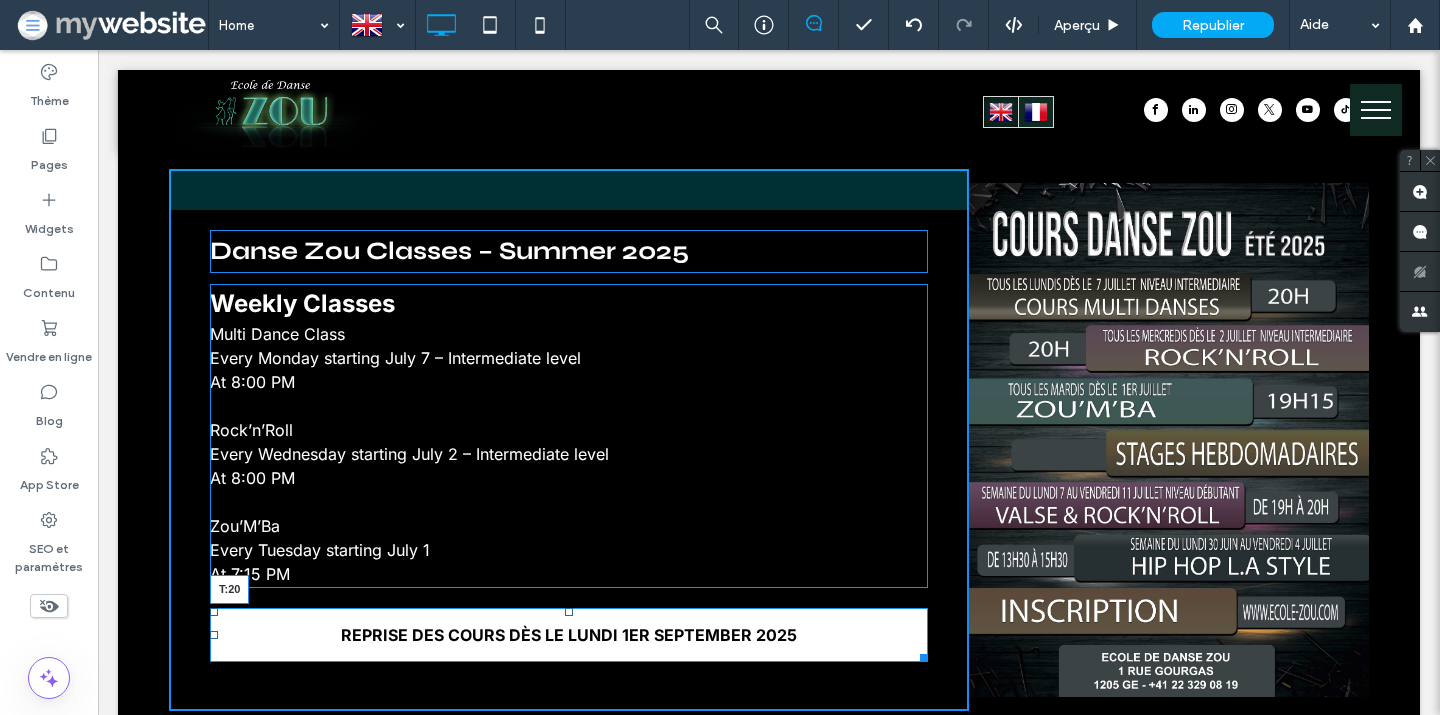 drag, startPoint x: 571, startPoint y: 600, endPoint x: 568, endPoint y: 612, distance: 12.369317 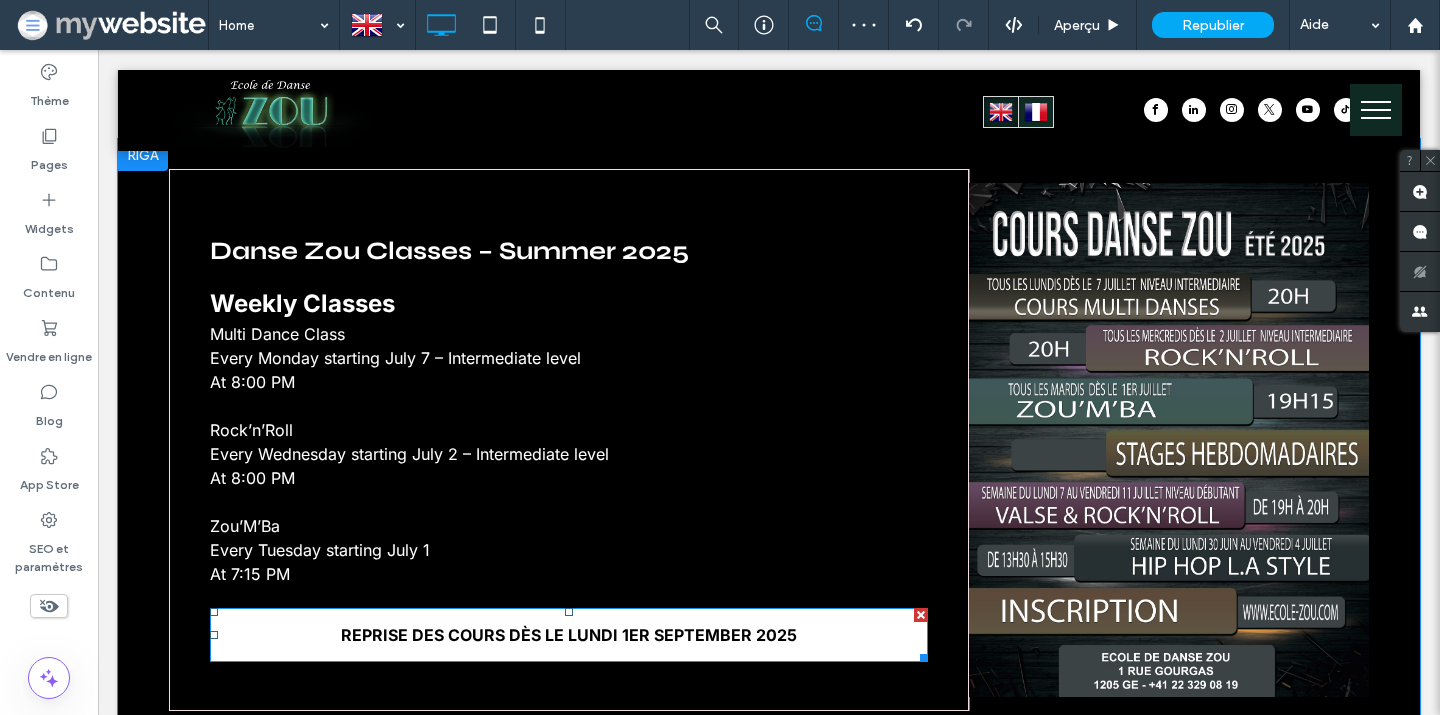 click on "REPRISE DES COURS DÈS LE LUNDI 1ER SEPTEMBRE 2025" at bounding box center (569, 635) 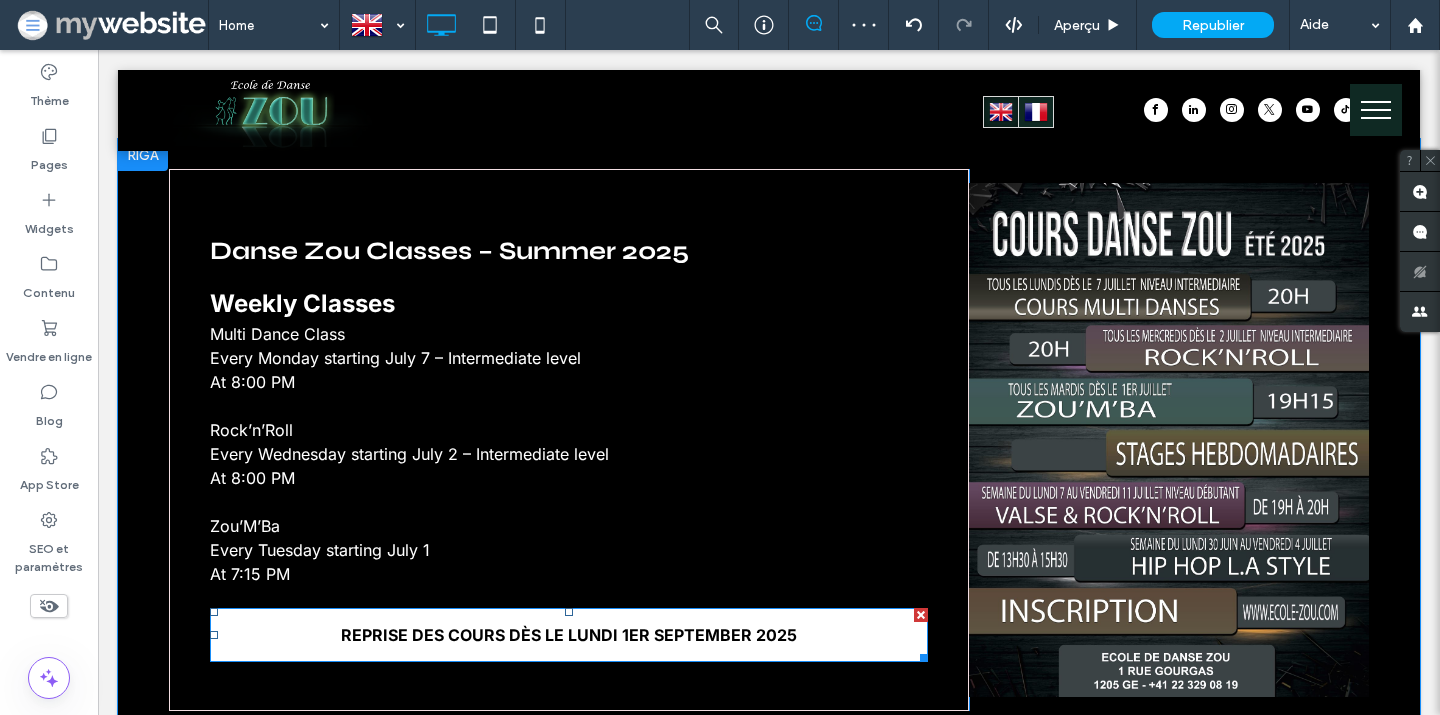 type on "*****" 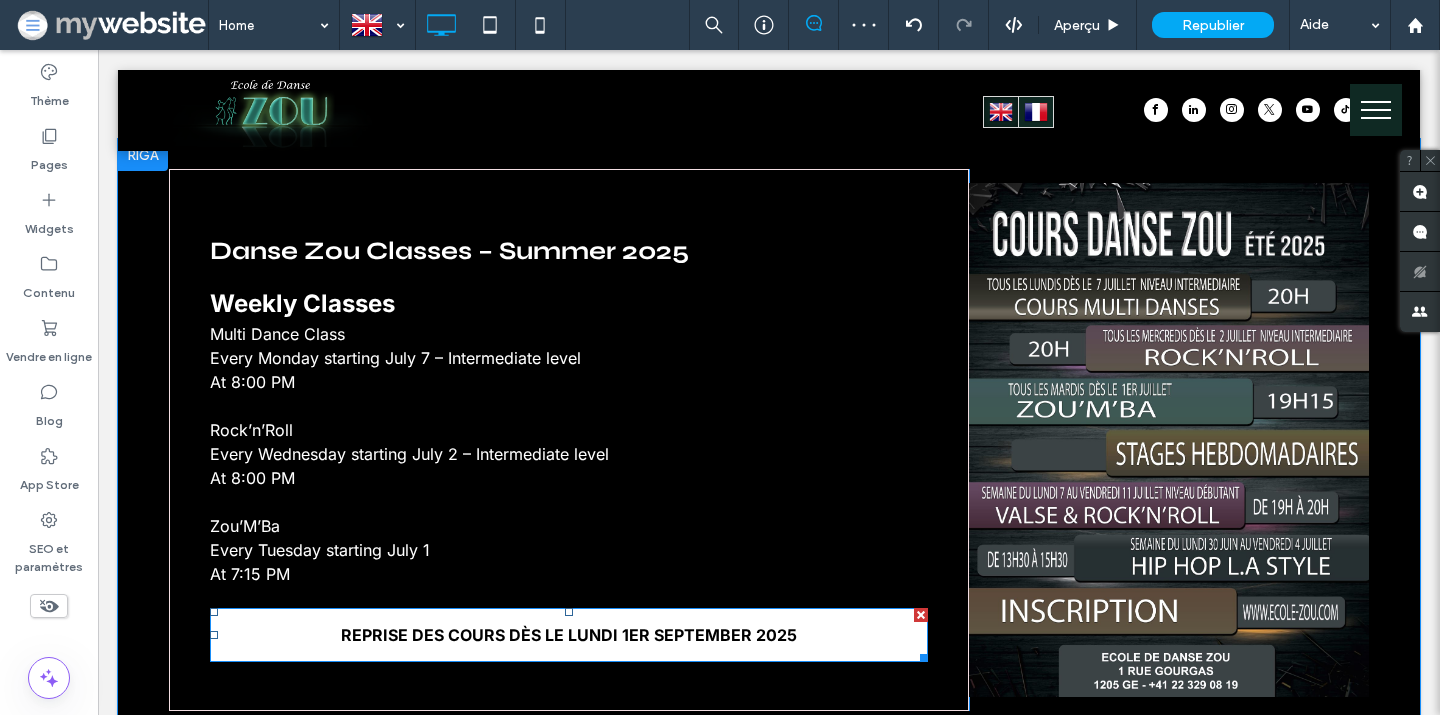 type on "**" 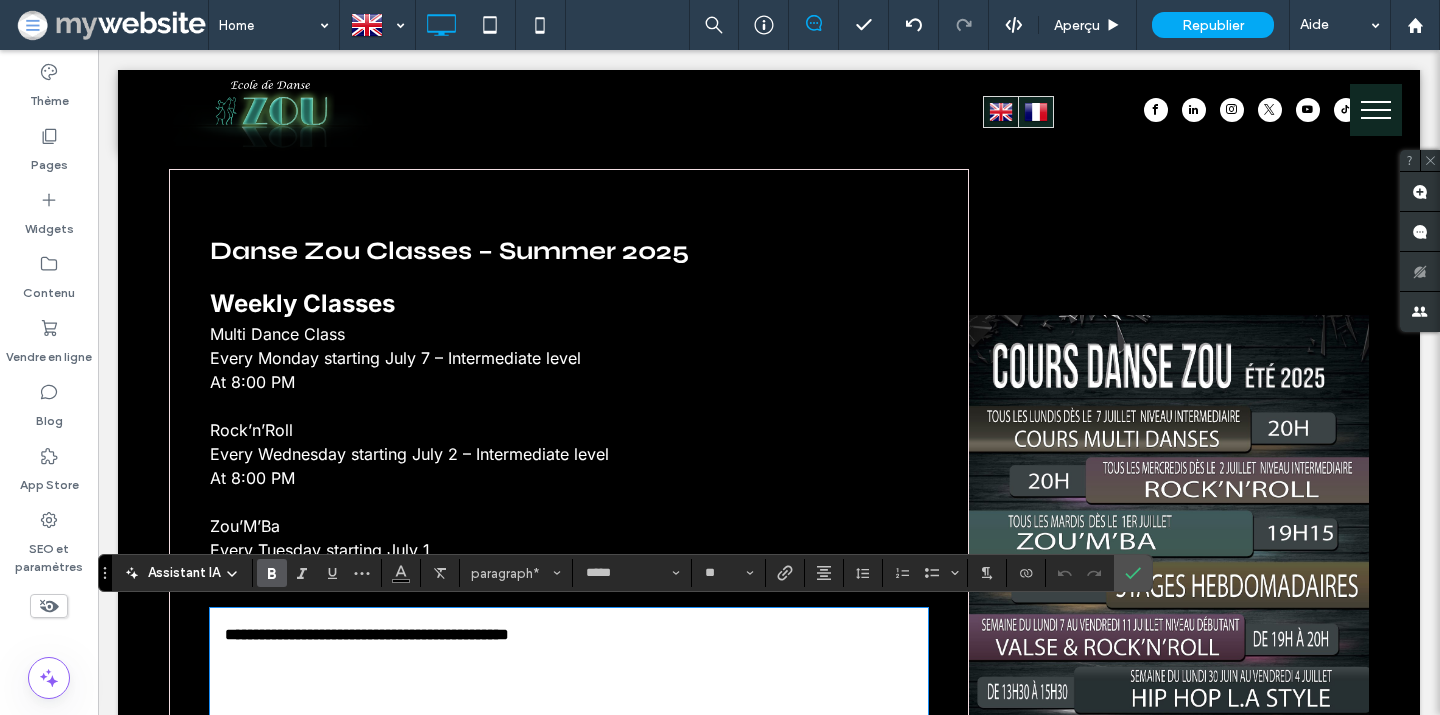 scroll, scrollTop: 0, scrollLeft: 0, axis: both 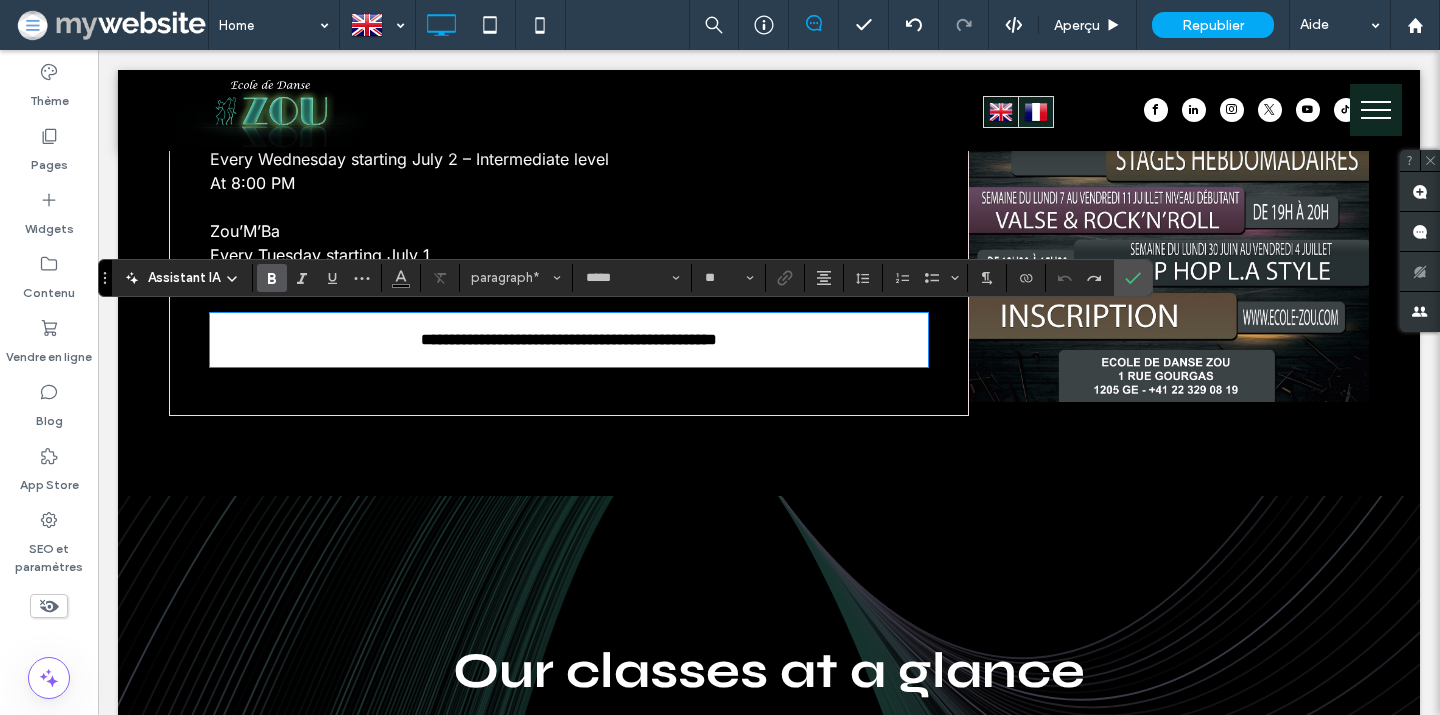 click on "**********" at bounding box center (569, 339) 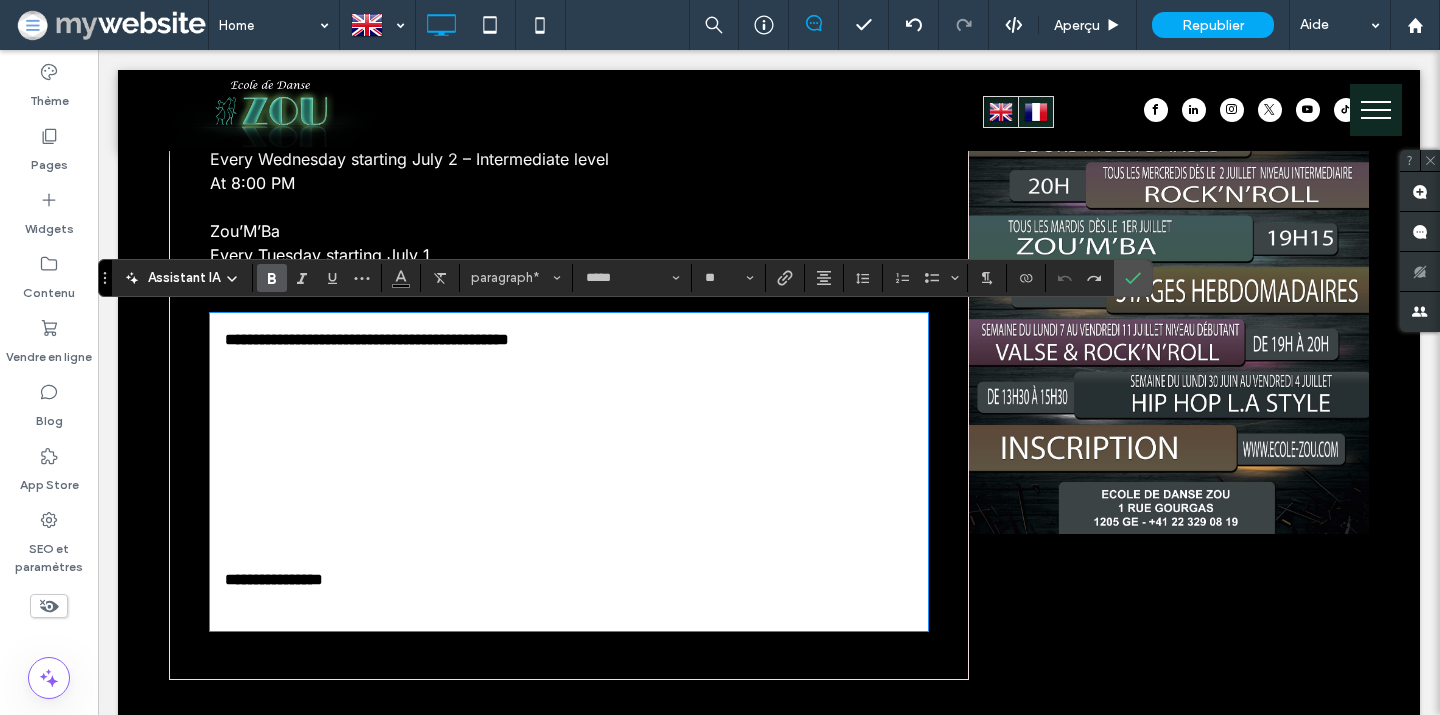 scroll, scrollTop: 0, scrollLeft: 0, axis: both 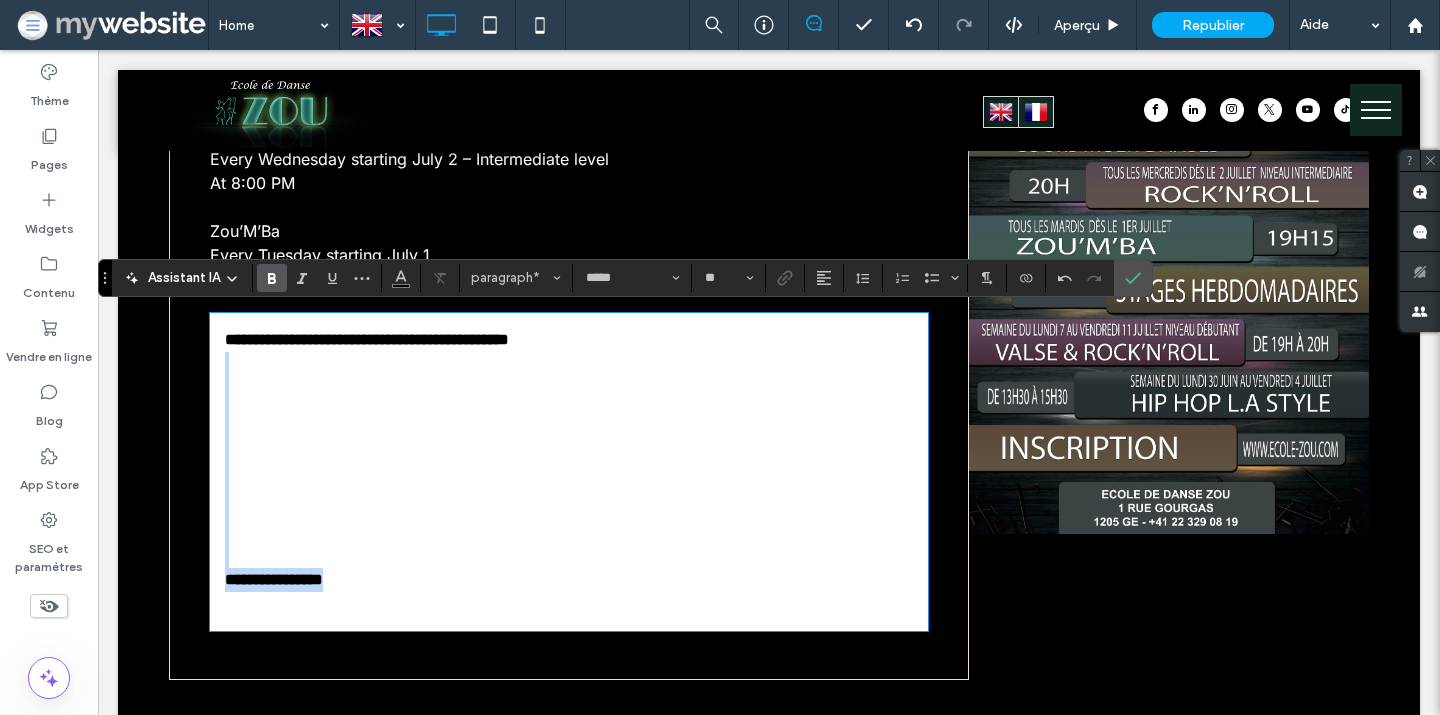 drag, startPoint x: 572, startPoint y: 605, endPoint x: 274, endPoint y: 370, distance: 379.51154 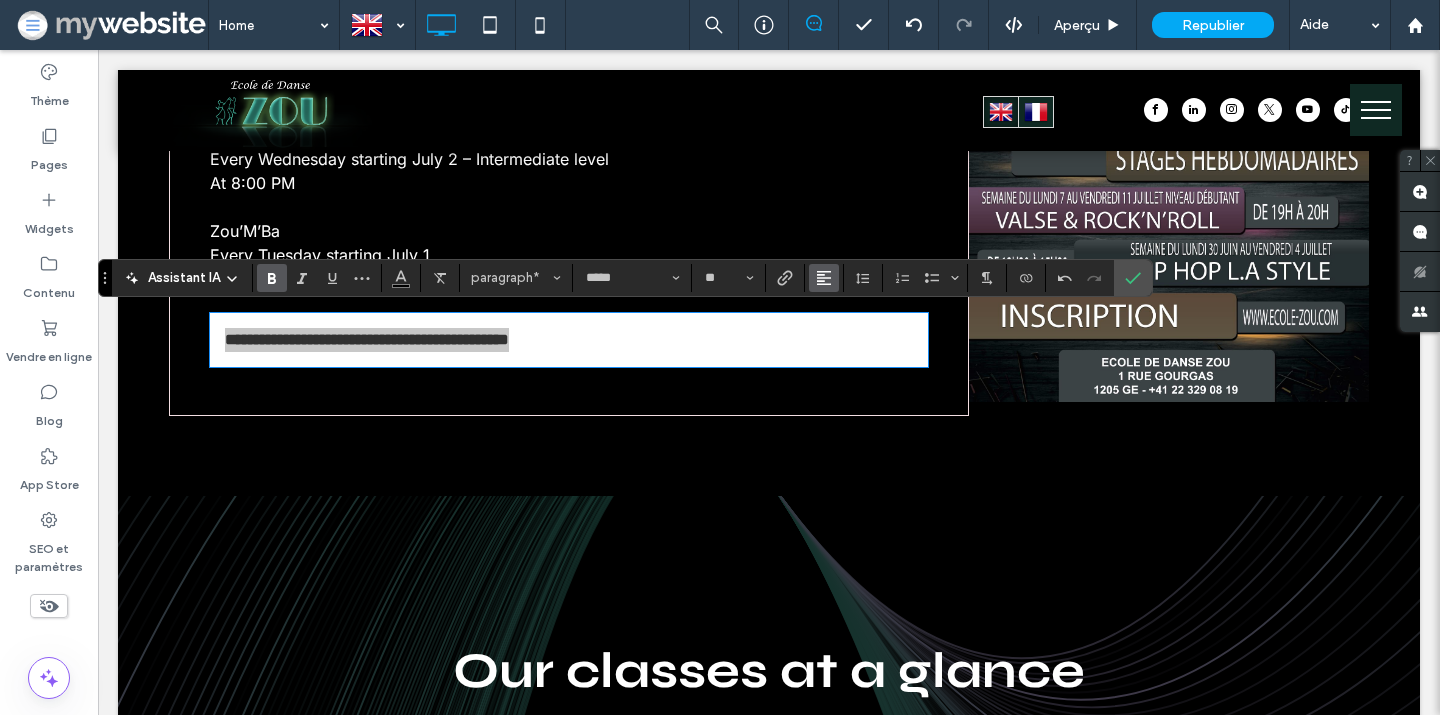 click 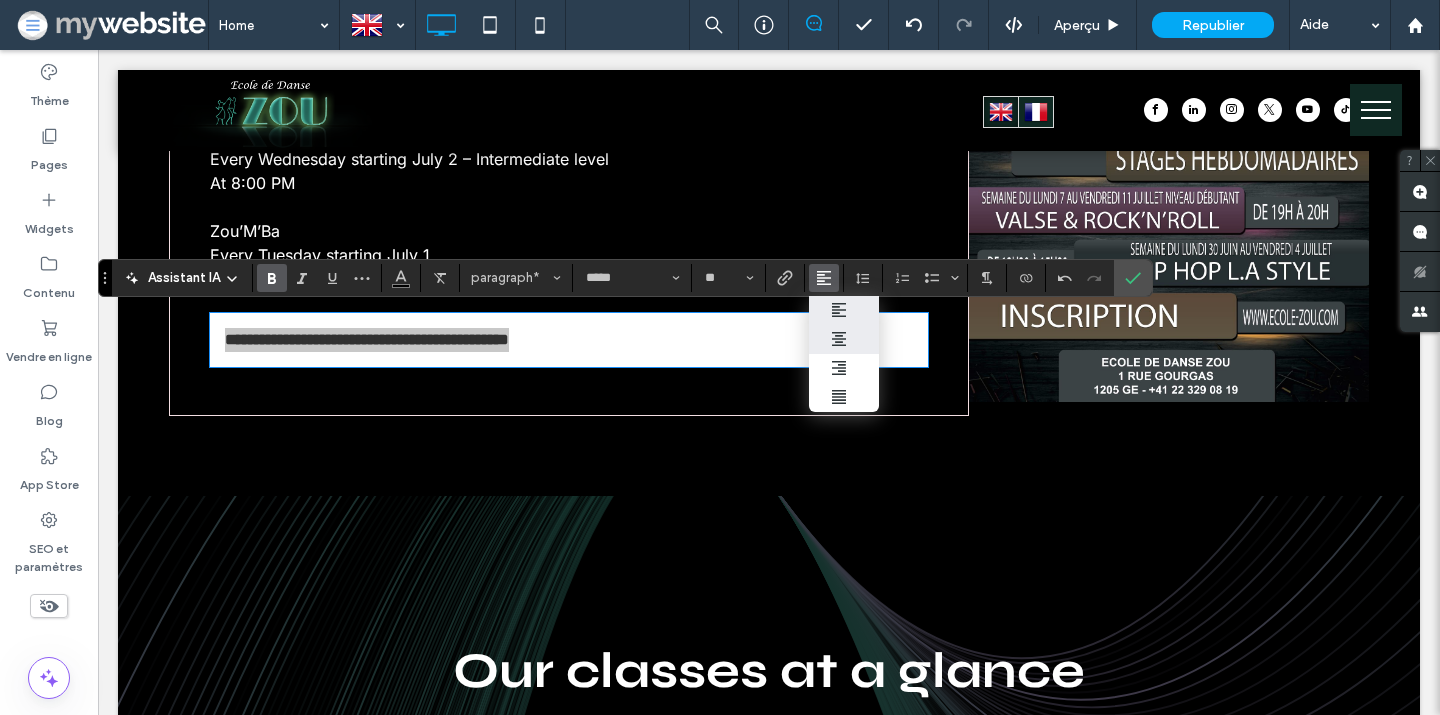 click 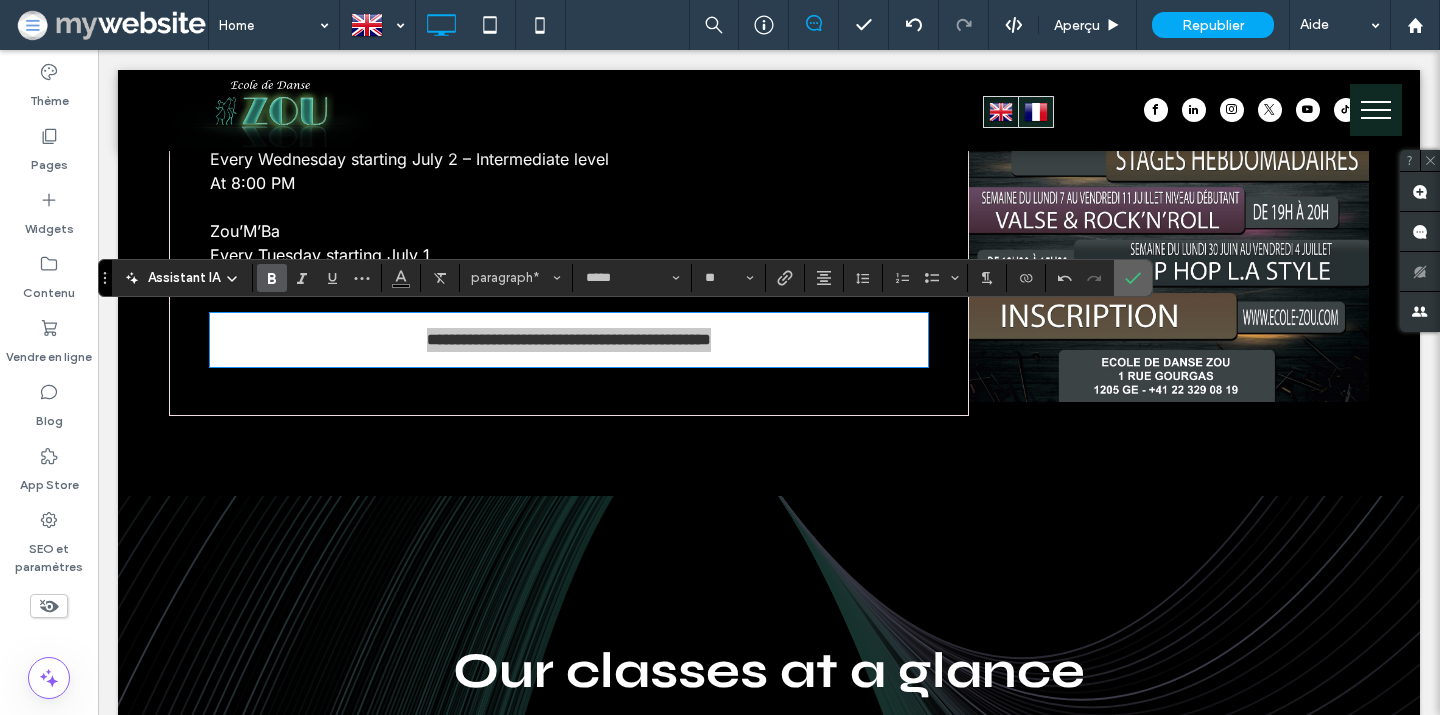 click at bounding box center (1129, 278) 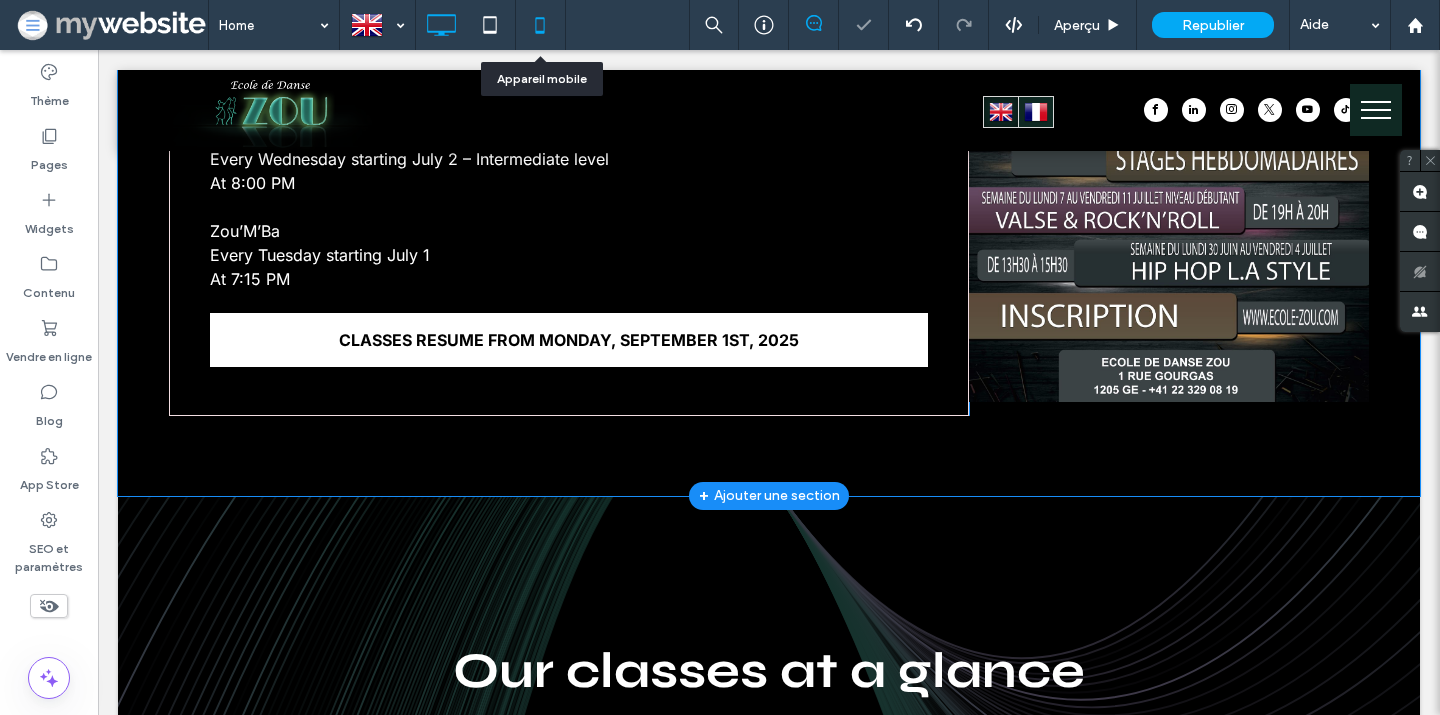 click 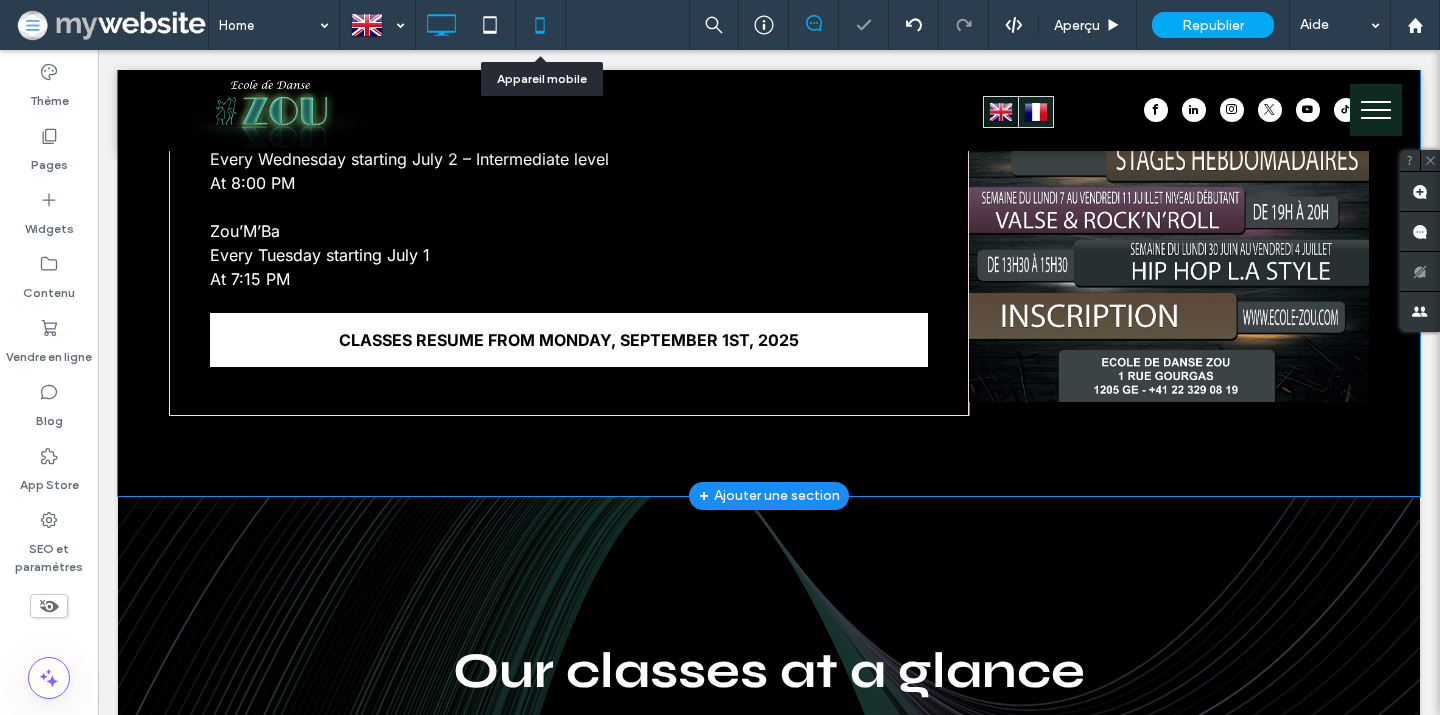 scroll, scrollTop: 0, scrollLeft: 0, axis: both 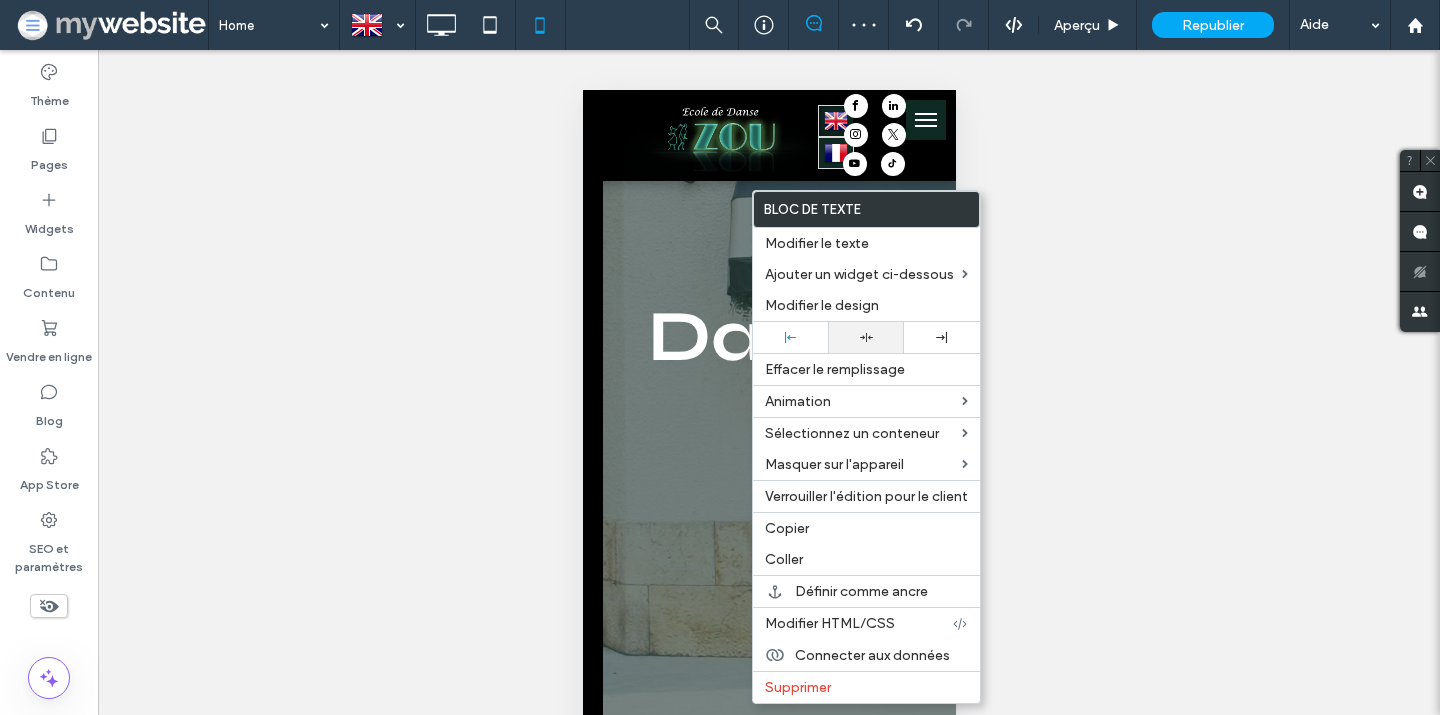 click at bounding box center [866, 337] 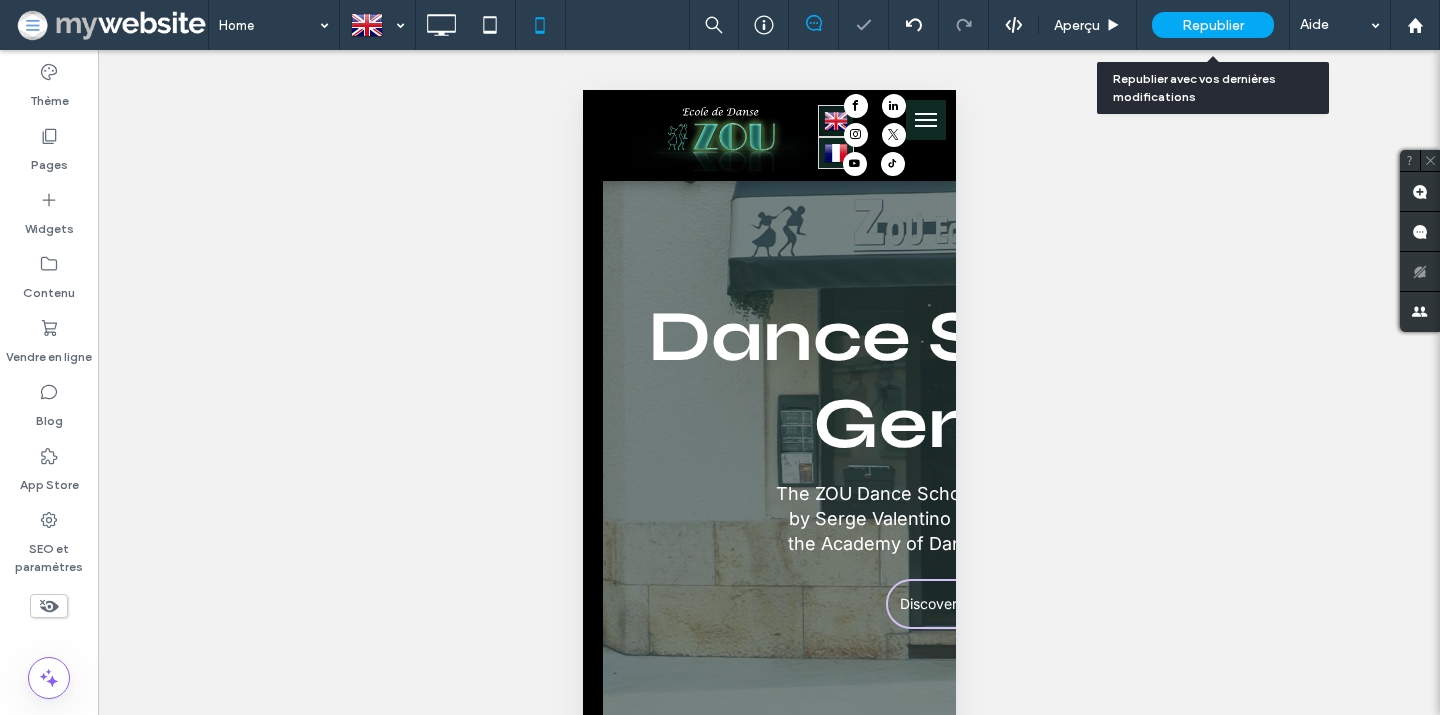 click on "Republier" at bounding box center (1213, 25) 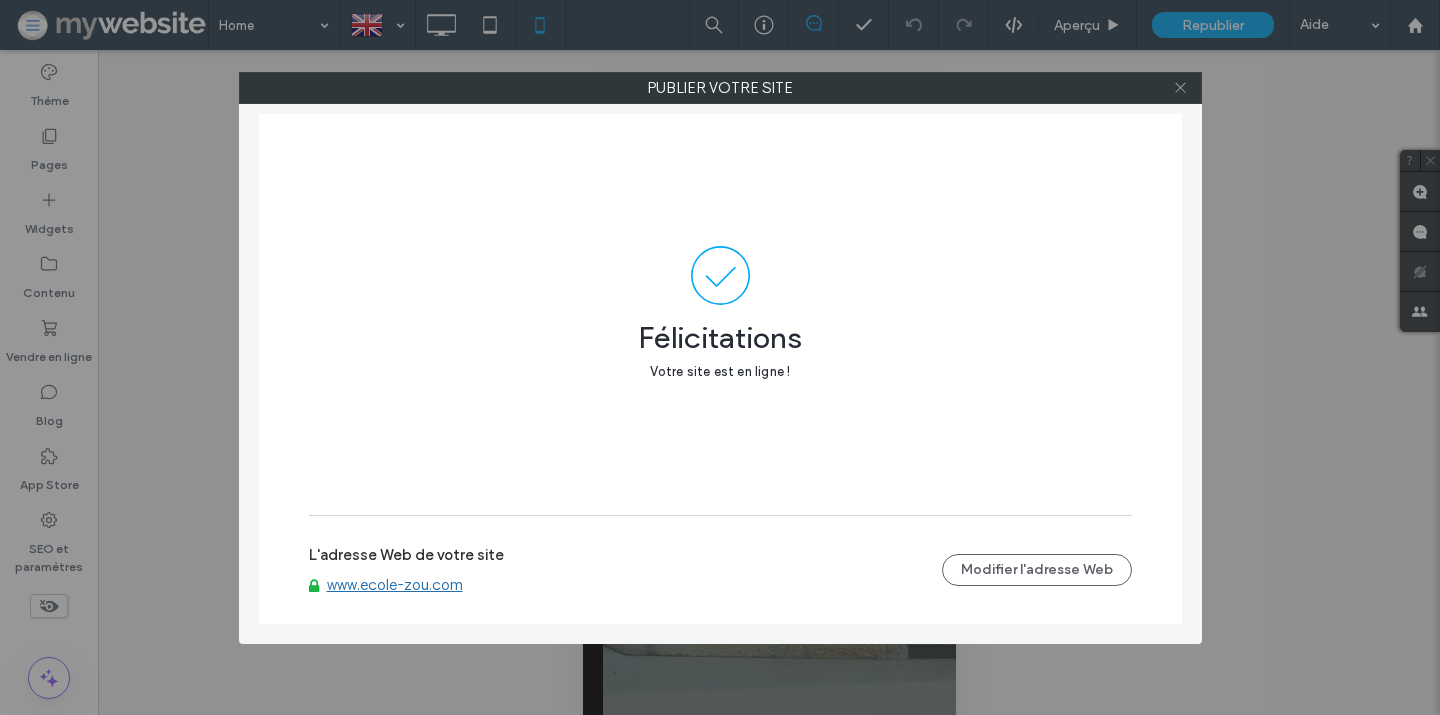 click 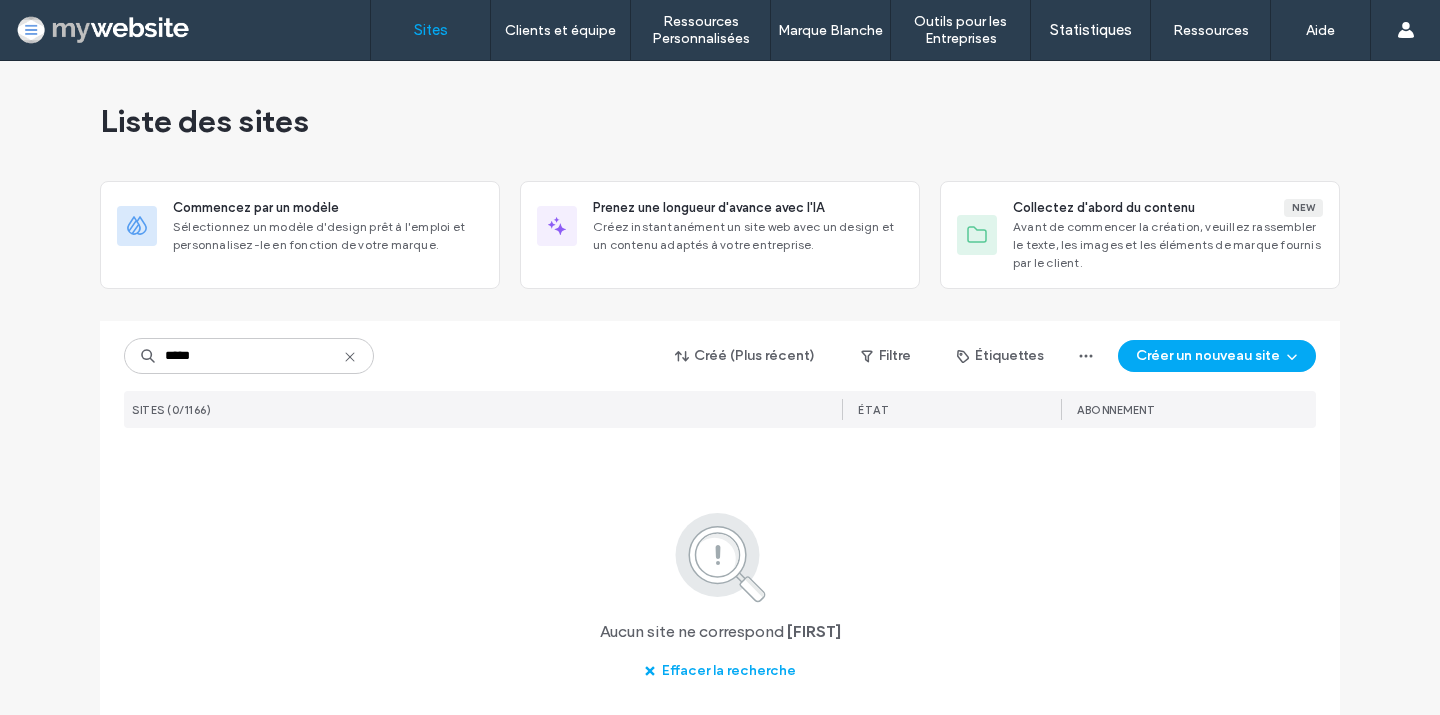 scroll, scrollTop: 0, scrollLeft: 0, axis: both 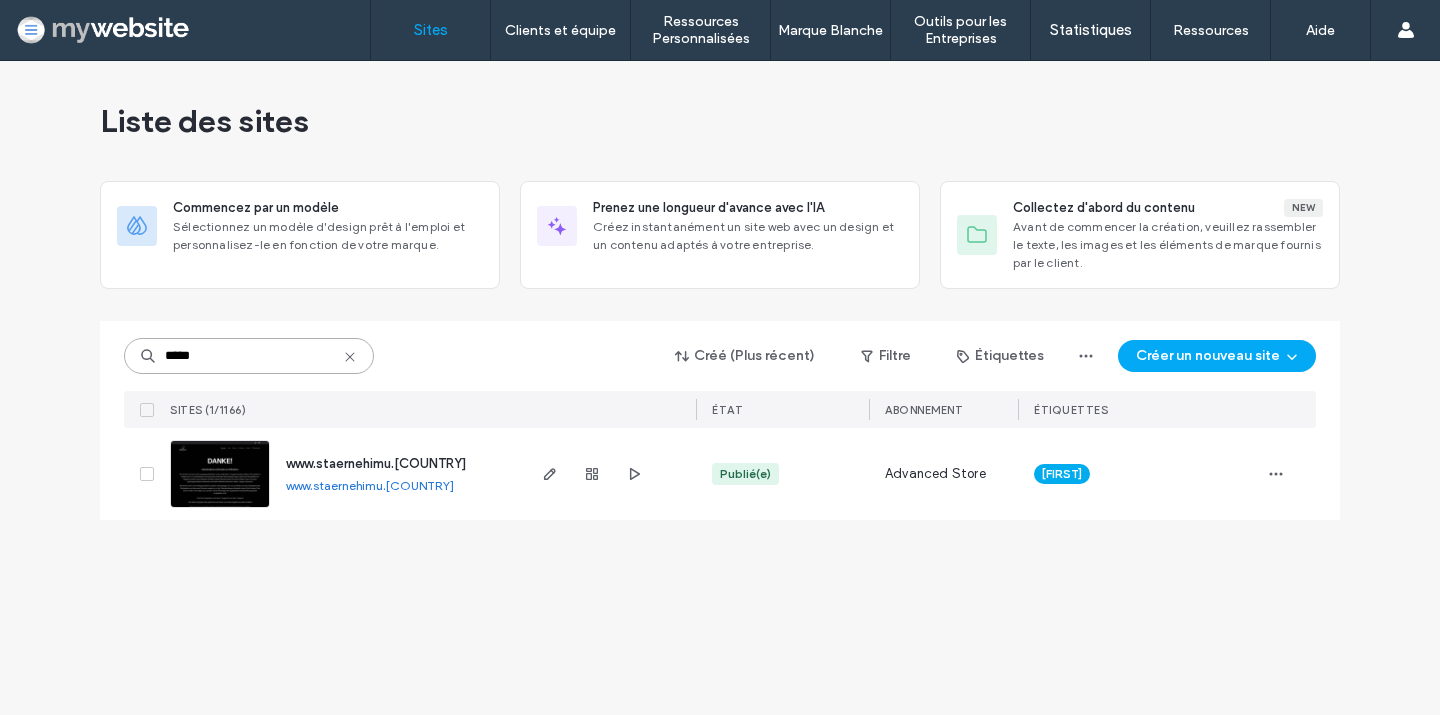 type on "*****" 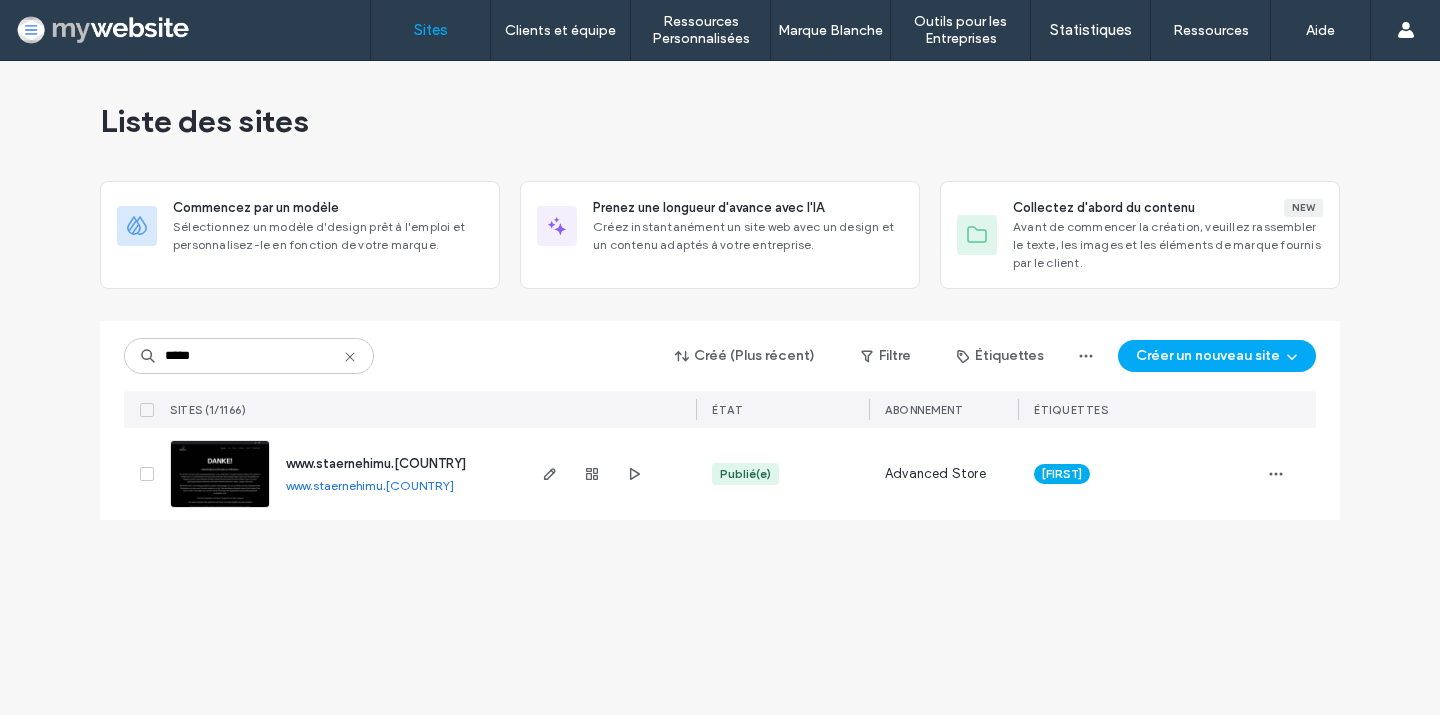 click on "www.staernehimu.ch" at bounding box center [376, 463] 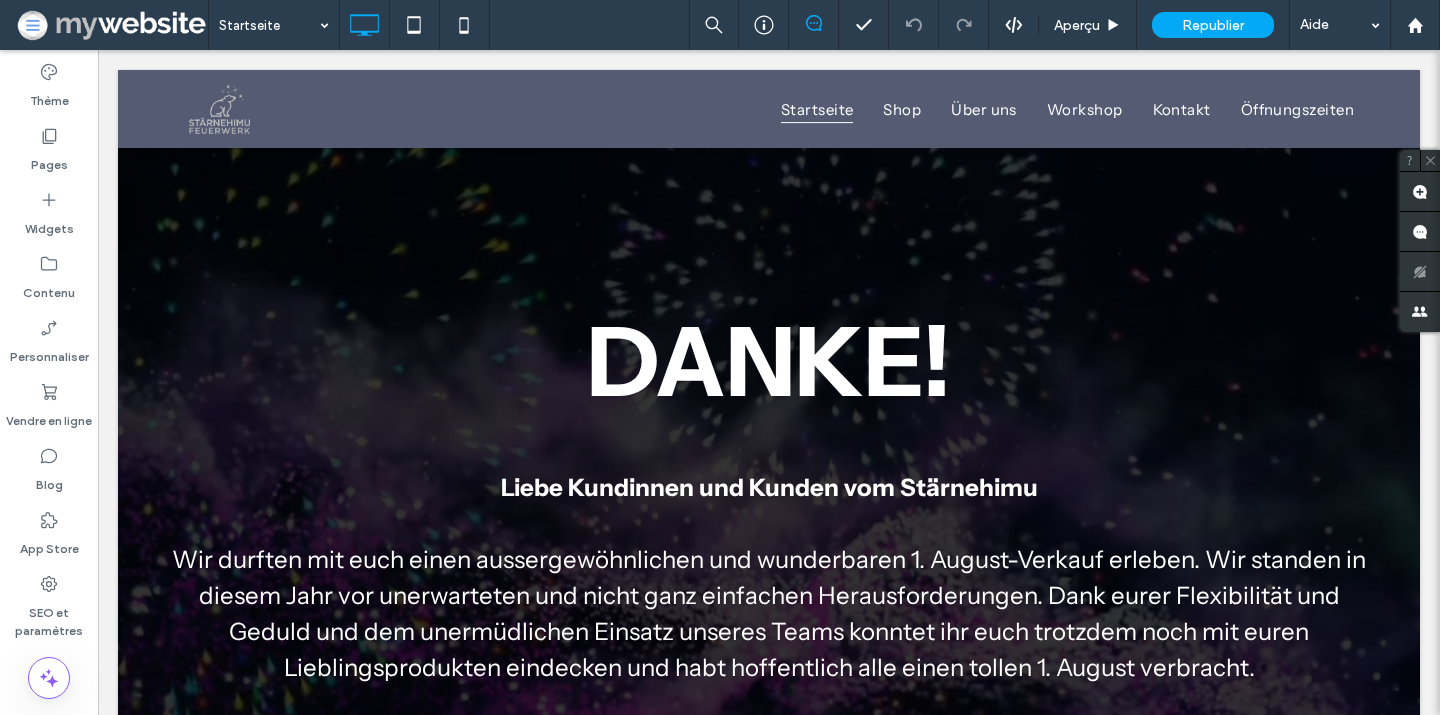 scroll, scrollTop: 375, scrollLeft: 0, axis: vertical 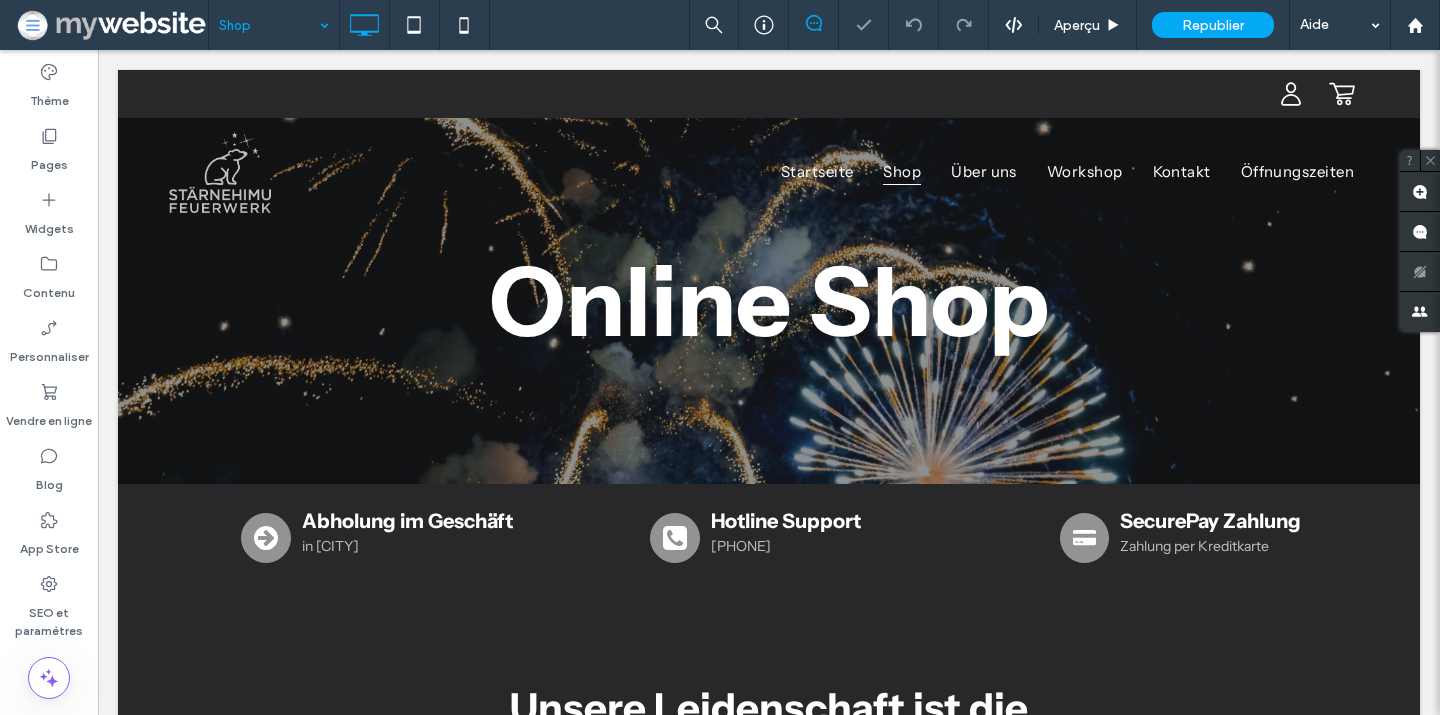 click at bounding box center [269, 25] 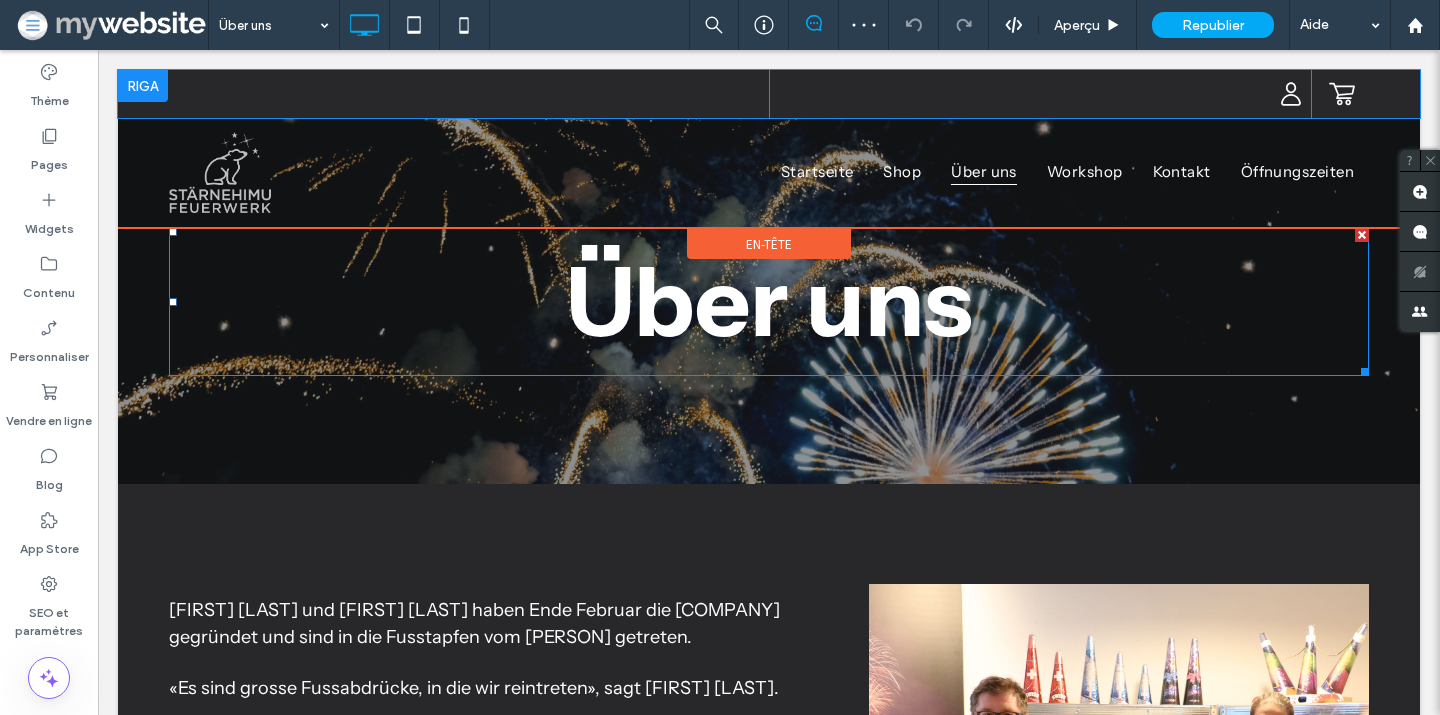 scroll, scrollTop: 0, scrollLeft: 0, axis: both 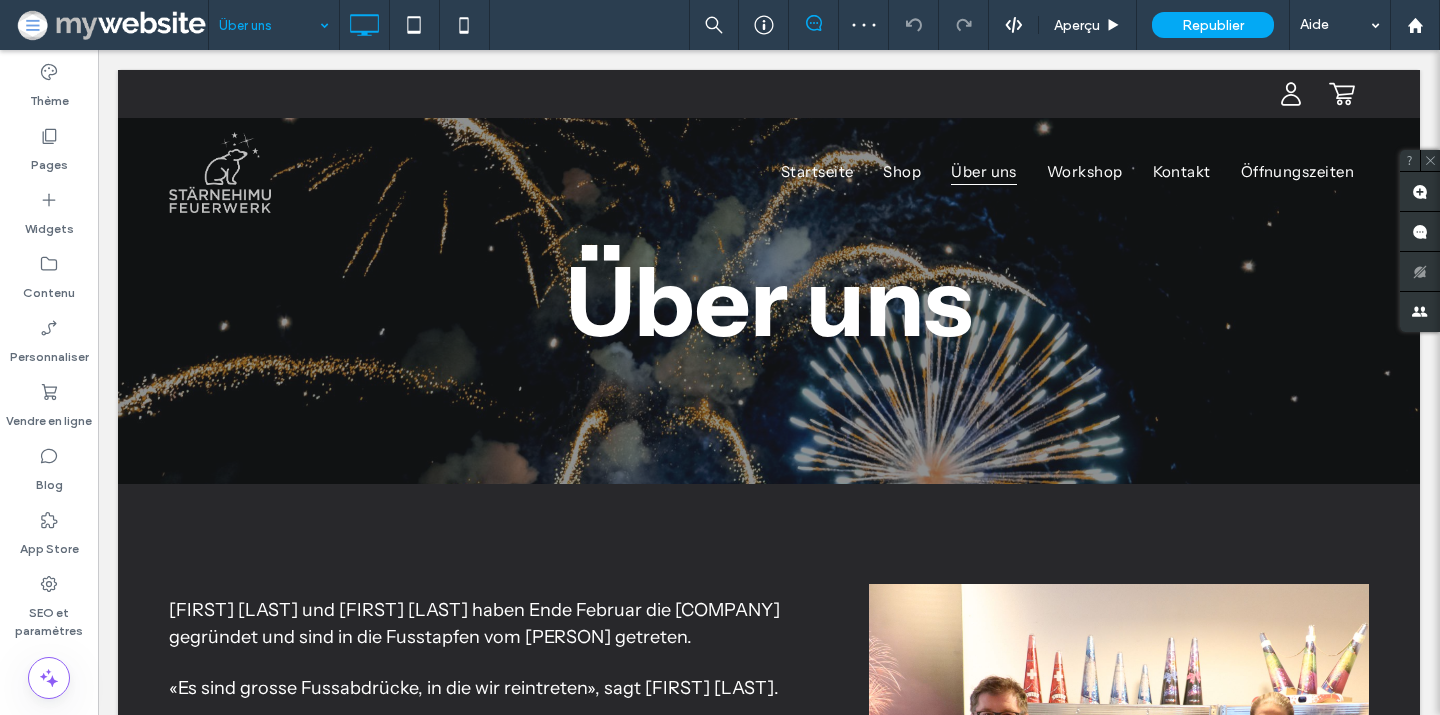 click at bounding box center (269, 25) 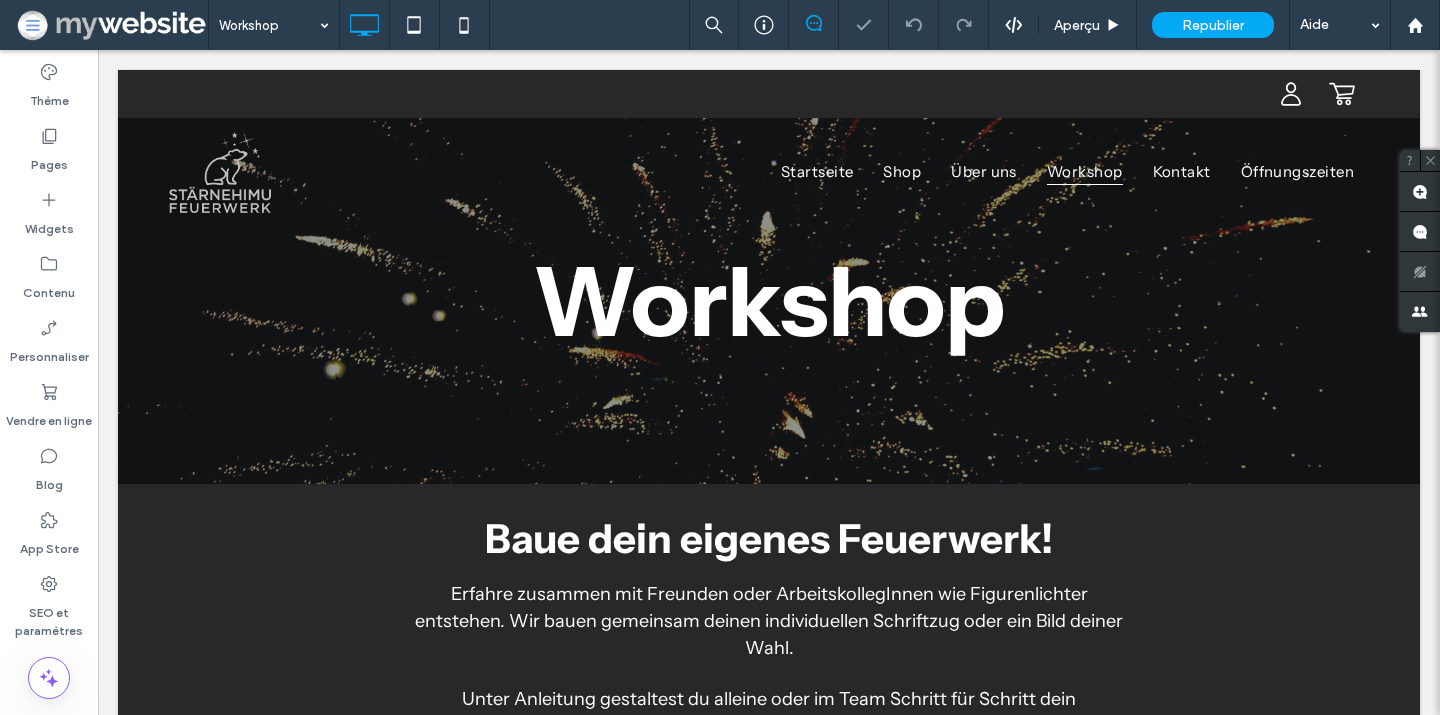 scroll, scrollTop: 0, scrollLeft: 0, axis: both 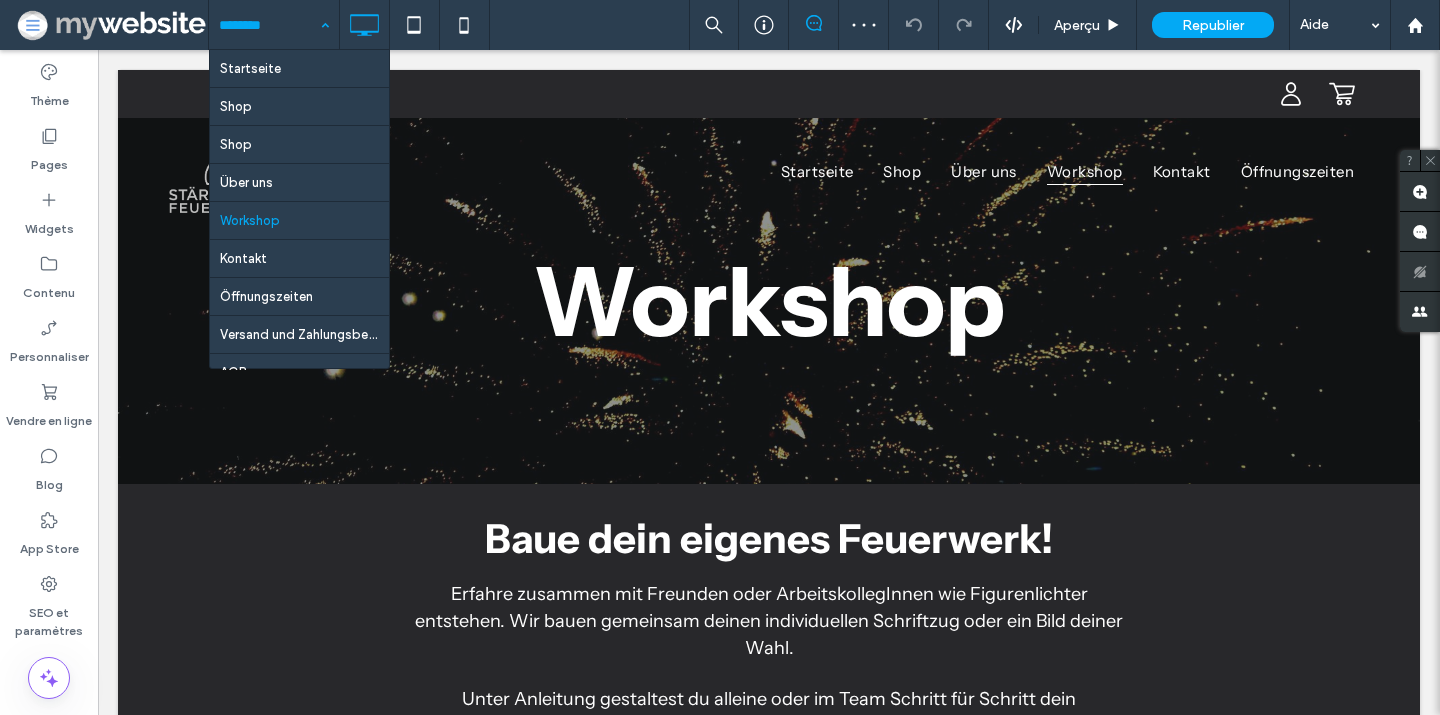 click at bounding box center (269, 25) 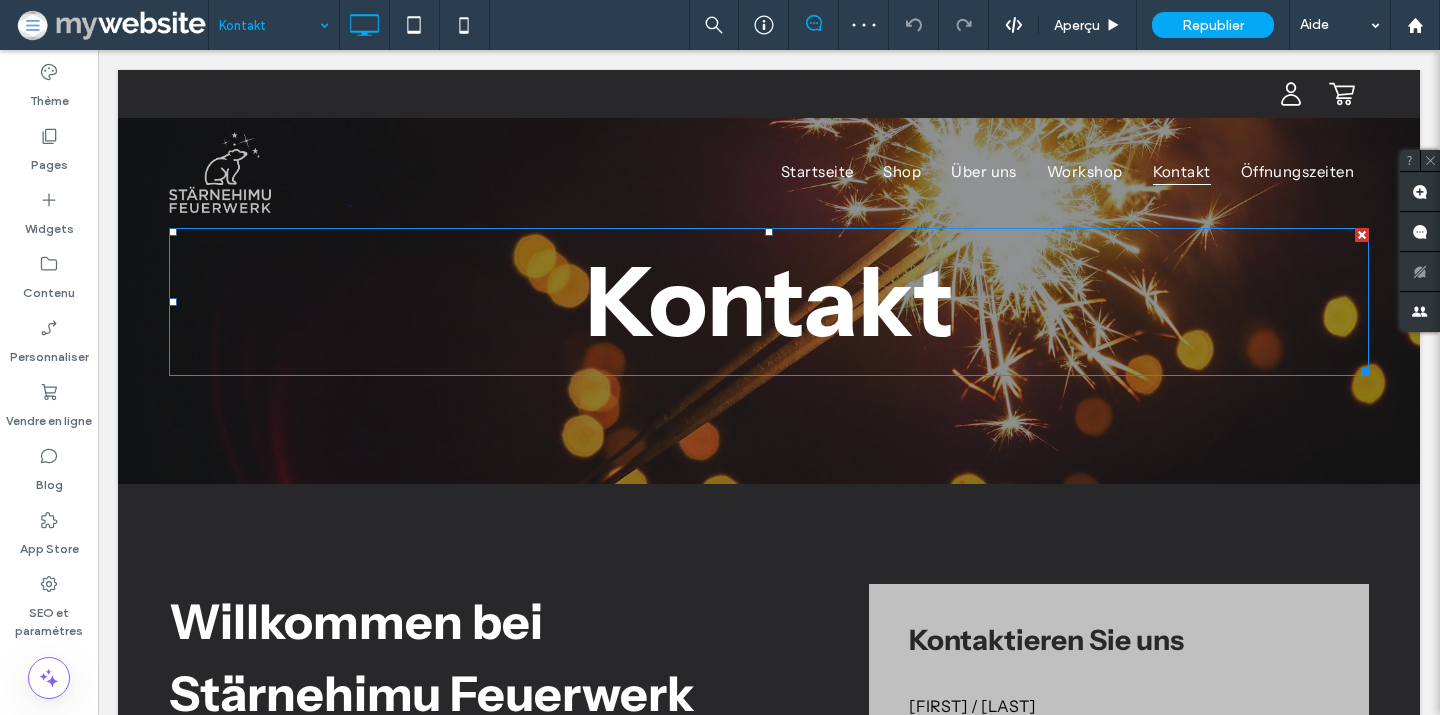 scroll, scrollTop: 0, scrollLeft: 0, axis: both 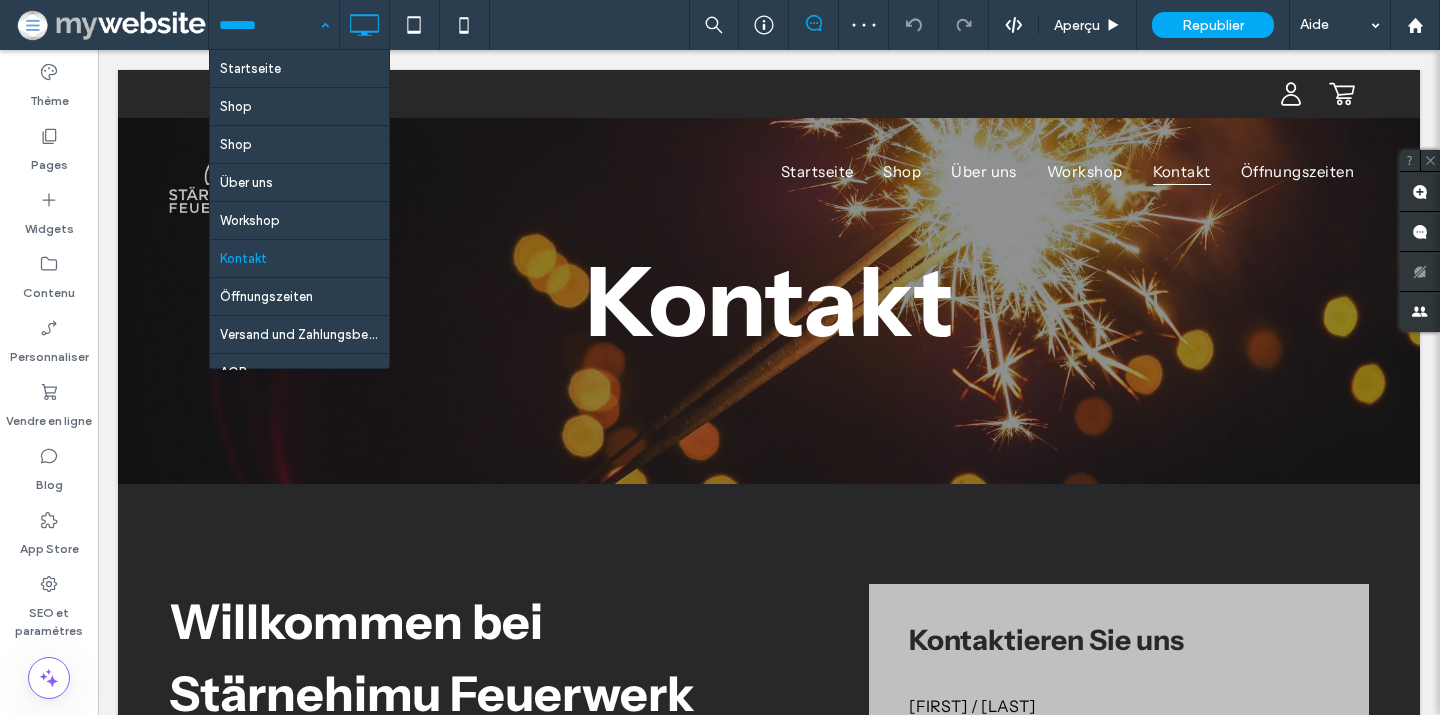 click at bounding box center [269, 25] 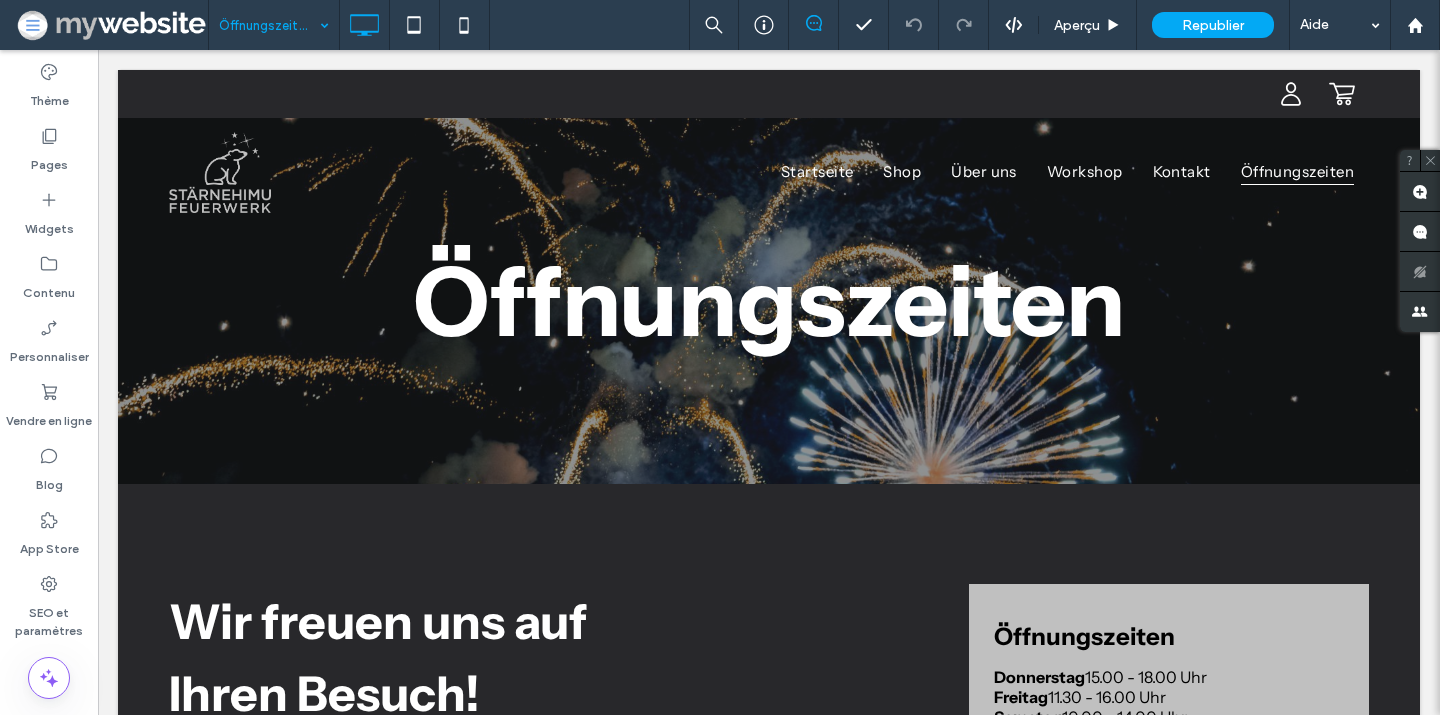scroll, scrollTop: 0, scrollLeft: 0, axis: both 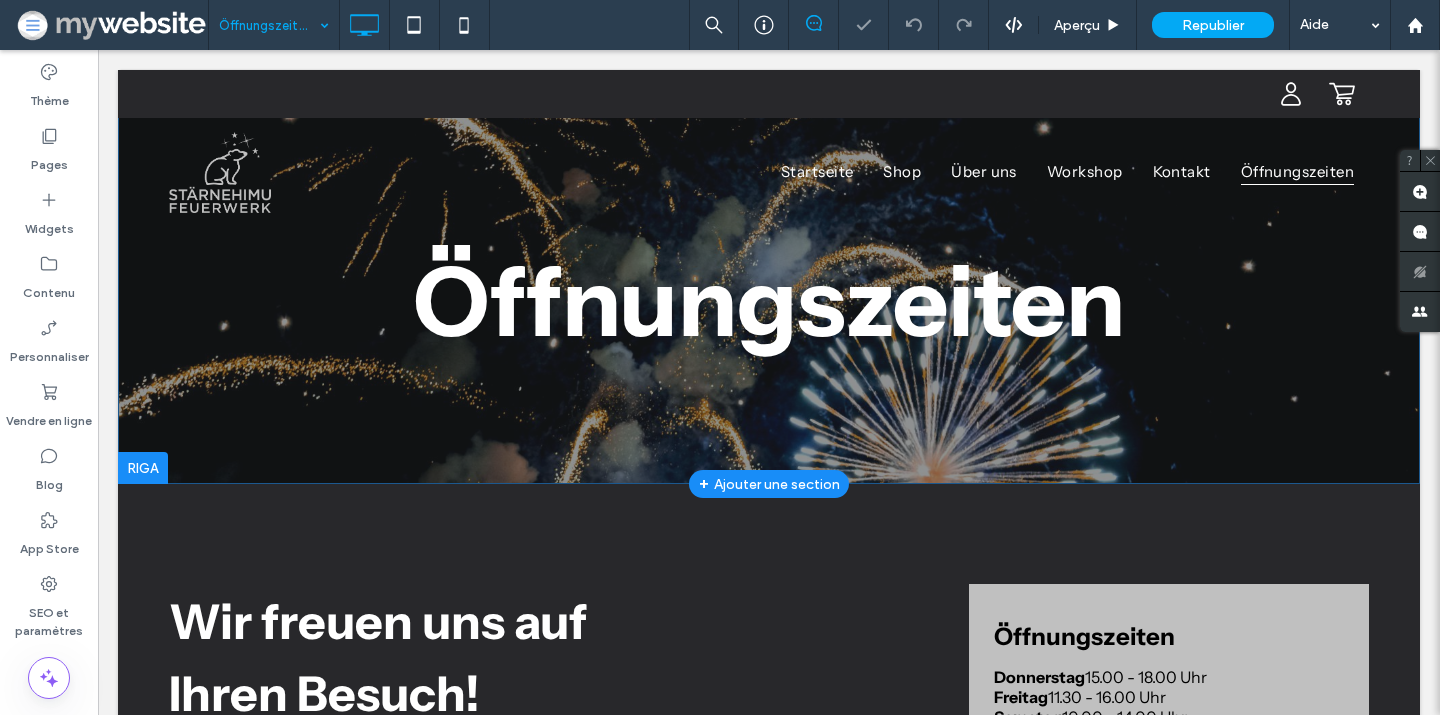 click on "Öffnungszeiten
Click To Paste
Ligne + Ajouter une section" at bounding box center (769, 277) 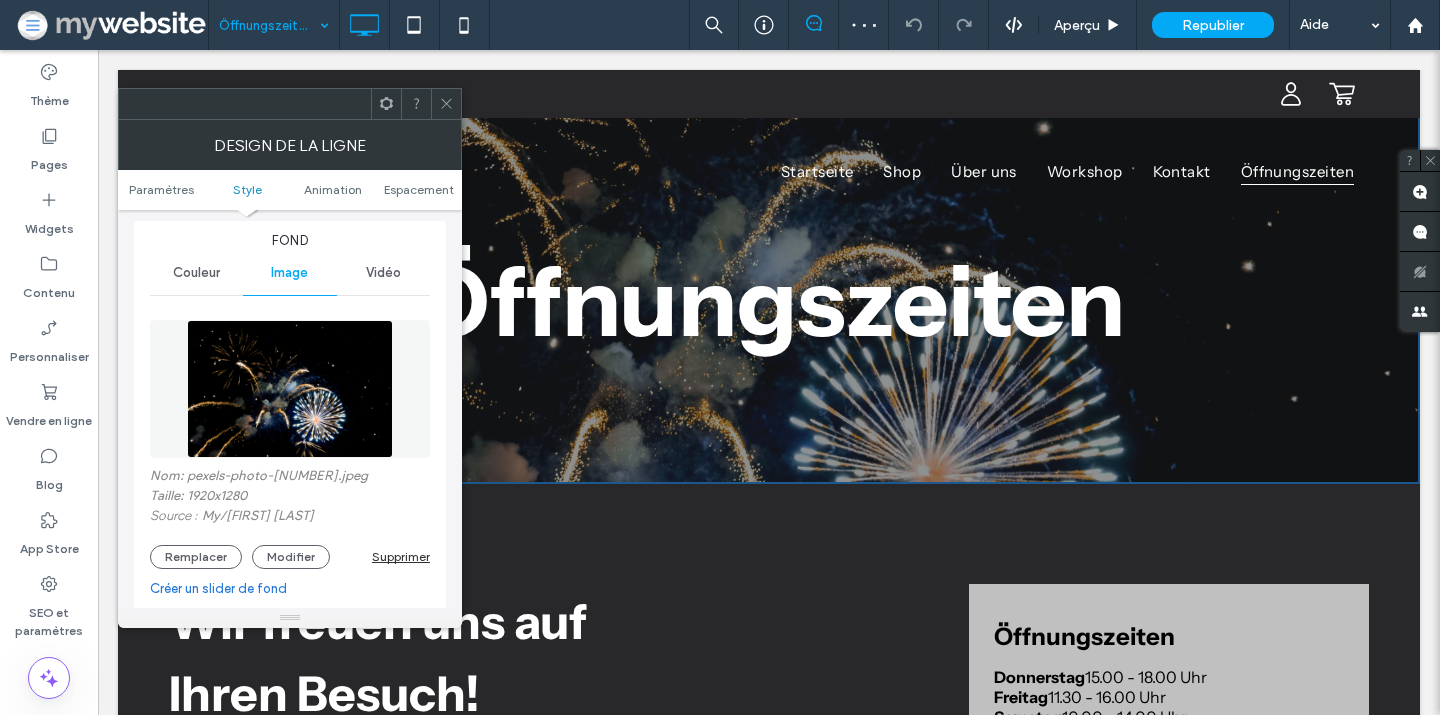 scroll, scrollTop: 235, scrollLeft: 0, axis: vertical 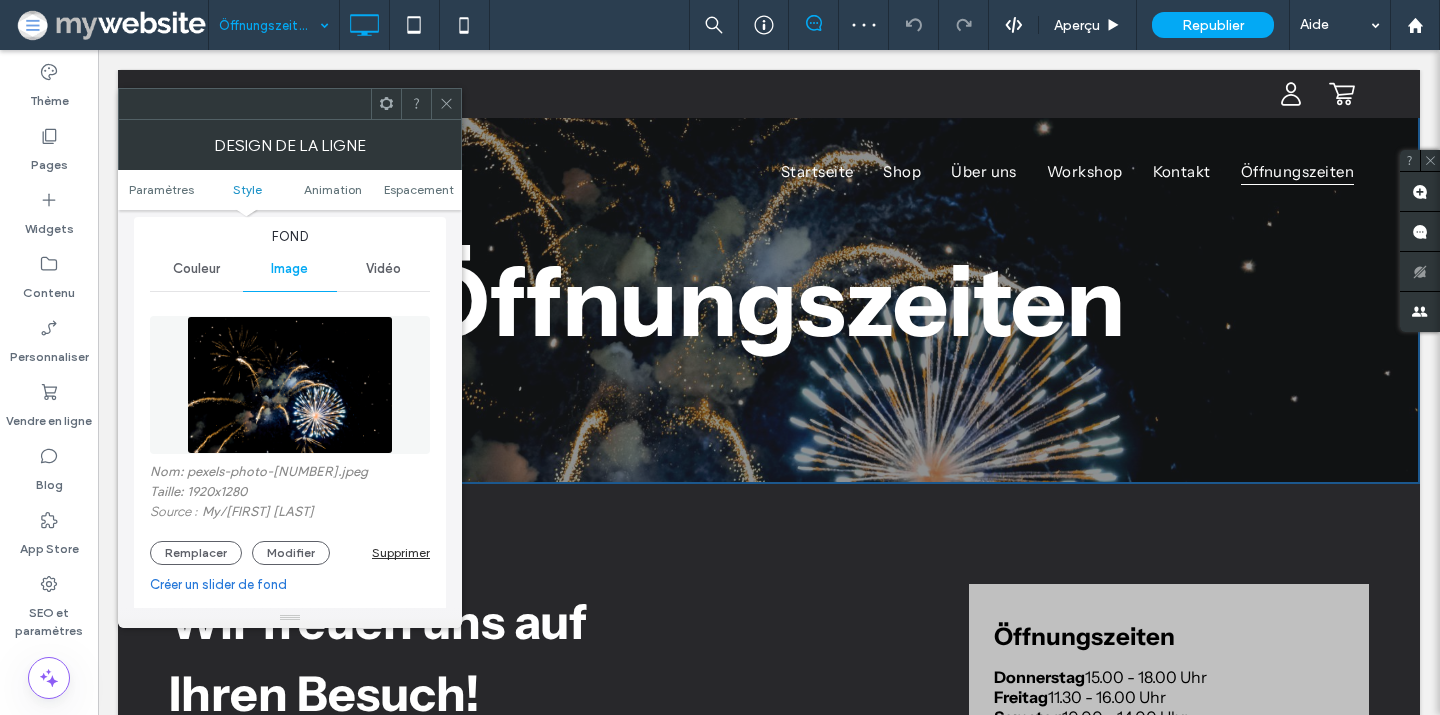 click on "Nom: pexels-photo-[NUMBER].jpeg" at bounding box center (290, 474) 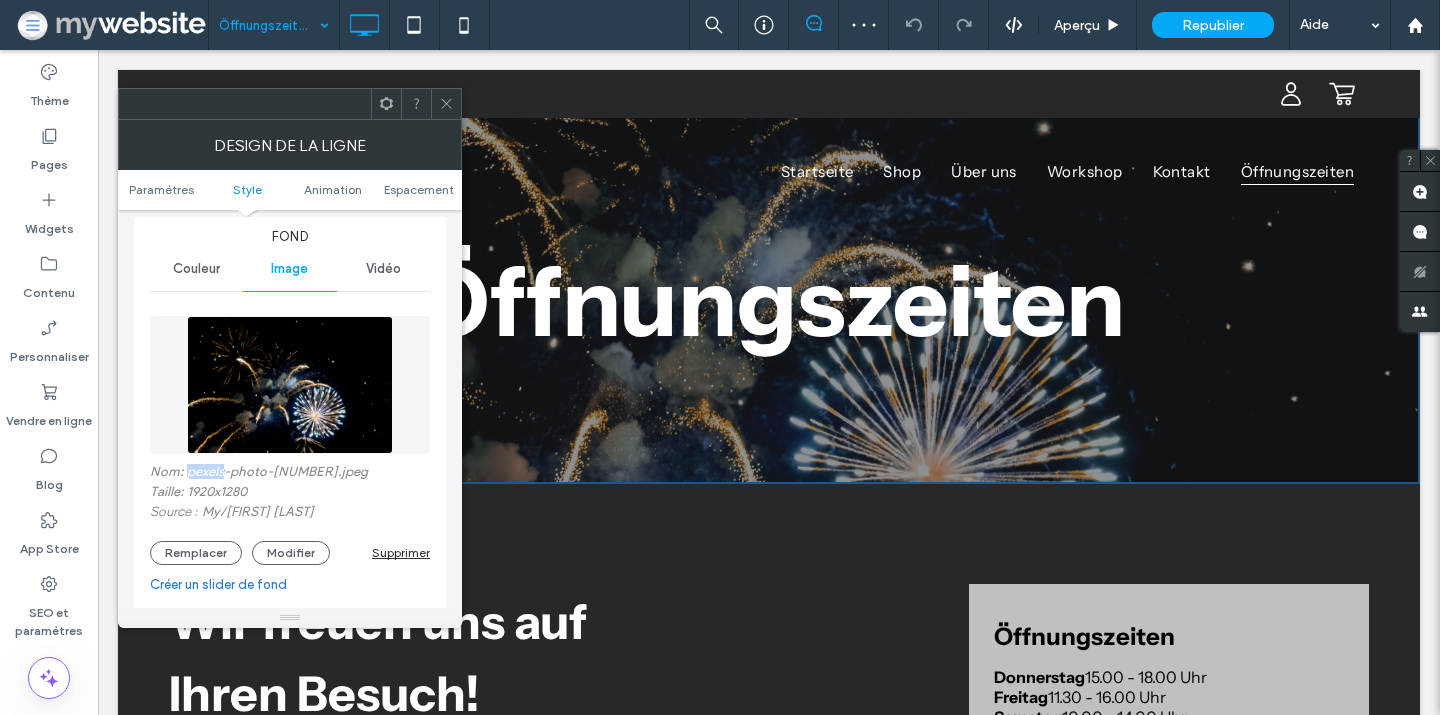 click on "Nom: pexels-photo-[NUMBER].jpeg" at bounding box center (290, 474) 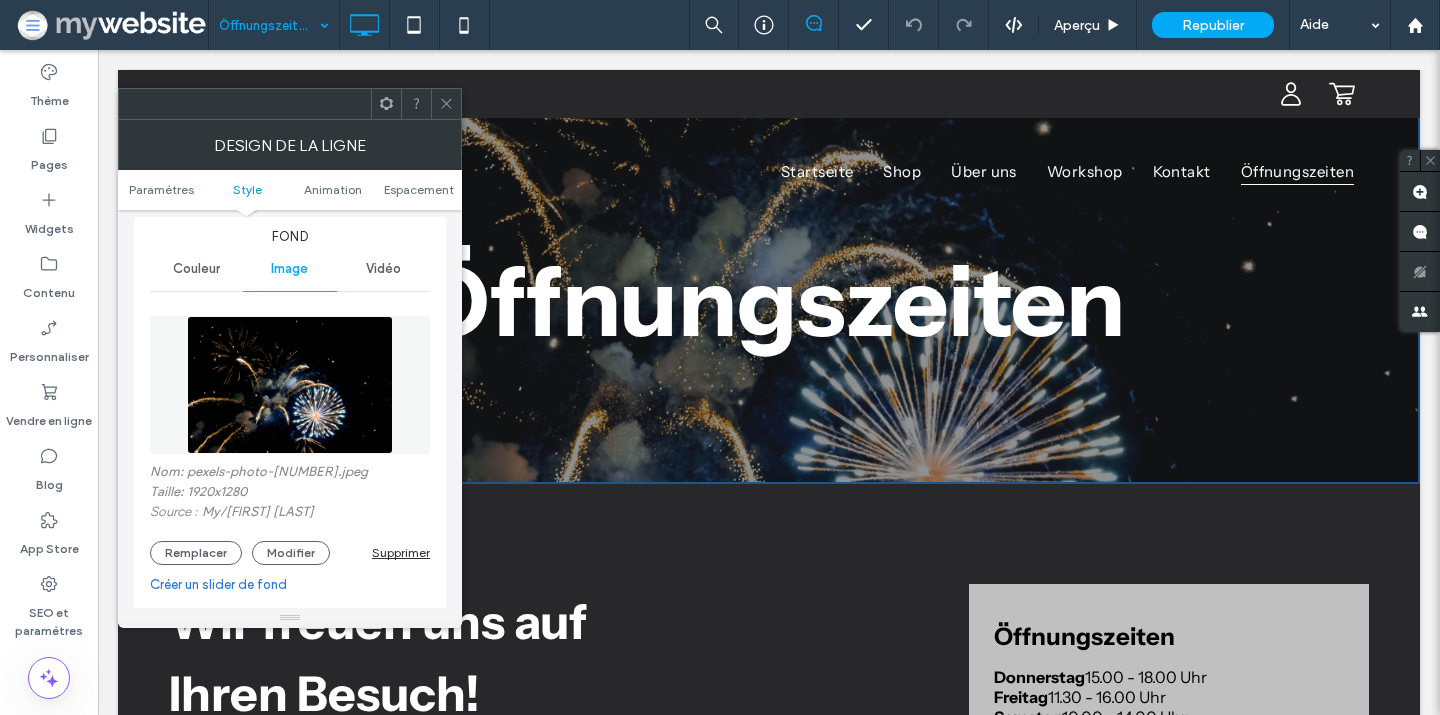 click on "Nom: pexels-photo-[NUMBER].jpeg" at bounding box center [290, 474] 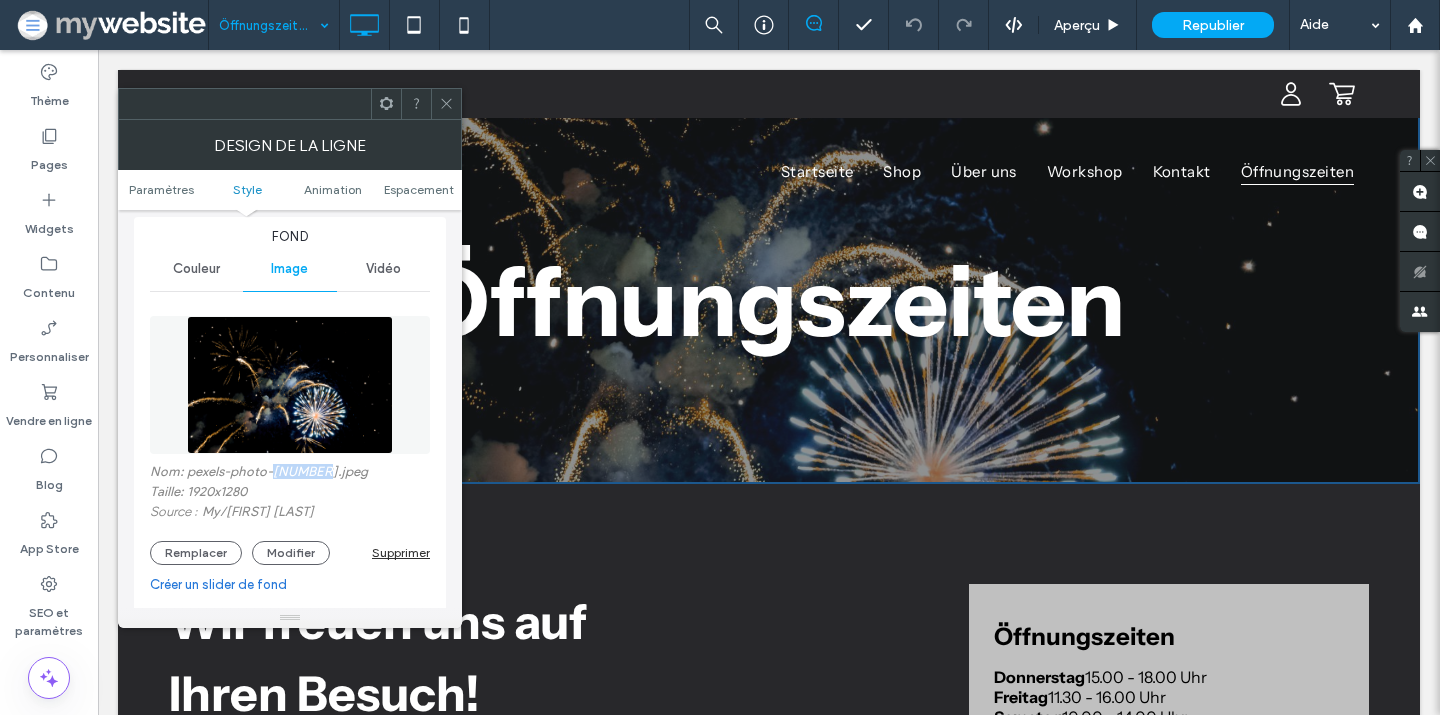 click on "Nom: pexels-photo-[NUMBER].jpeg" at bounding box center (290, 474) 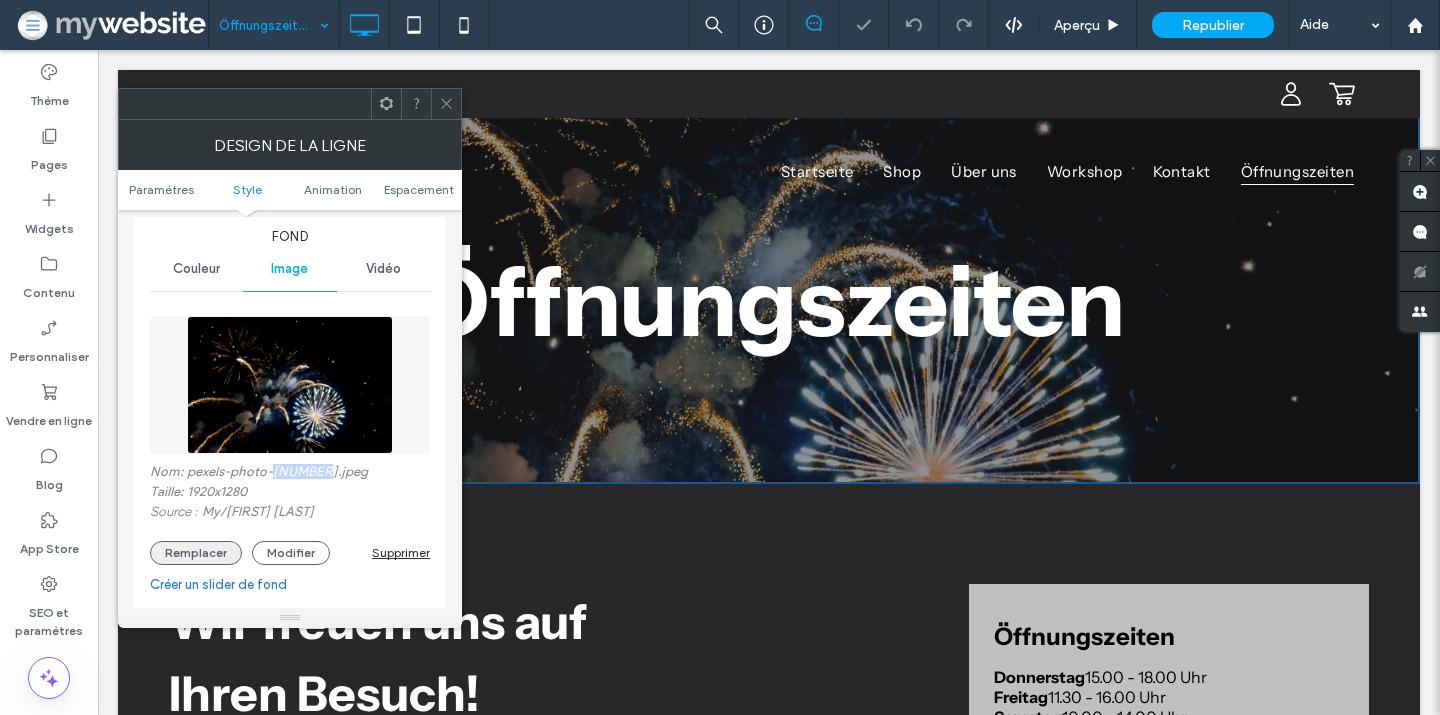 click on "Remplacer" at bounding box center [196, 553] 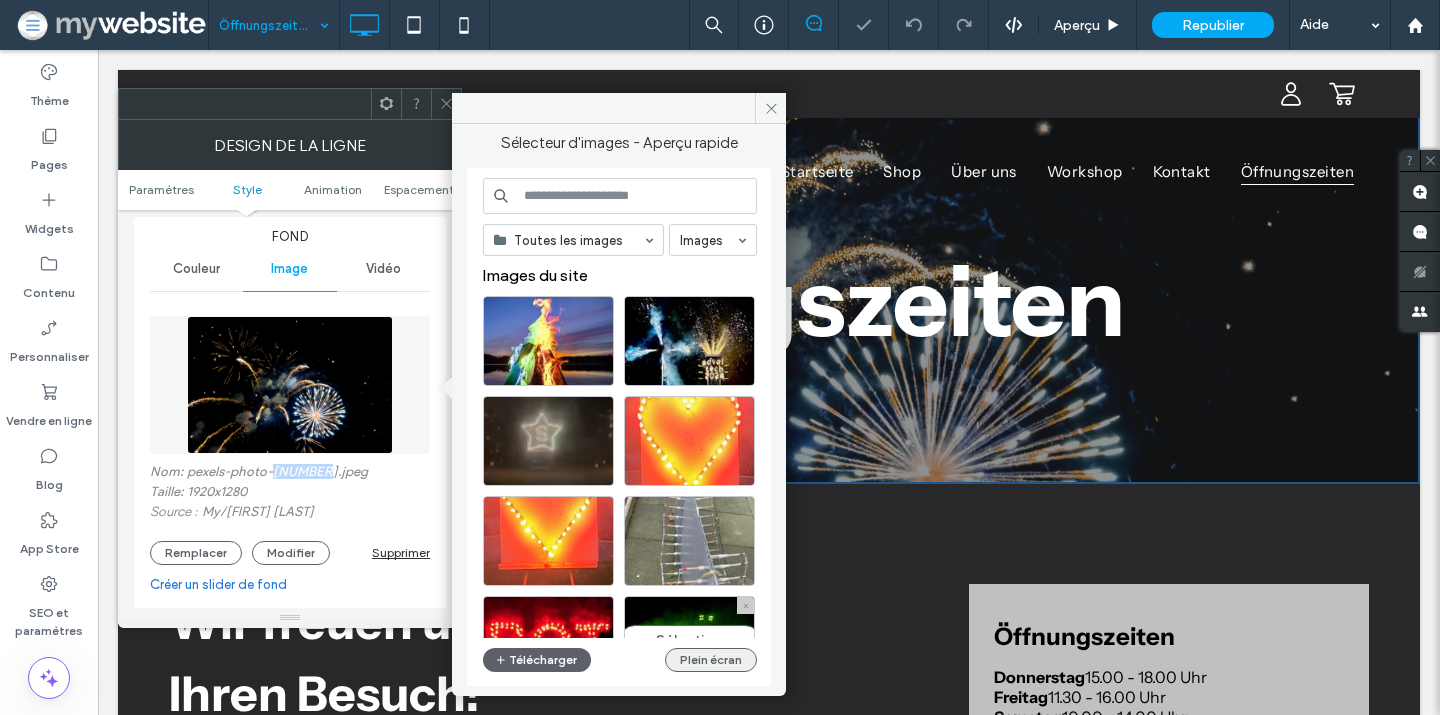 click on "Plein écran" at bounding box center [711, 660] 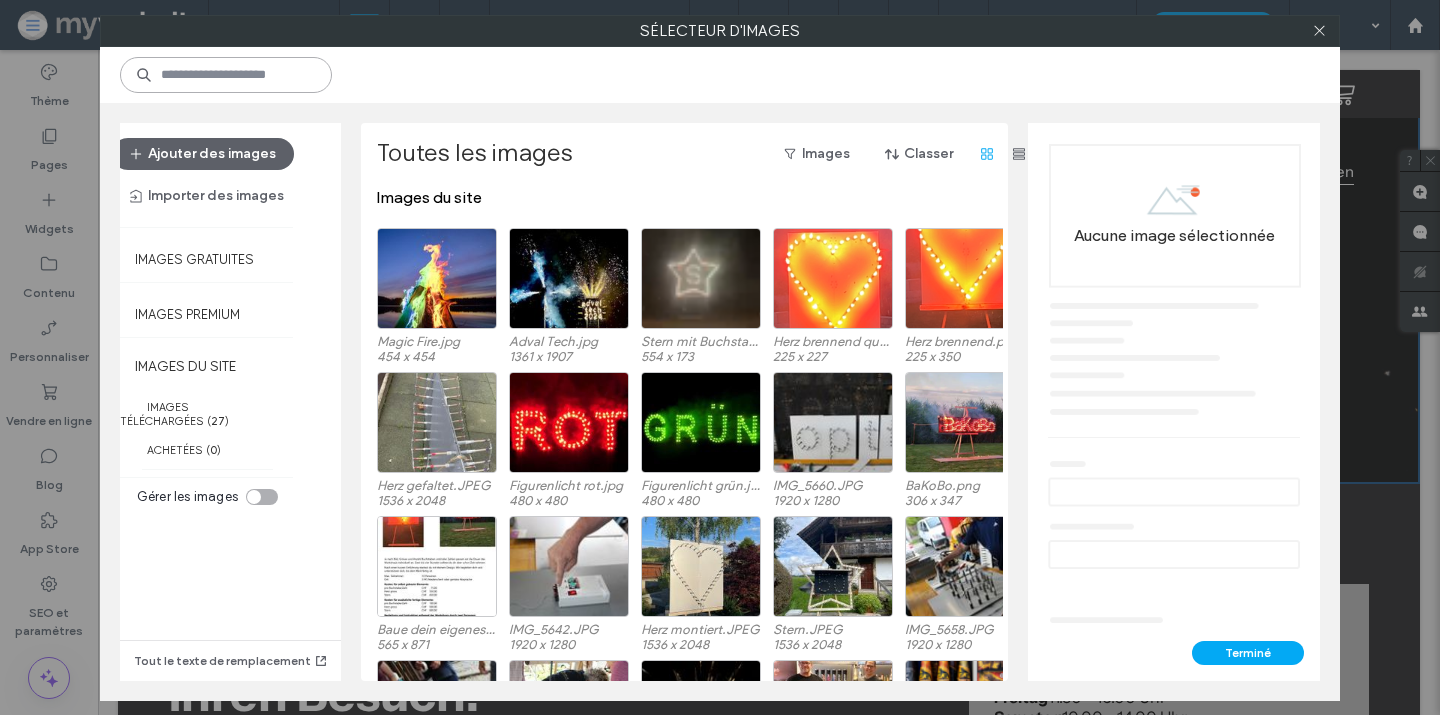 click at bounding box center [226, 75] 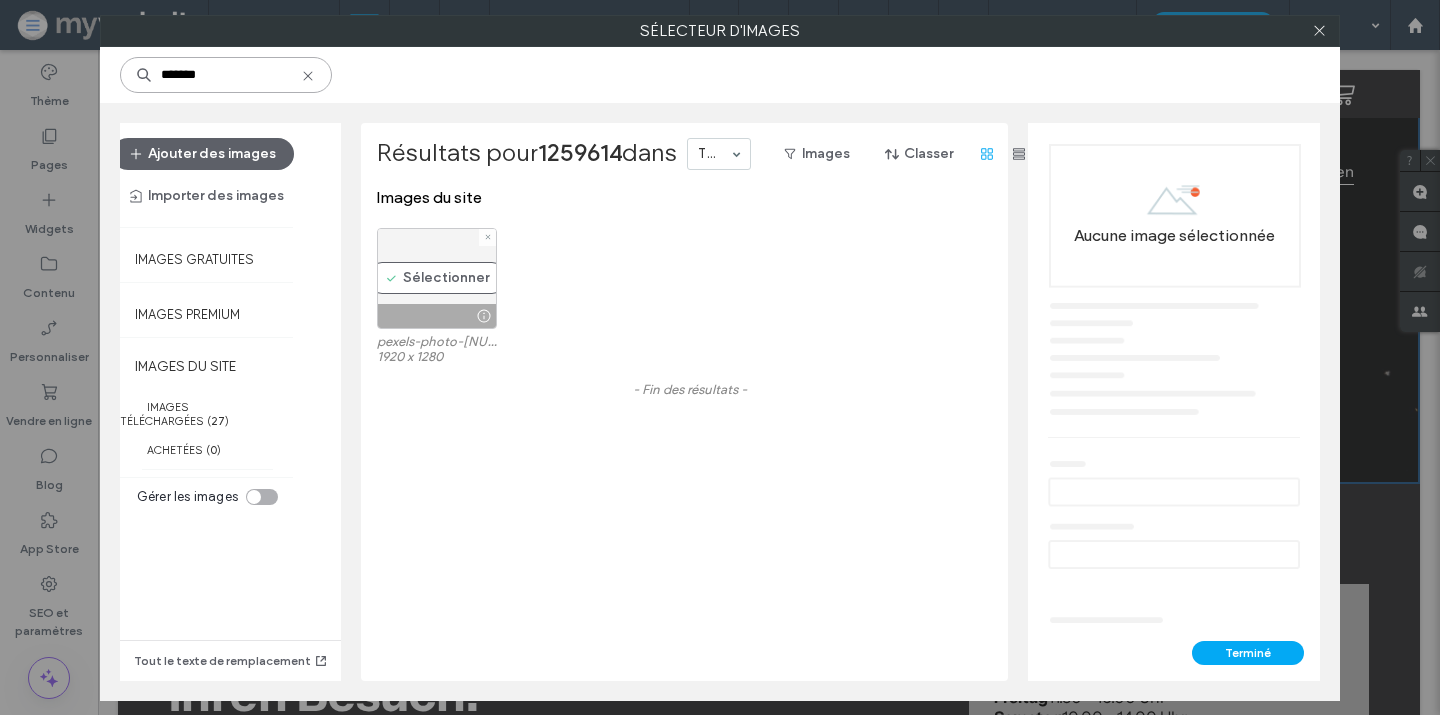 type on "*******" 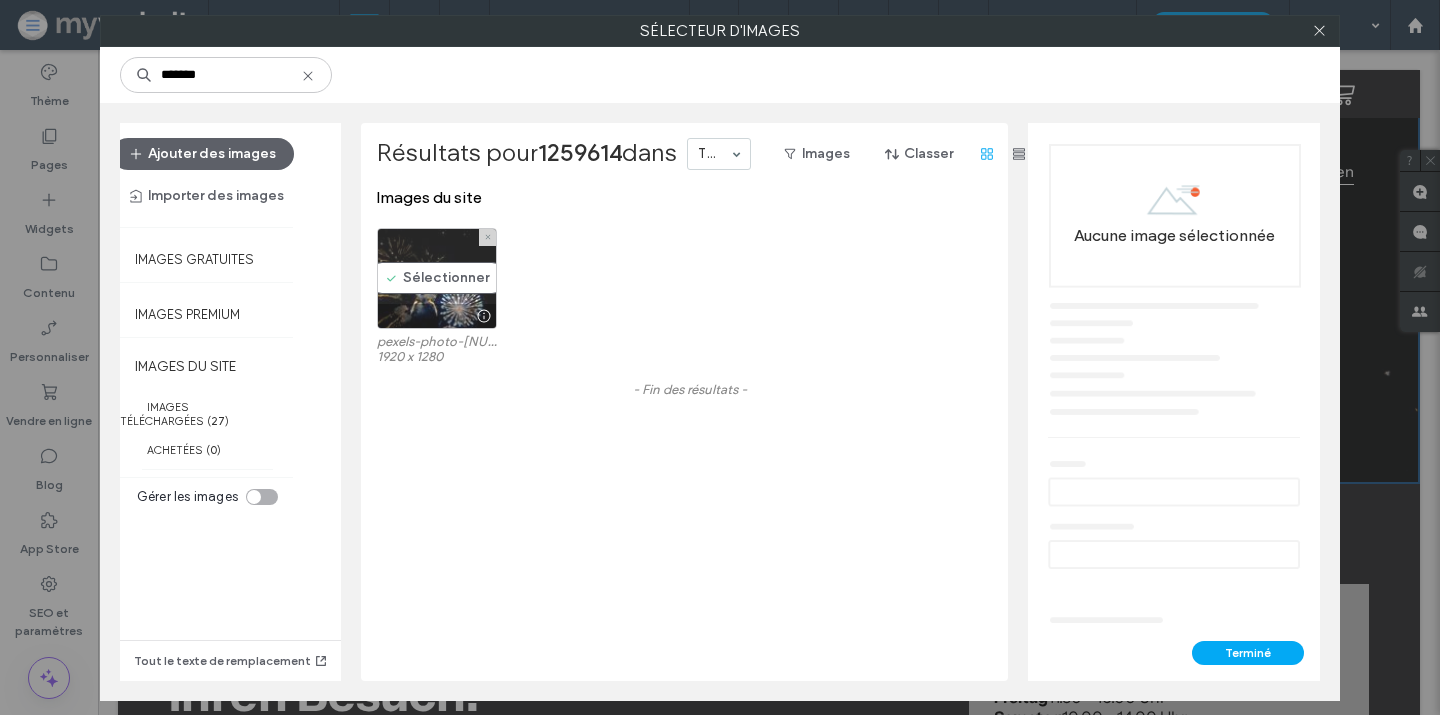 click on "Sélectionner" at bounding box center (437, 278) 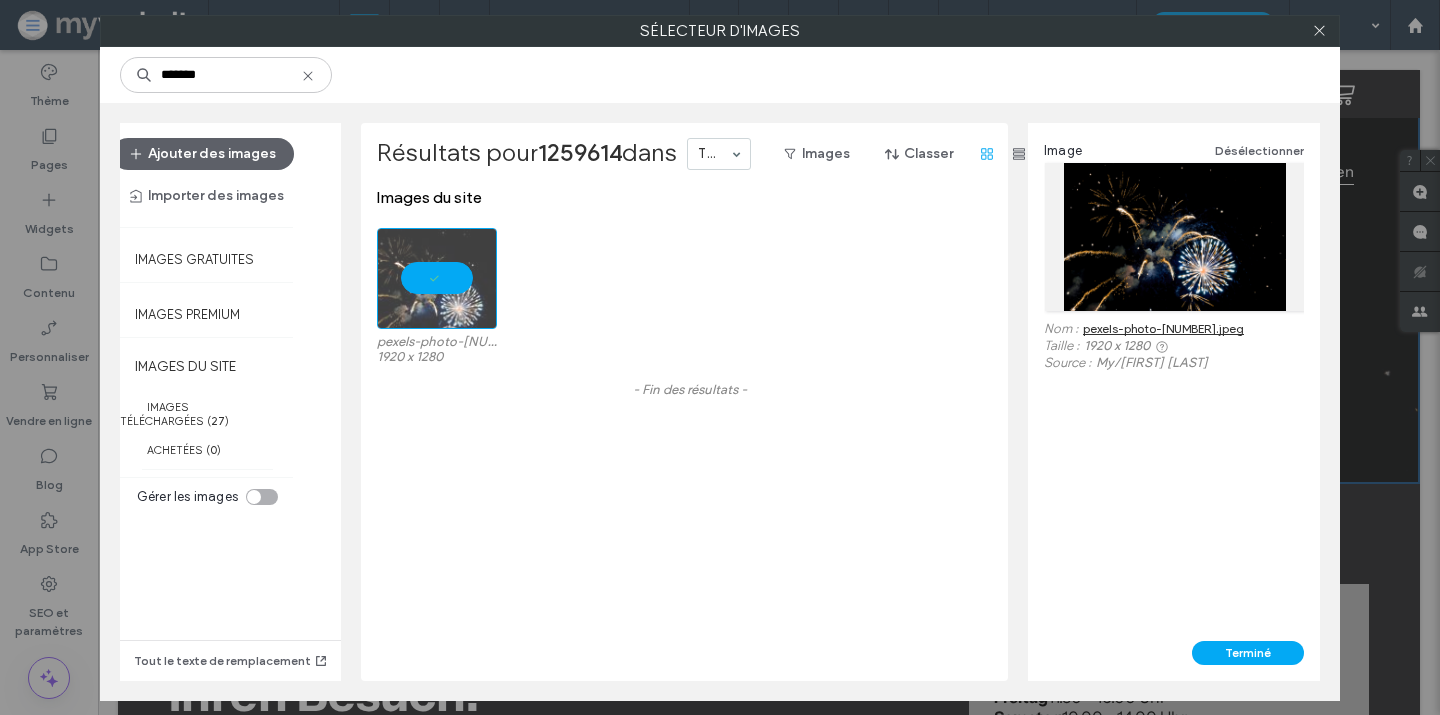 click on "pexels-photo-[NUMBER].jpeg" at bounding box center (1163, 328) 